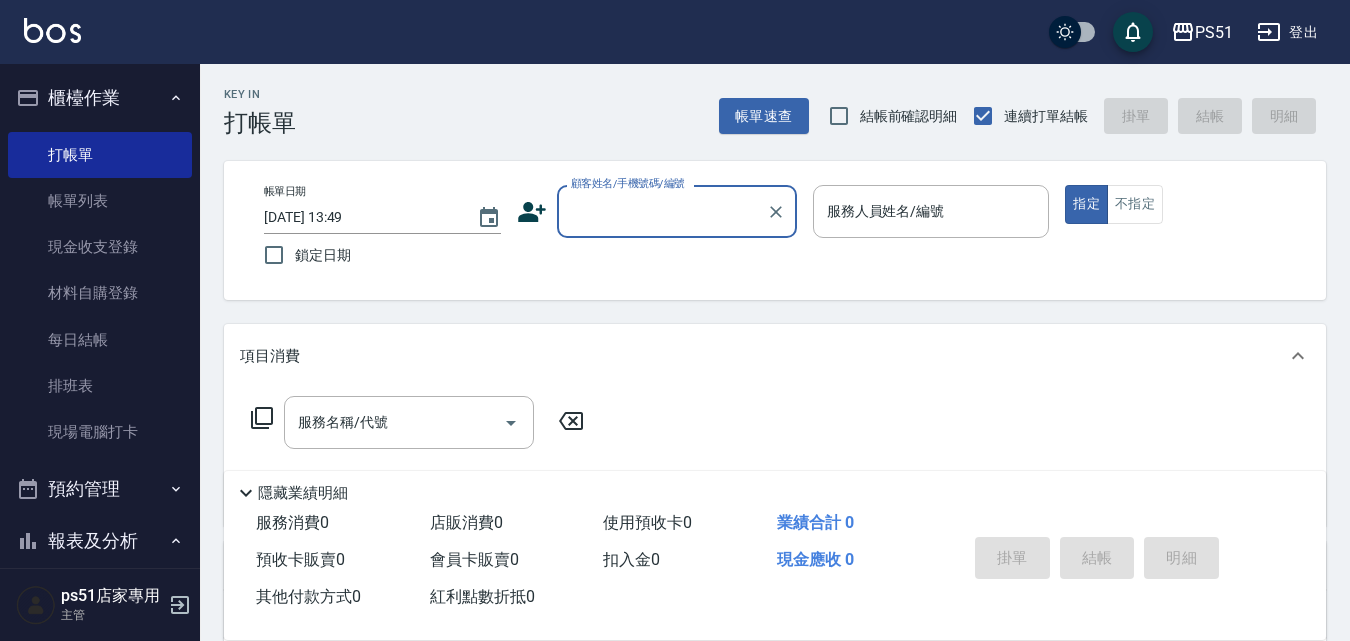 scroll, scrollTop: 0, scrollLeft: 0, axis: both 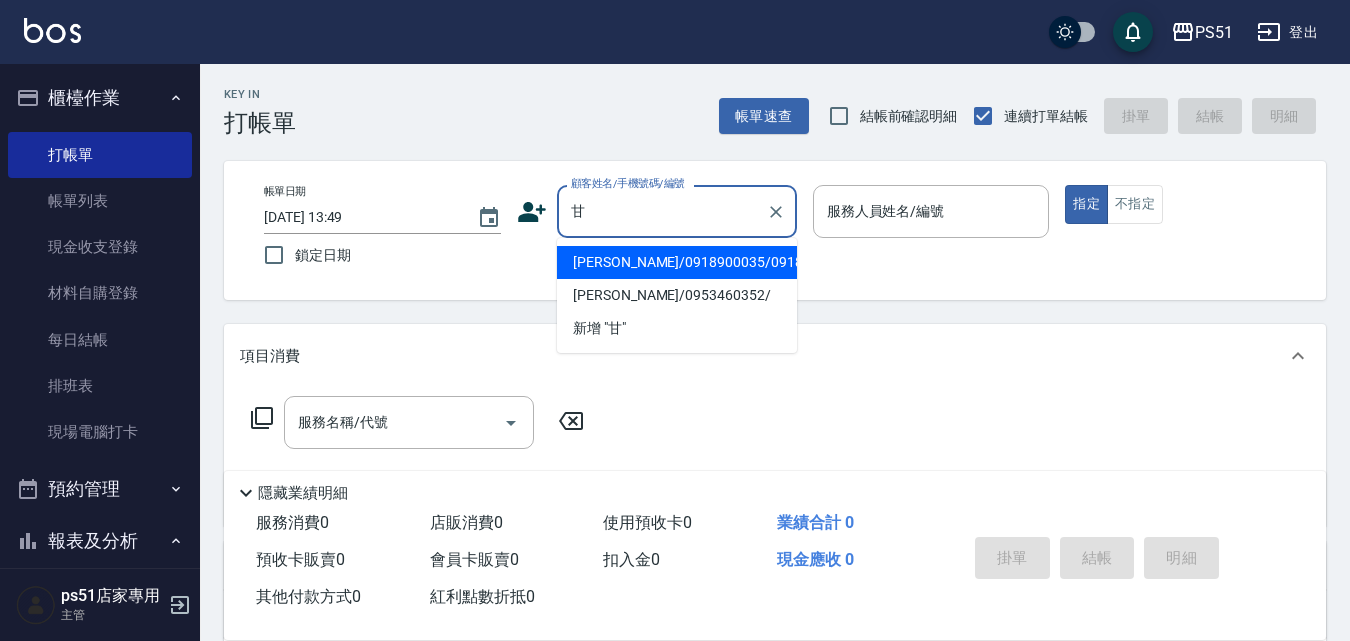 click on "[PERSON_NAME]/0918900035/0918900035" at bounding box center [677, 262] 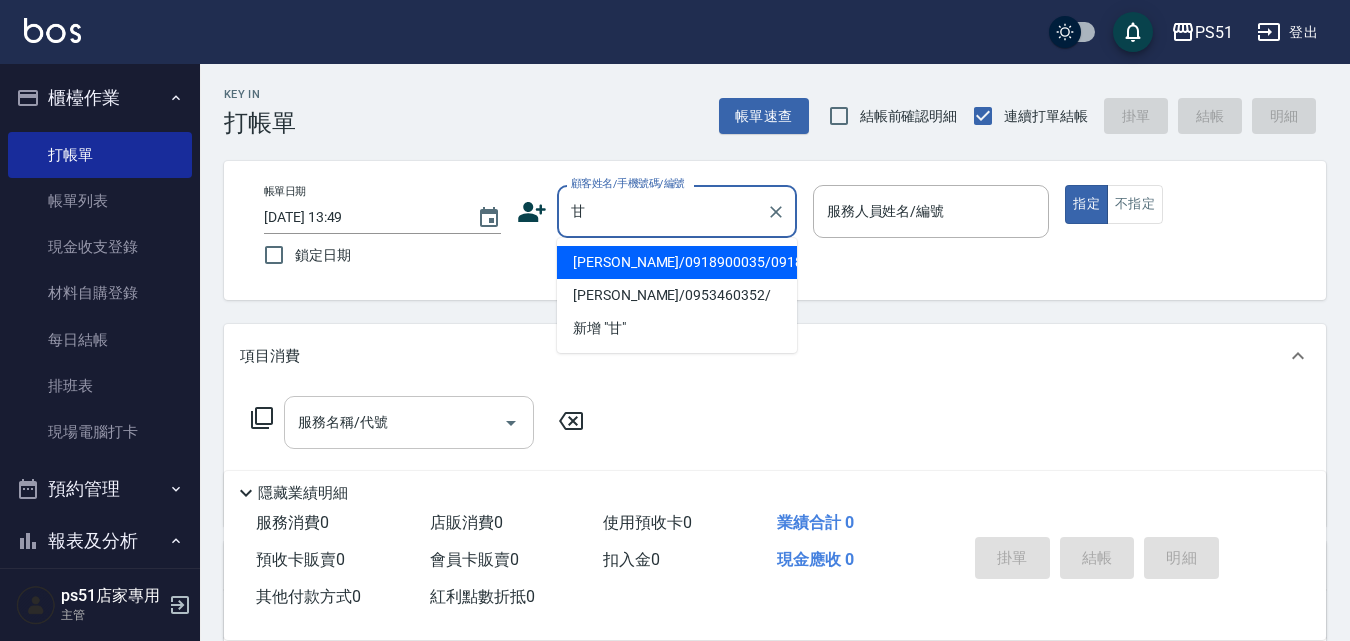 type on "[PERSON_NAME]/0918900035/0918900035" 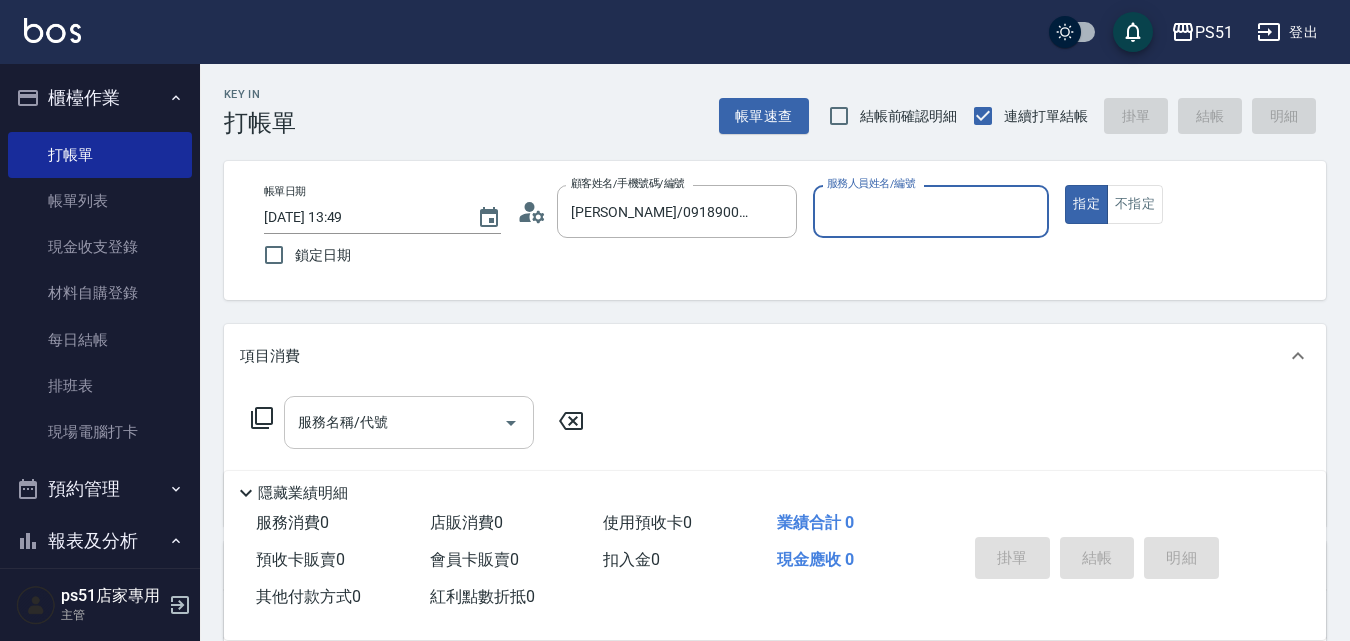 type on "Bella-4" 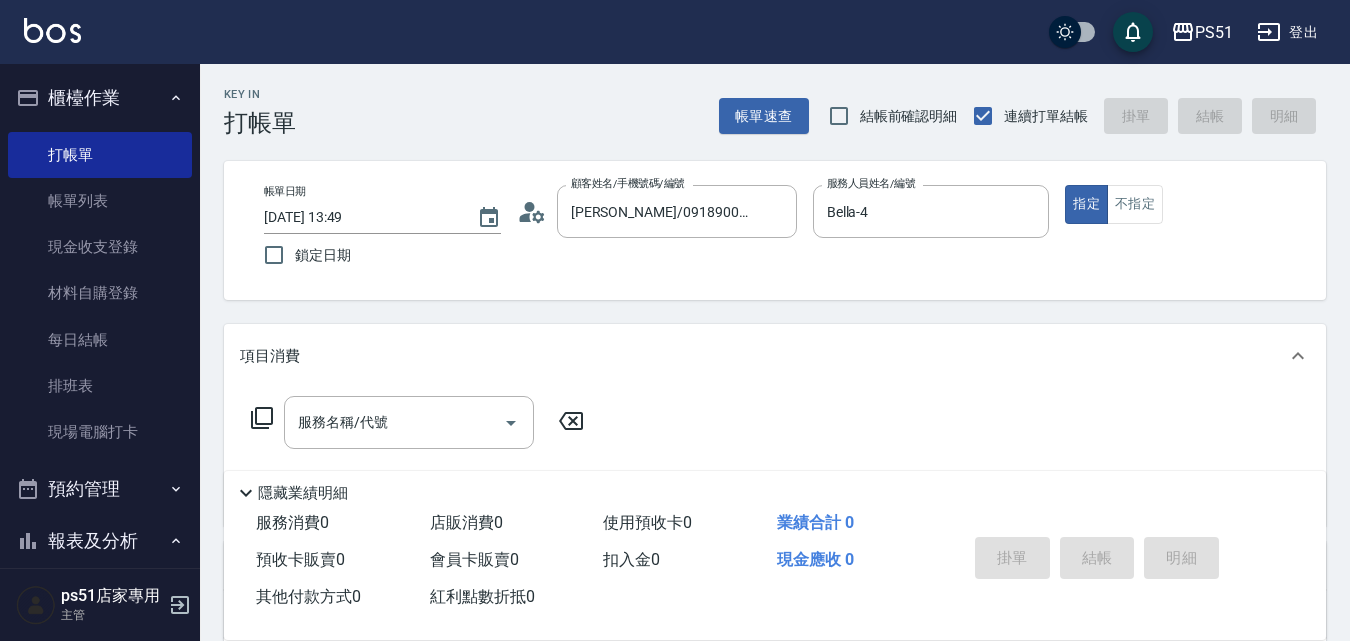 click 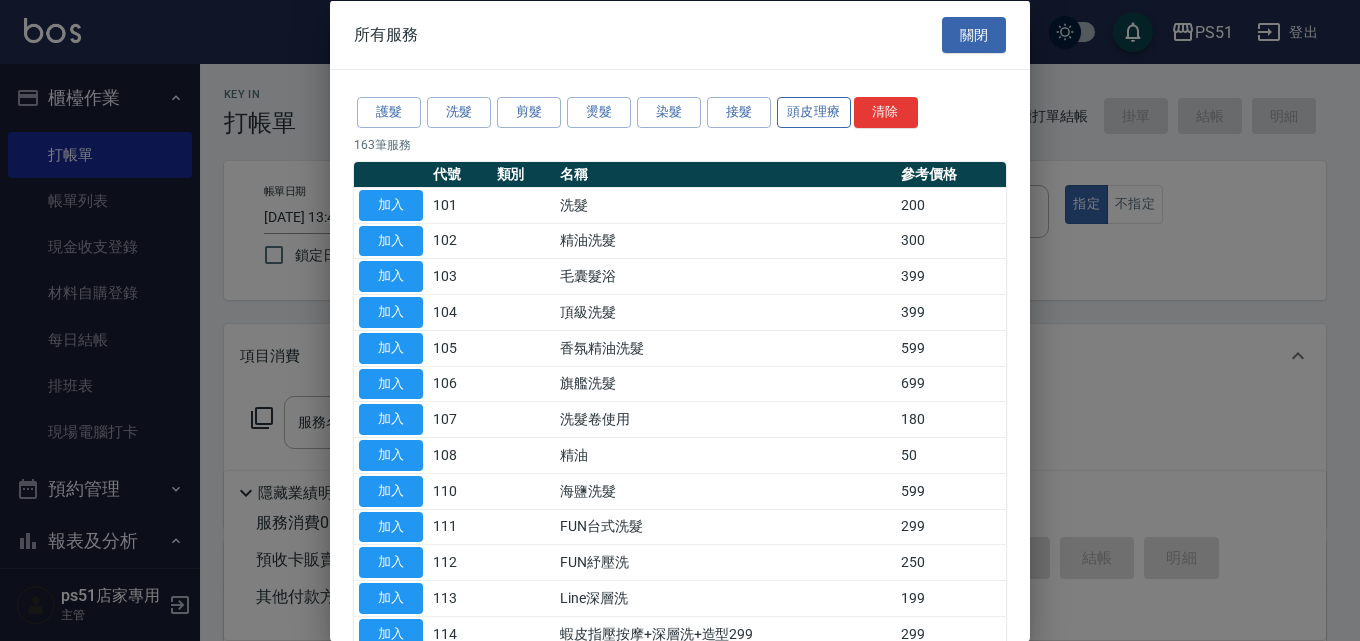 click on "頭皮理療" at bounding box center [814, 112] 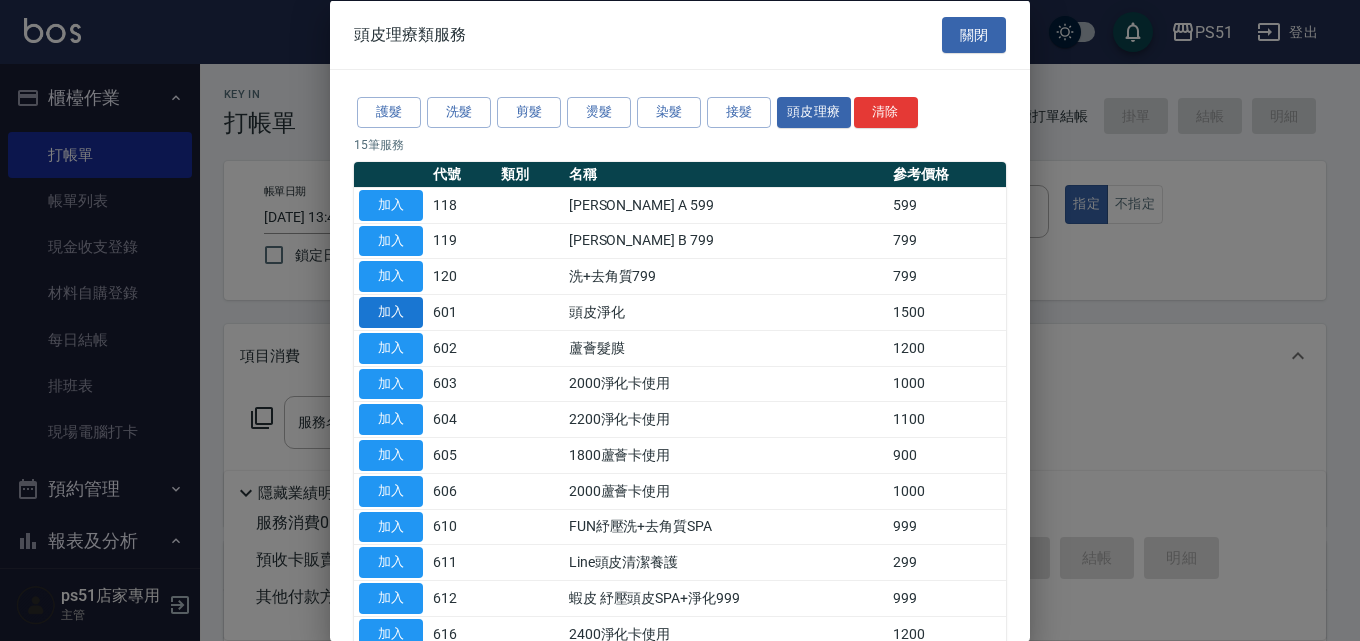 click on "加入" at bounding box center [391, 312] 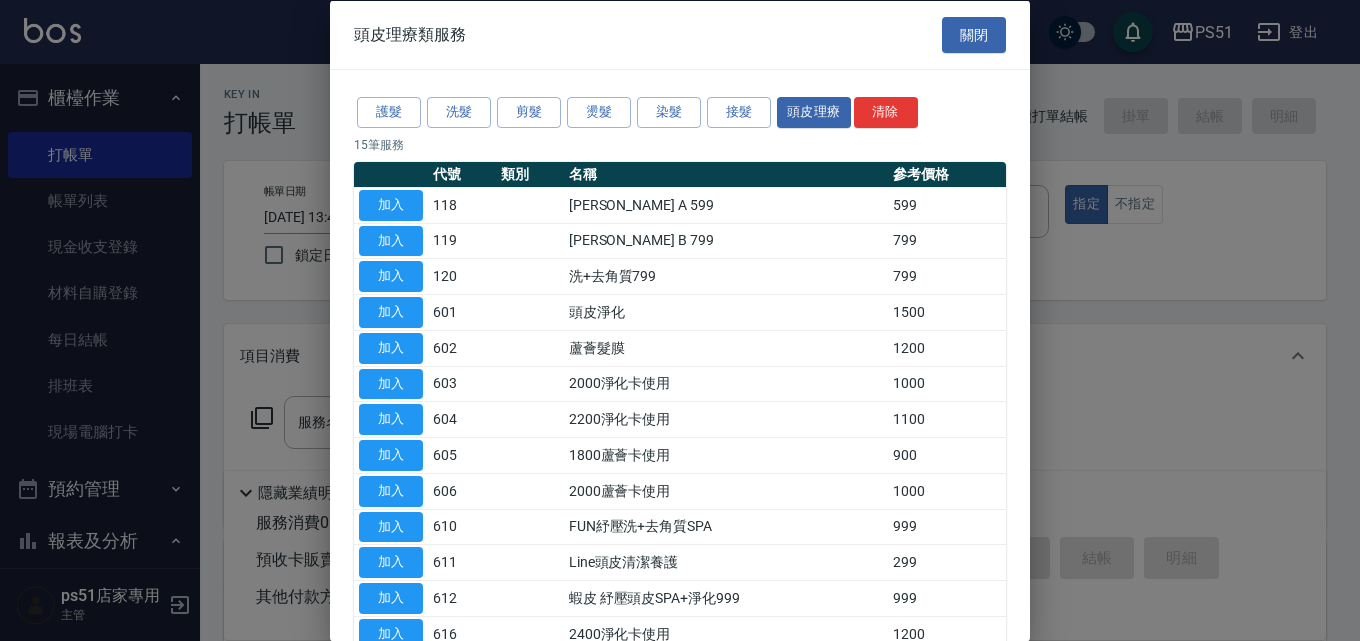 type on "頭皮淨化(601)" 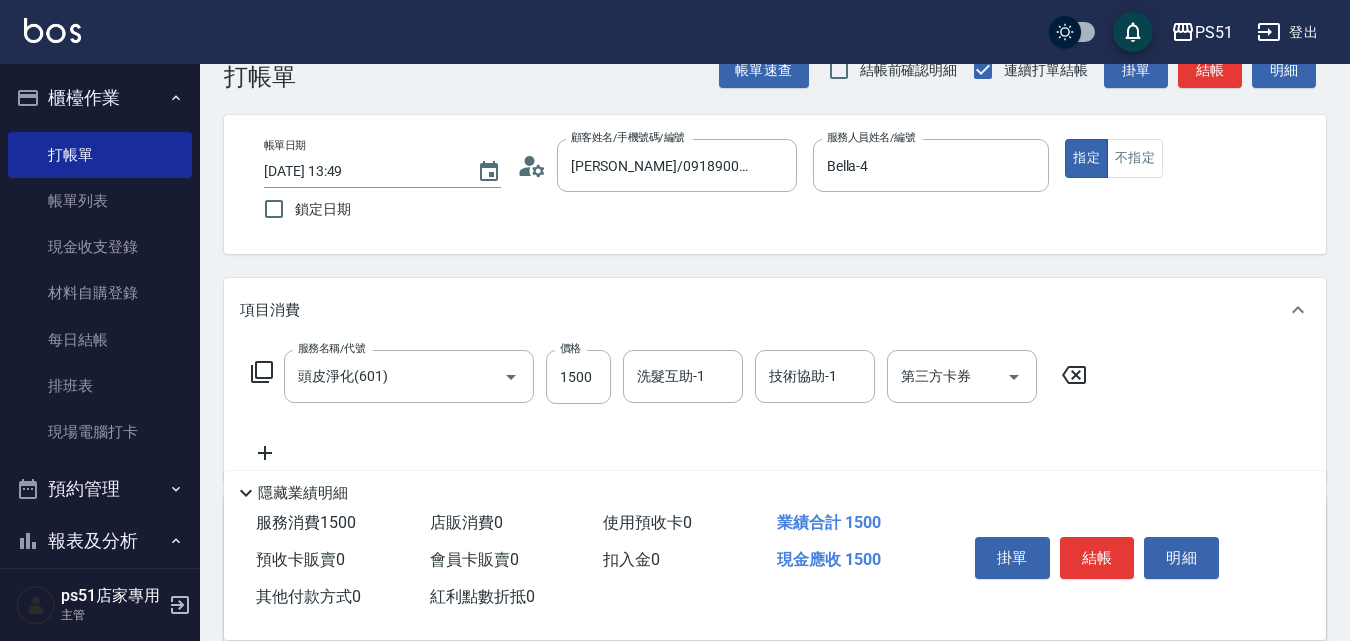 scroll, scrollTop: 233, scrollLeft: 0, axis: vertical 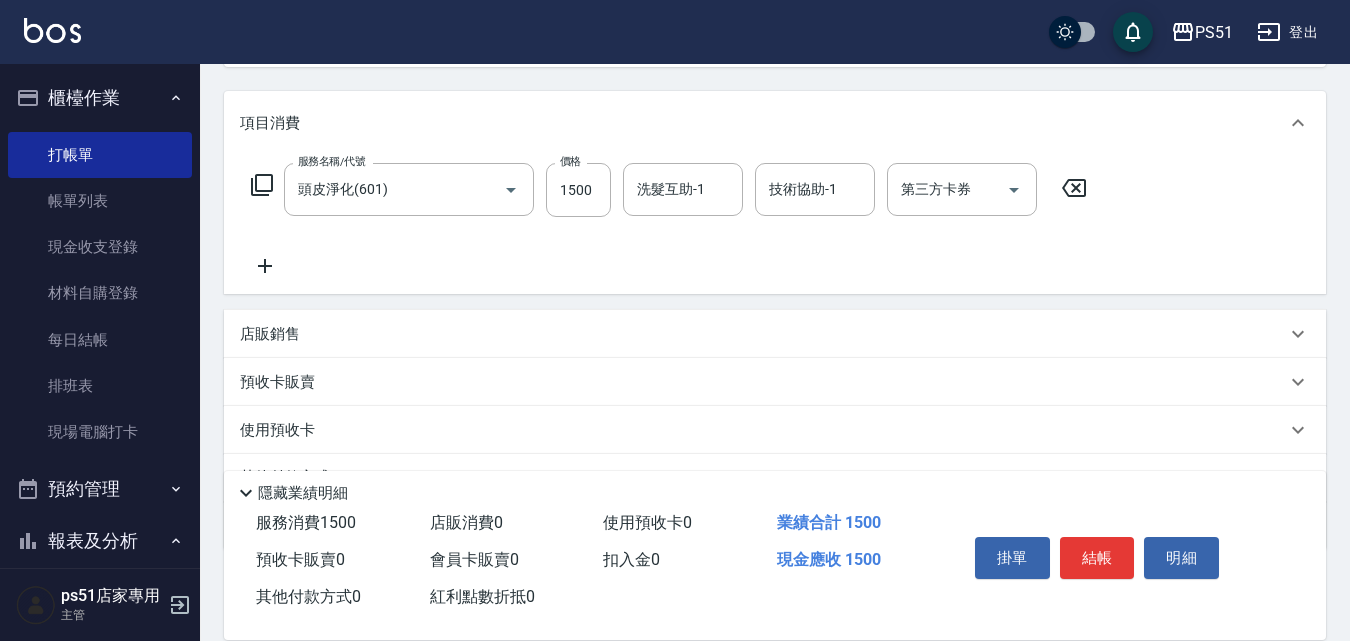 click 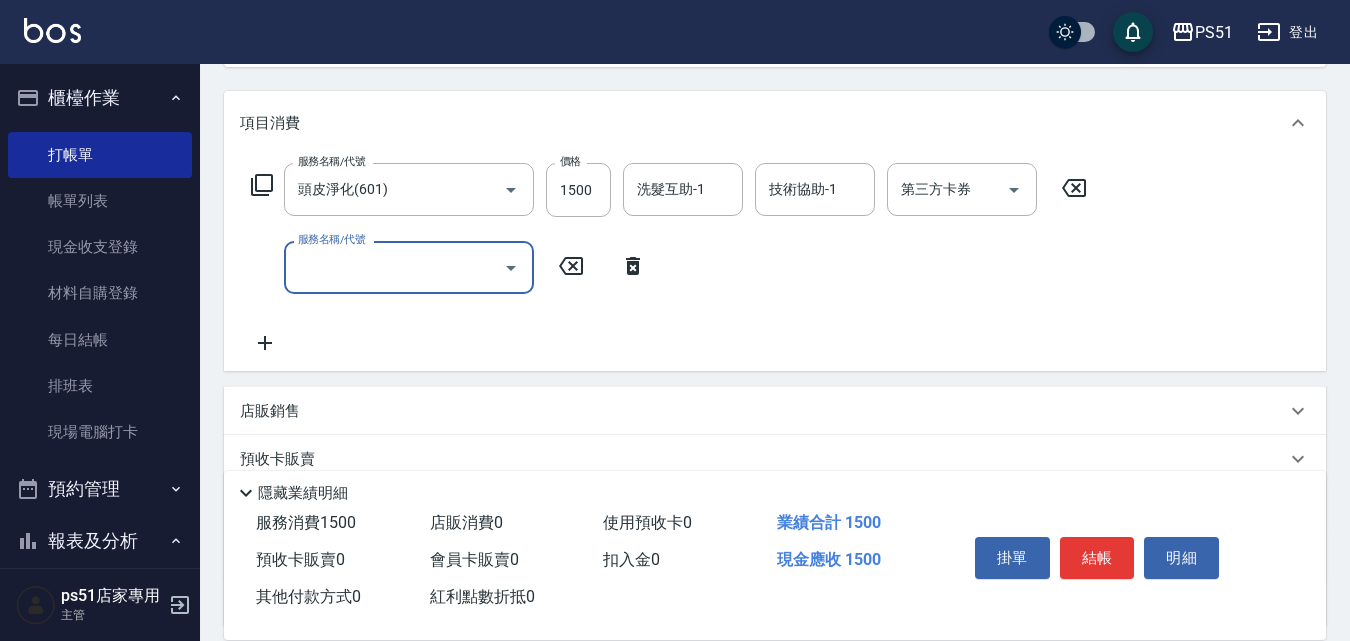 click on "服務名稱/代號" at bounding box center (394, 267) 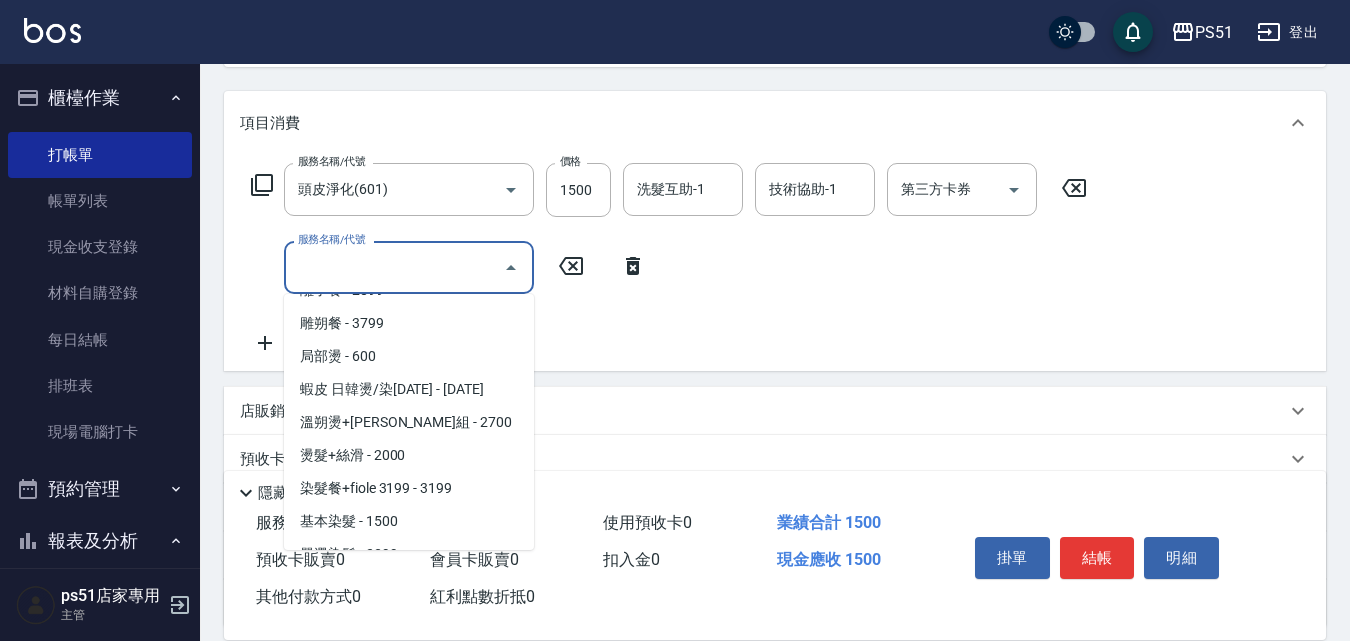 scroll, scrollTop: 2100, scrollLeft: 0, axis: vertical 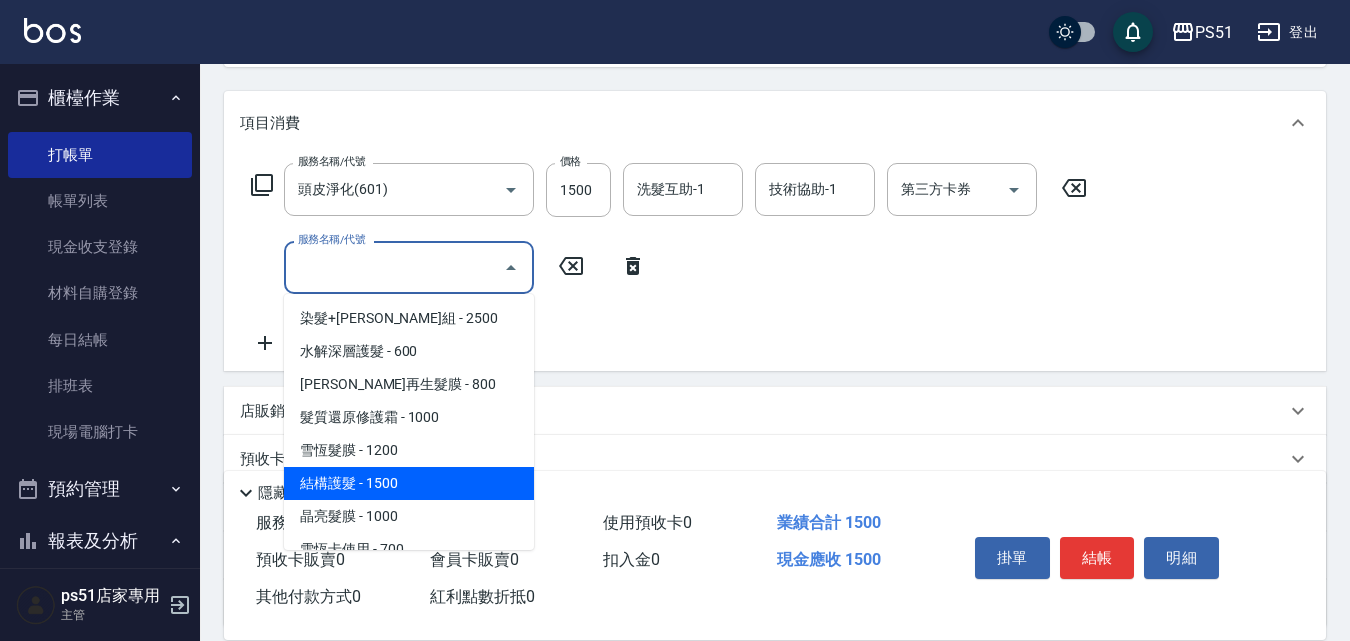 click on "結構護髮 - 1500" at bounding box center (409, 483) 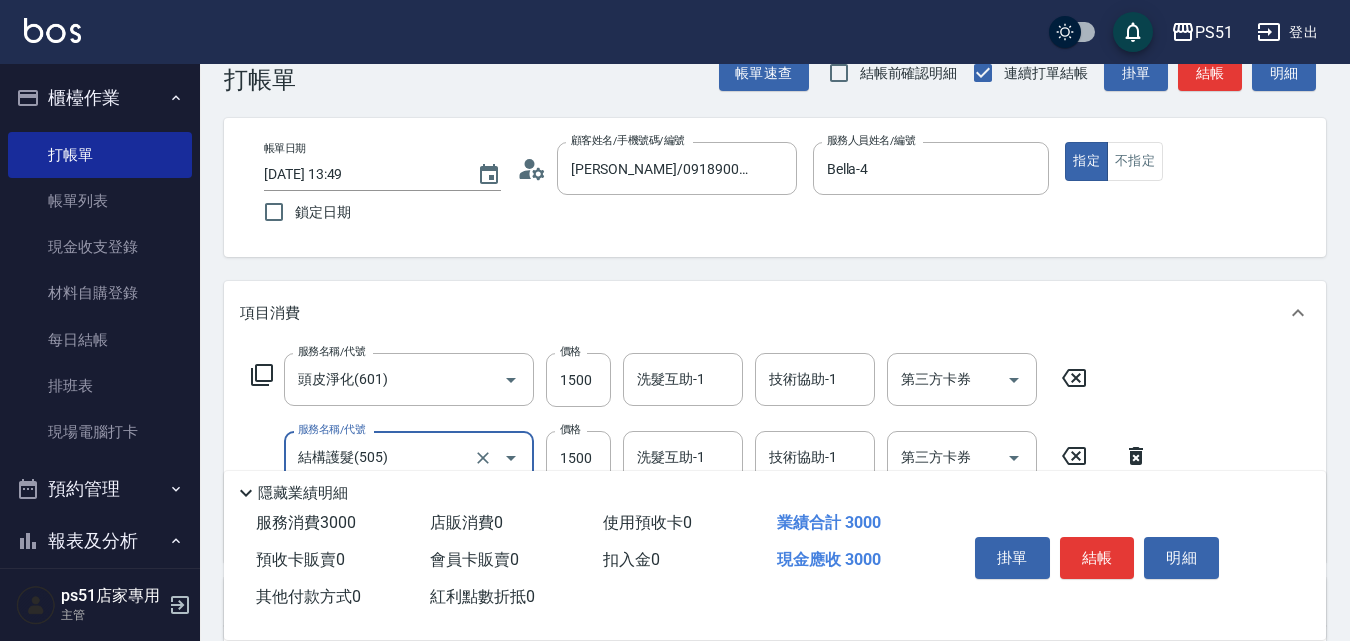 scroll, scrollTop: 0, scrollLeft: 0, axis: both 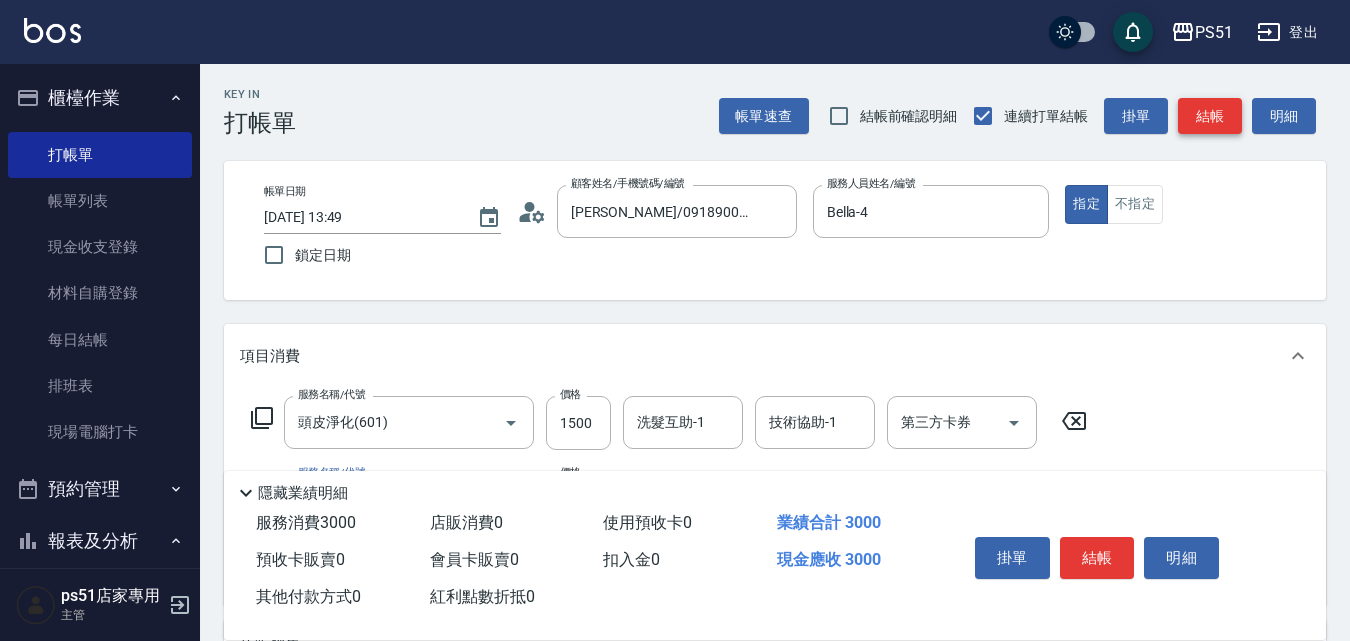 click on "結帳" at bounding box center (1210, 116) 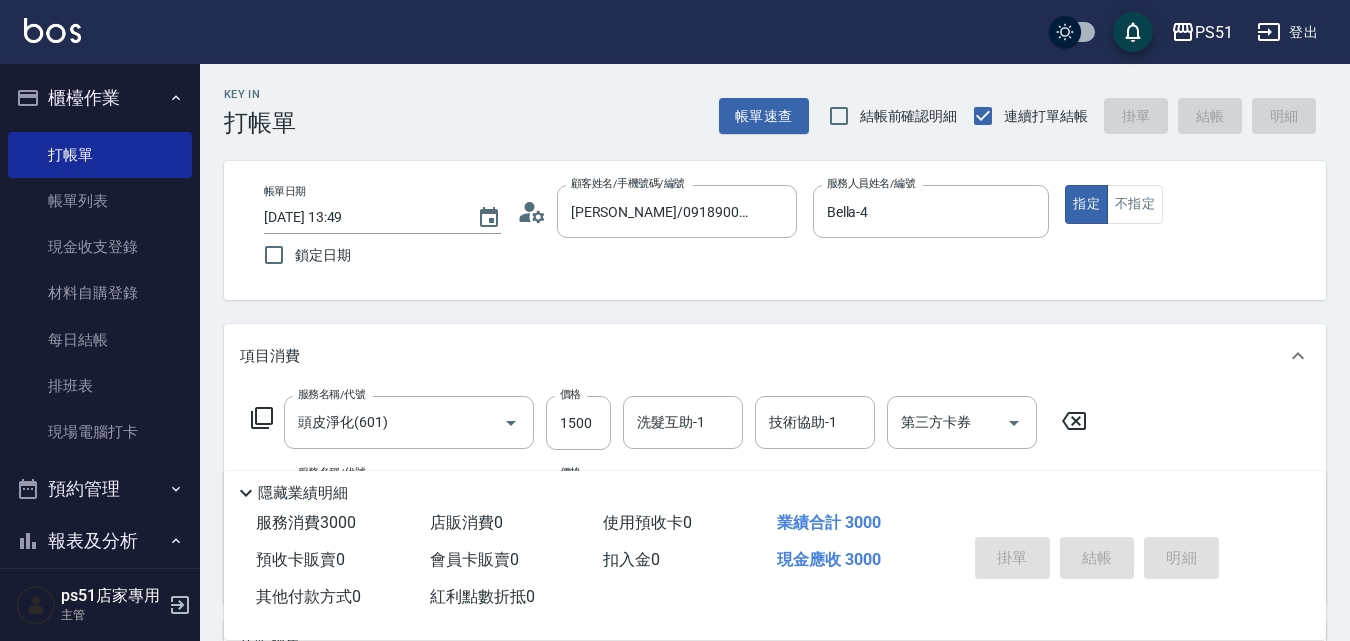 type on "[DATE] 14:25" 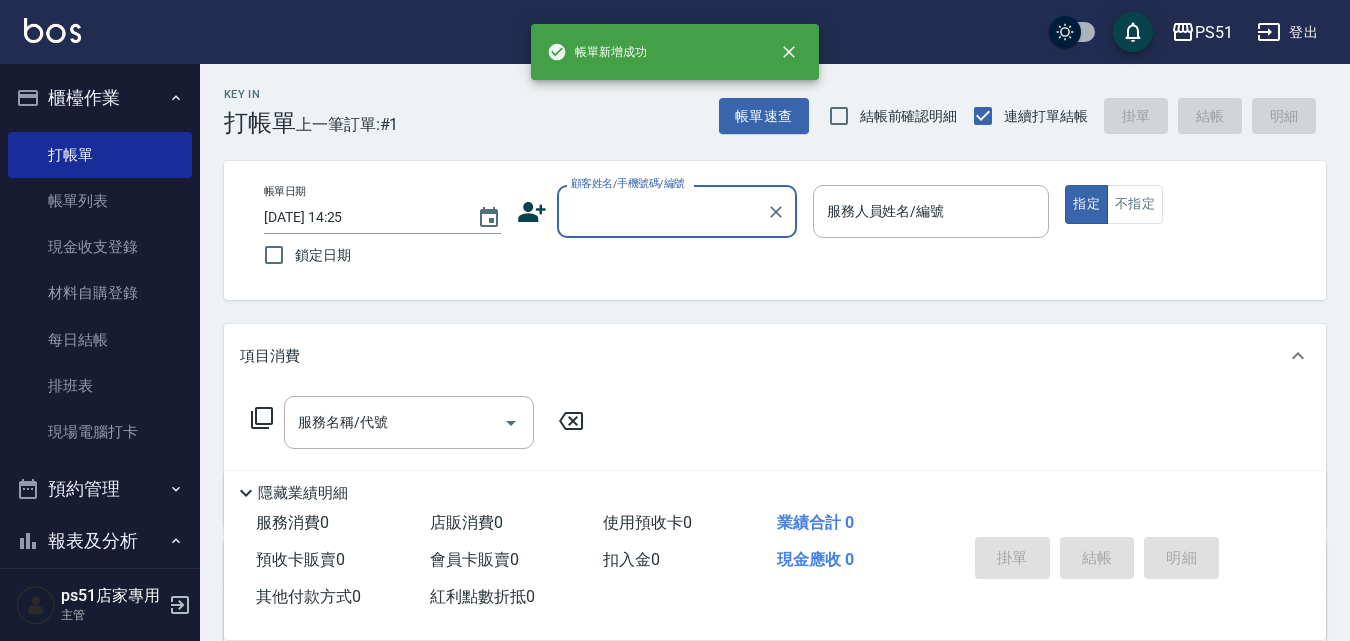 scroll, scrollTop: 0, scrollLeft: 0, axis: both 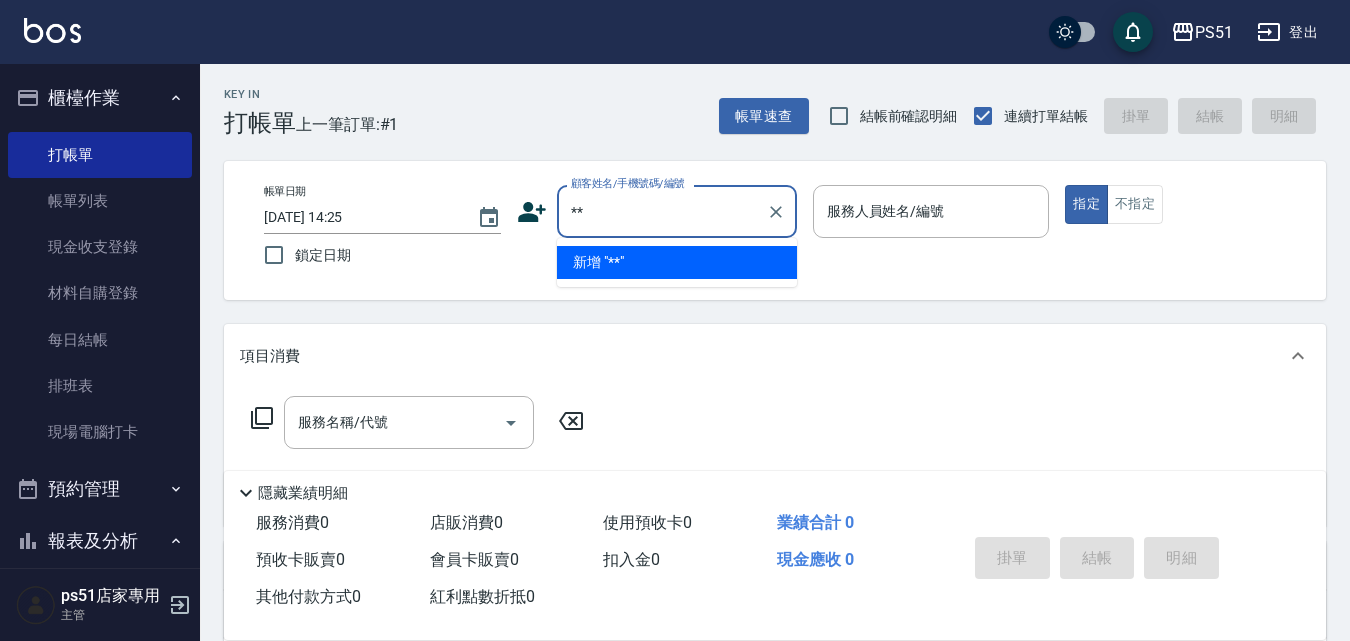 type on "**" 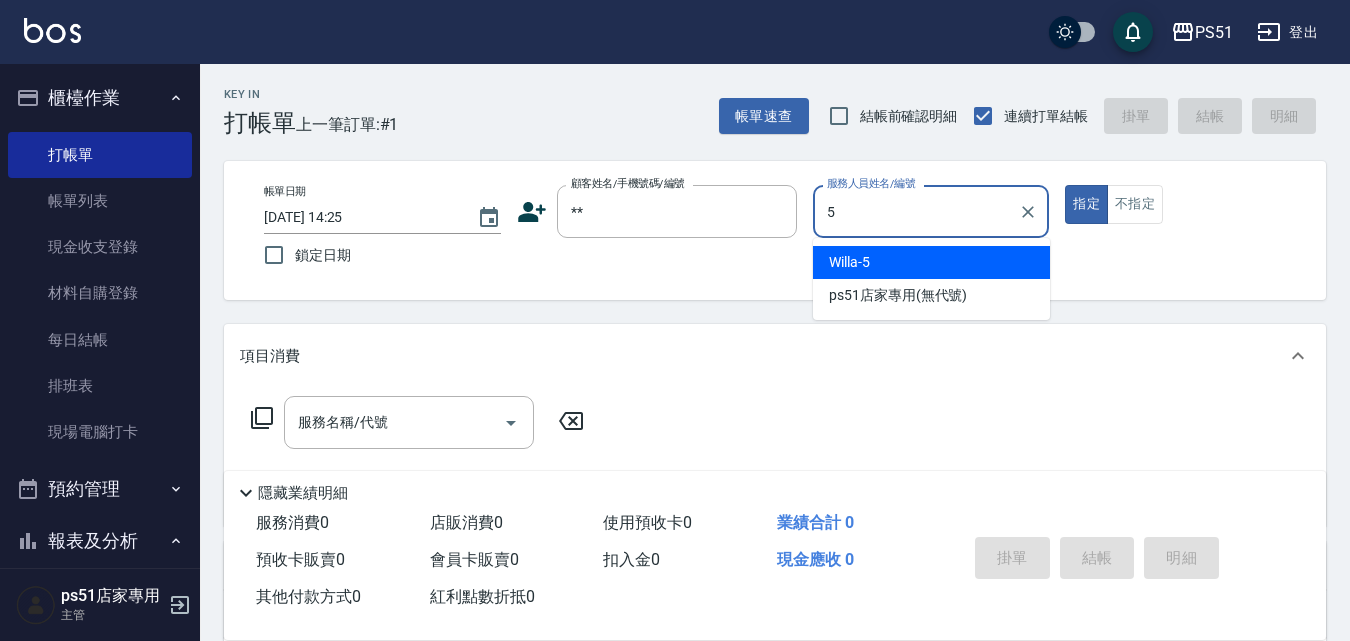 type on "Willa-5" 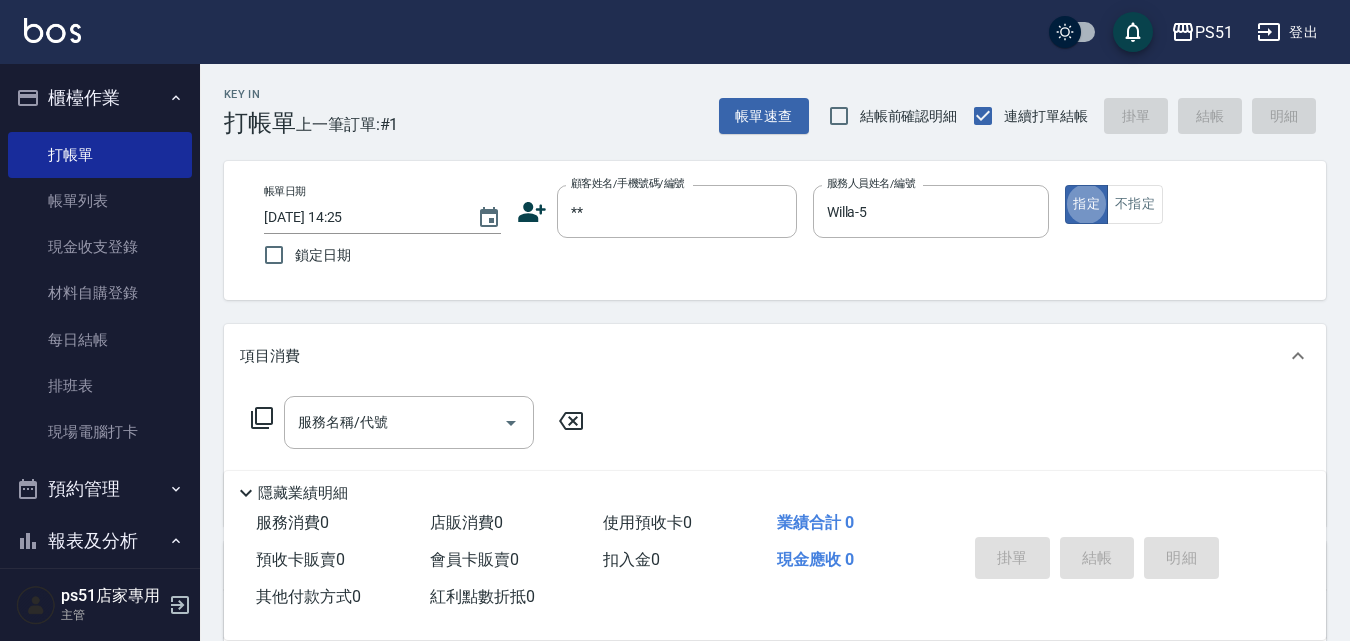 type on "true" 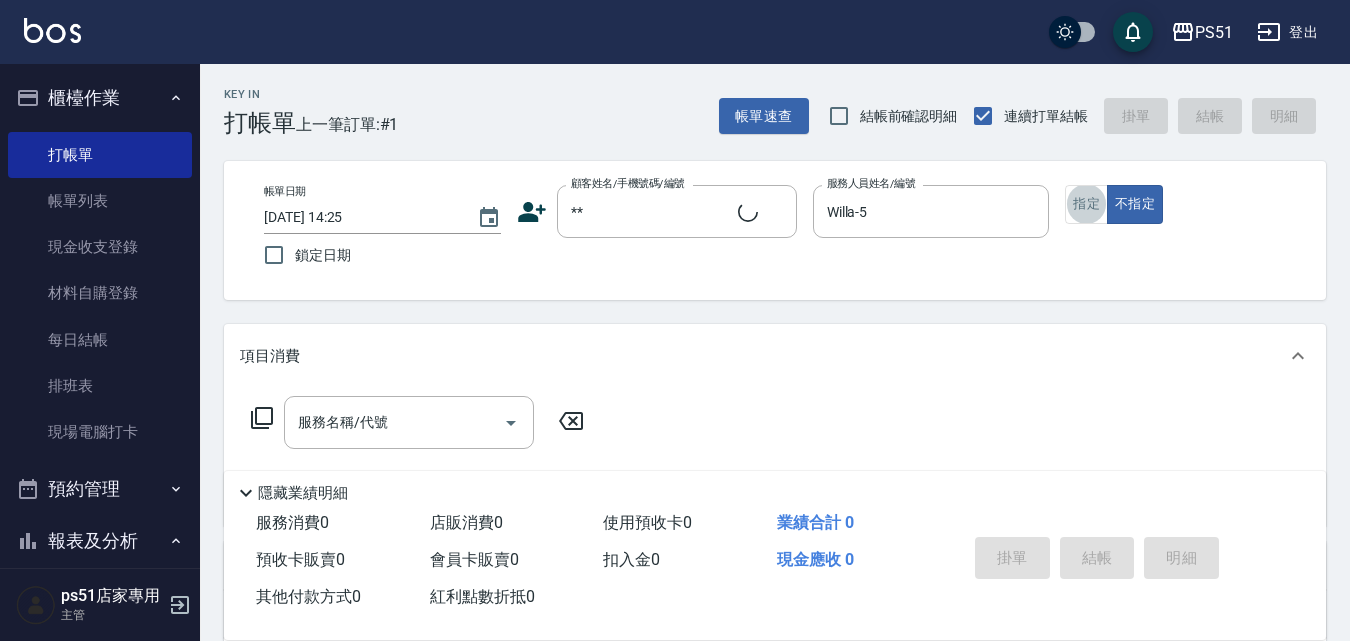 type on "新客人 姓名未設定/**/null" 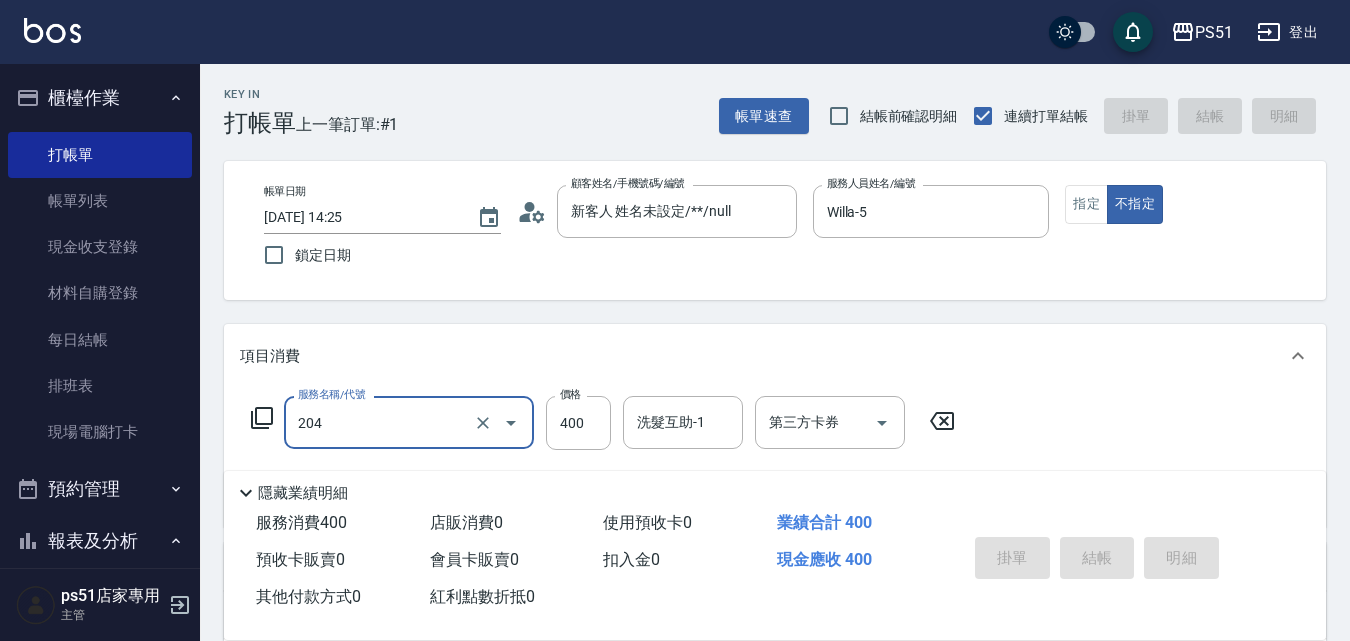type on "204" 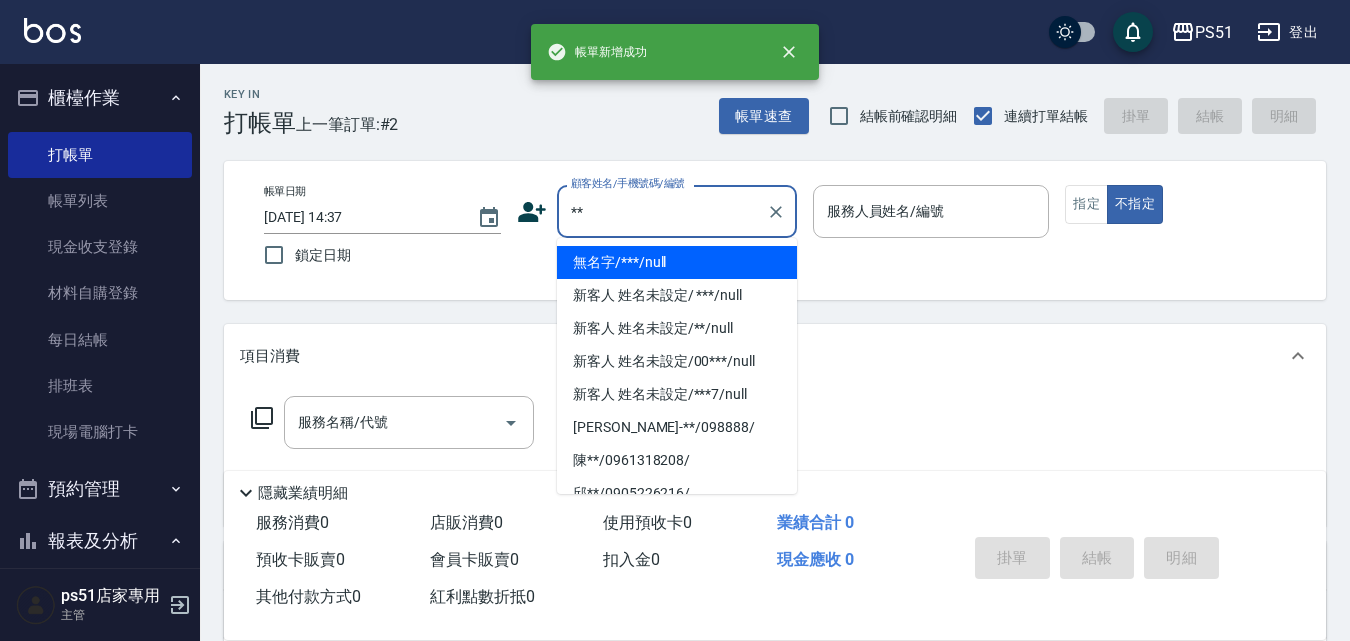 type on "無名字/***/null" 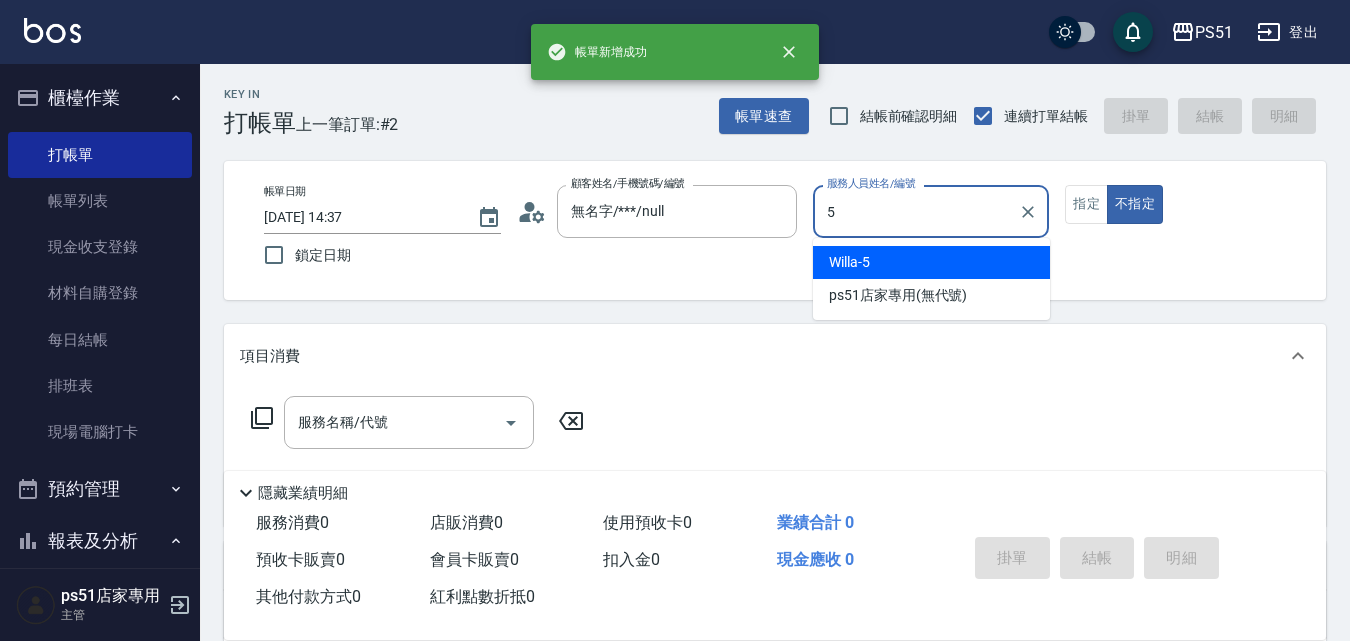 type on "Willa-5" 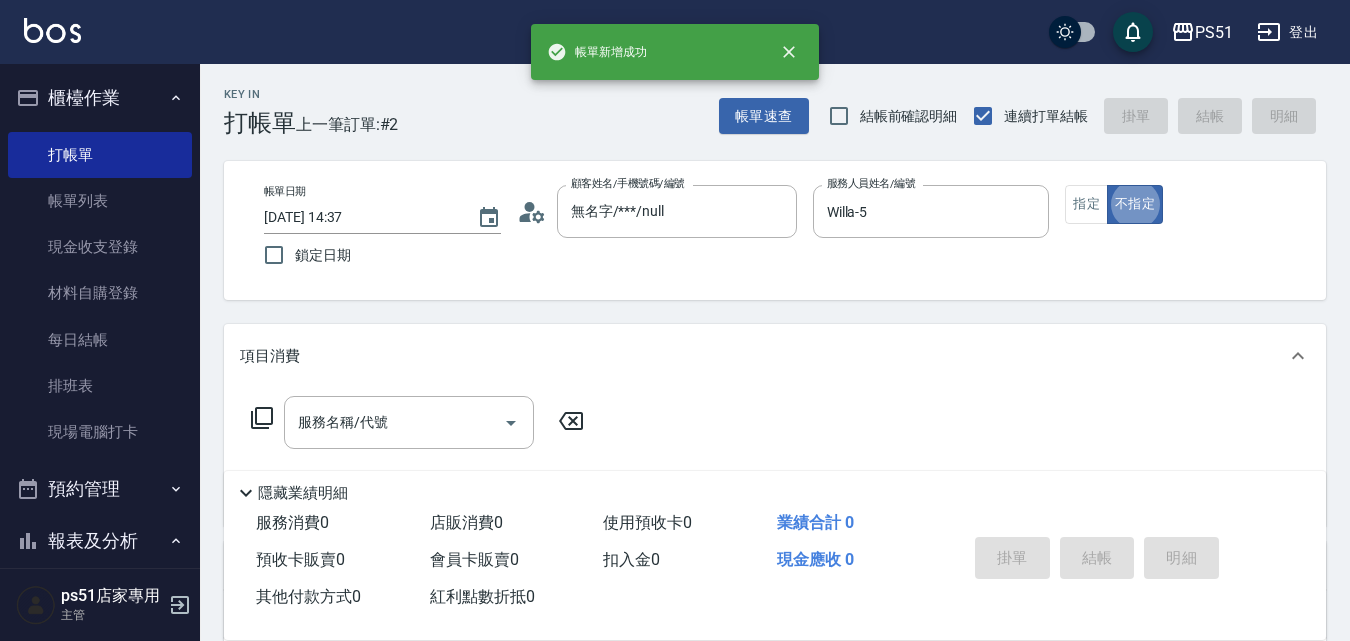 type on "false" 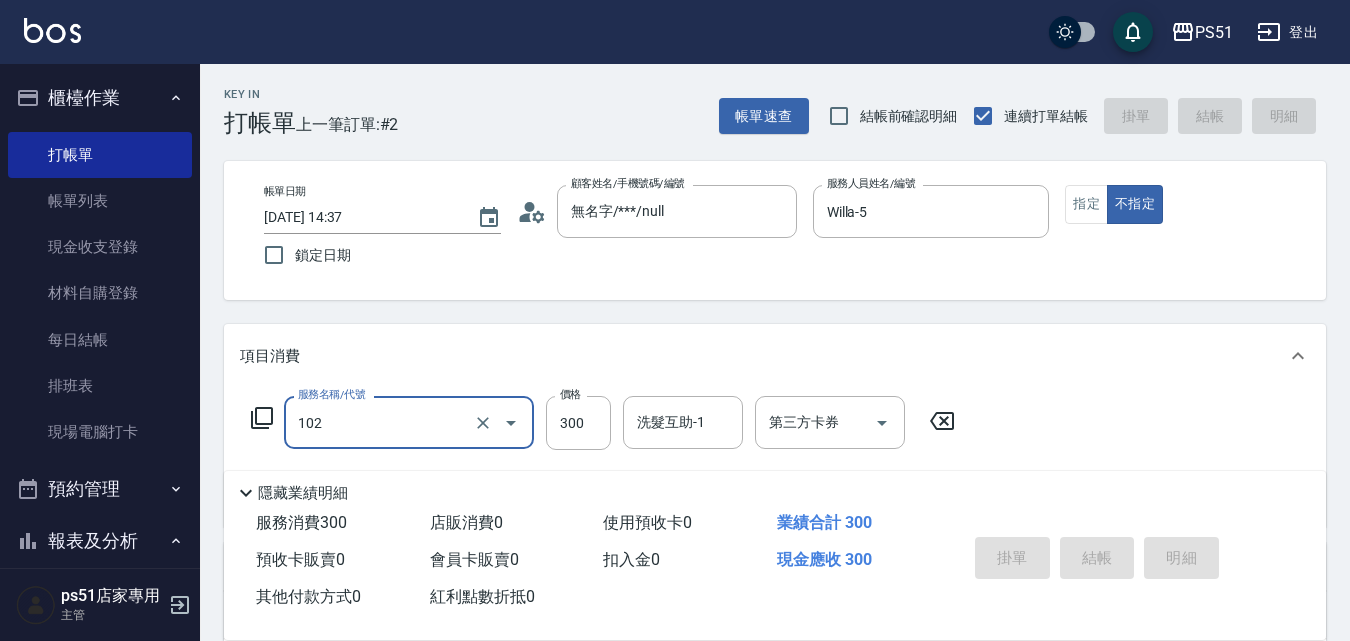 type on "102" 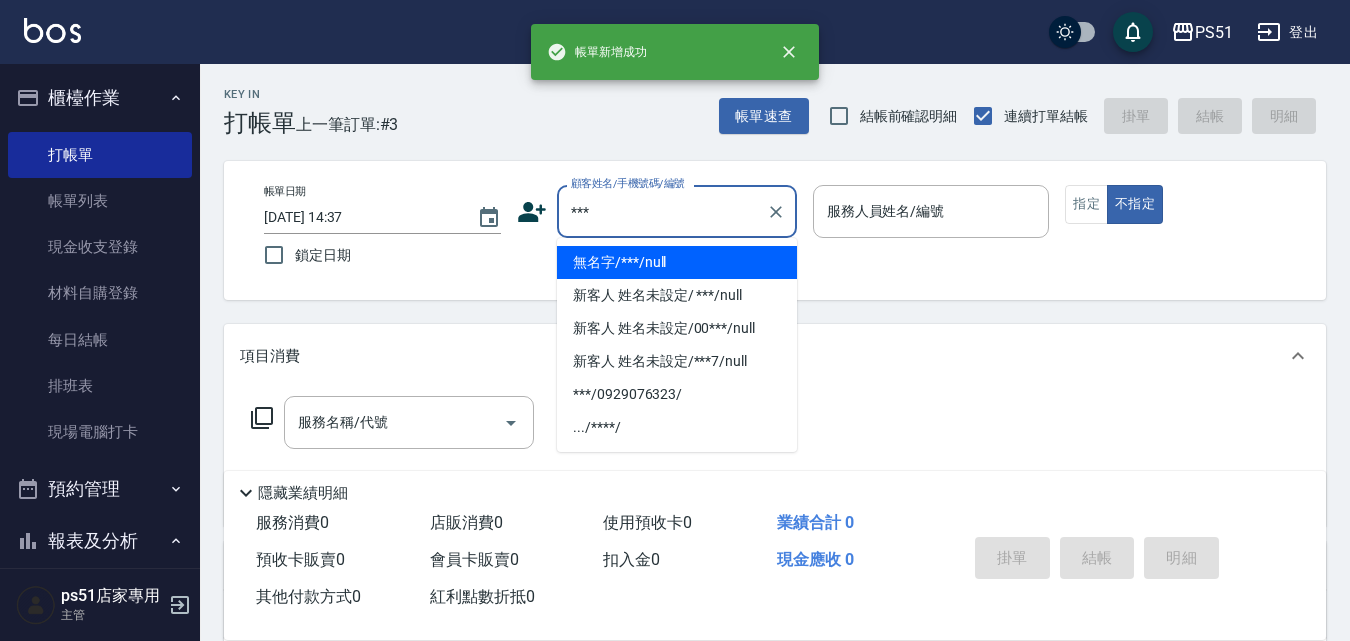 type on "無名字/***/null" 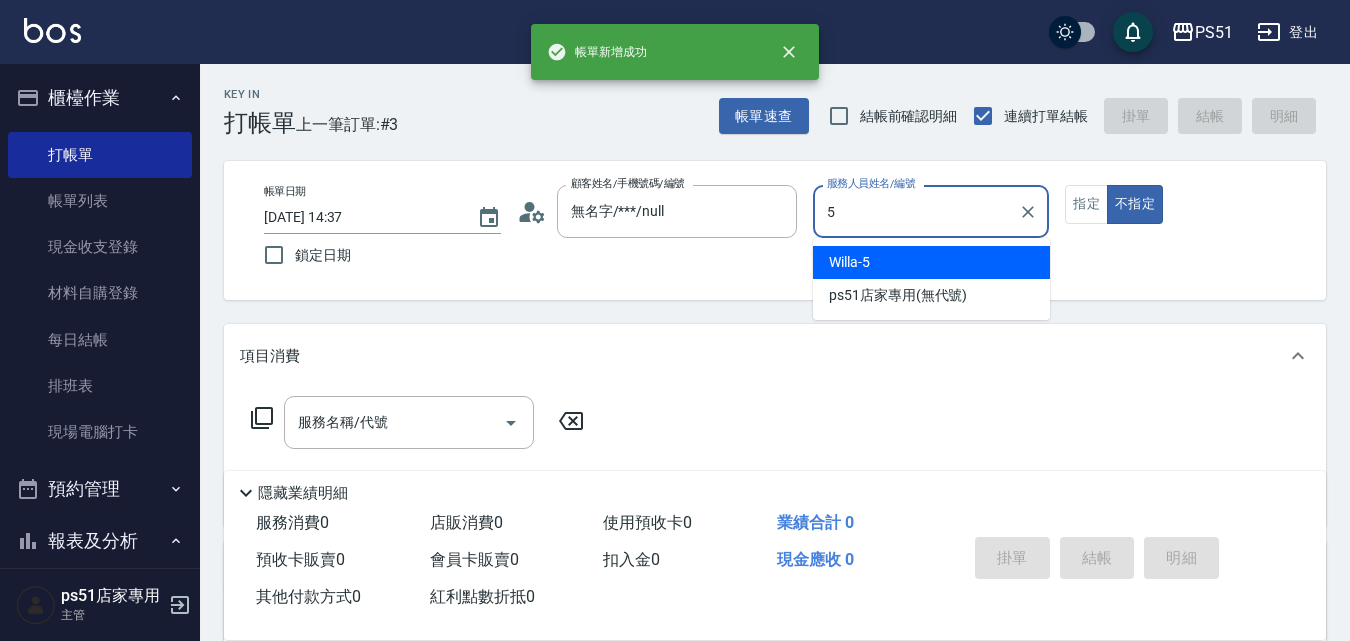 type on "Willa-5" 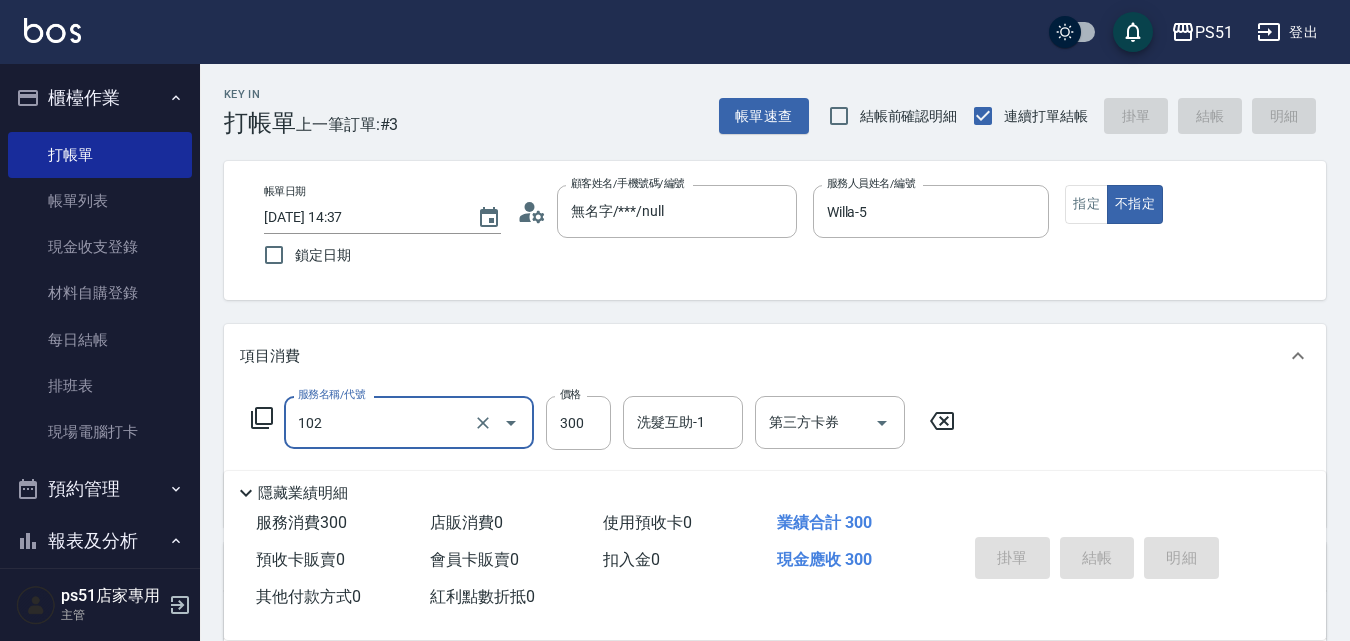 type on "102" 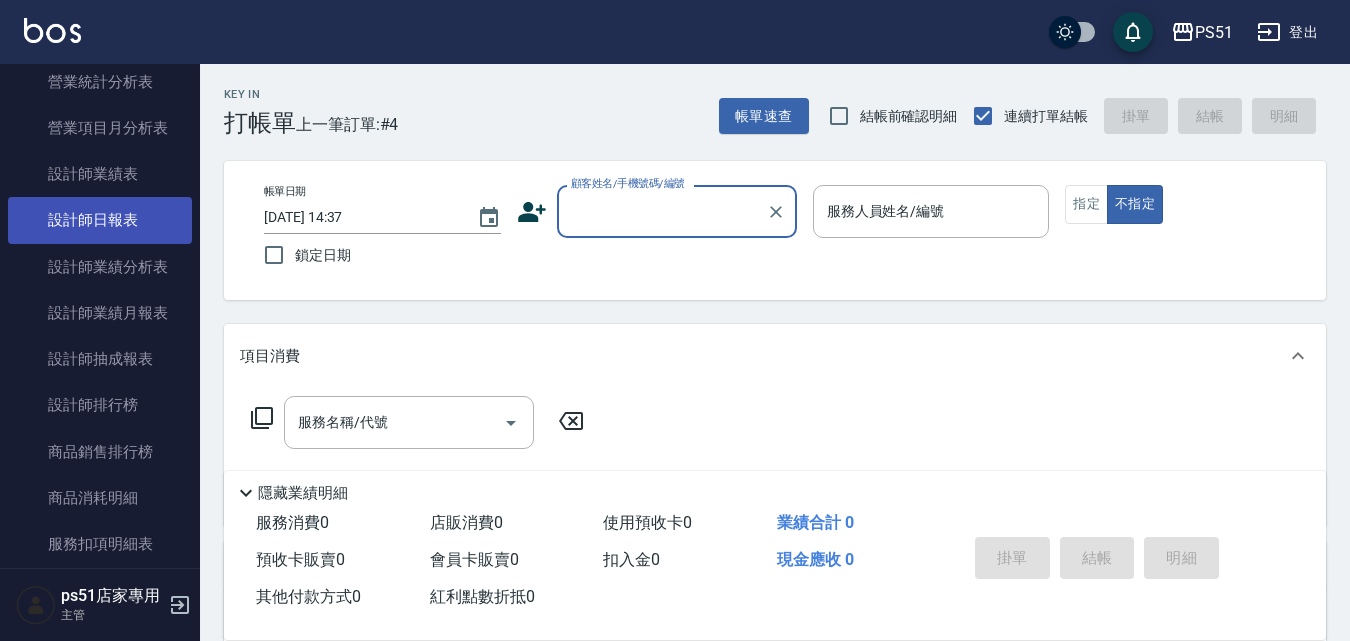 scroll, scrollTop: 933, scrollLeft: 0, axis: vertical 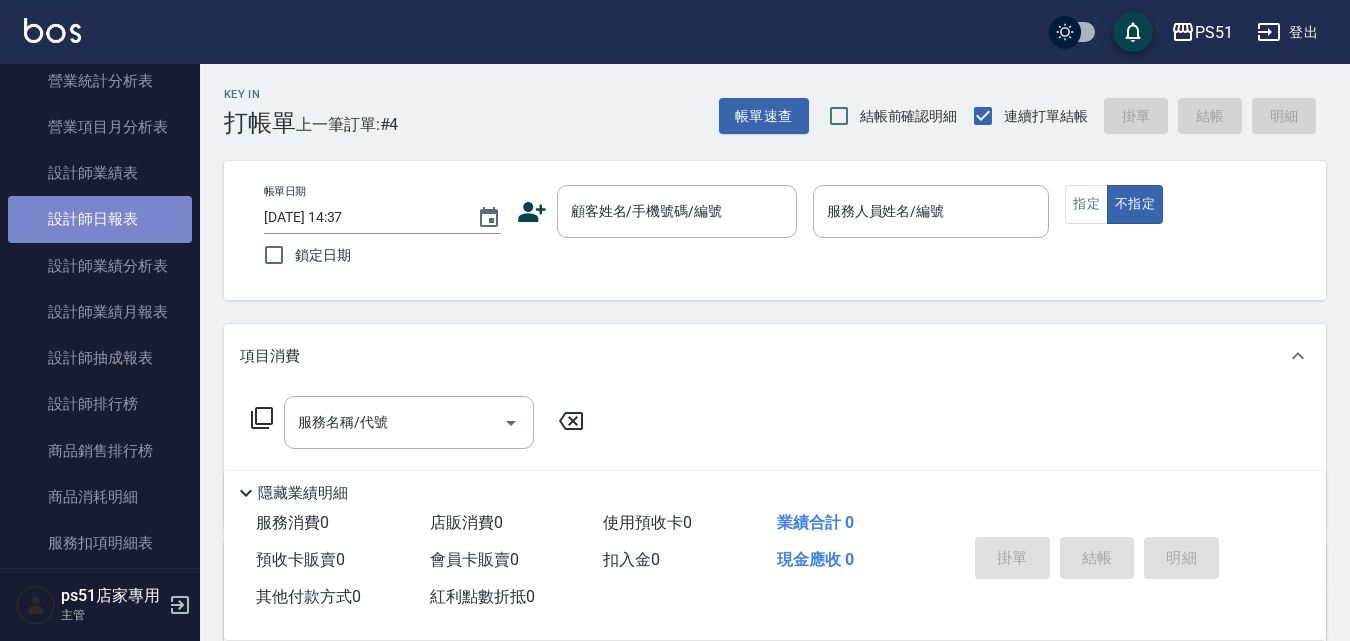 click on "設計師日報表" at bounding box center (100, 219) 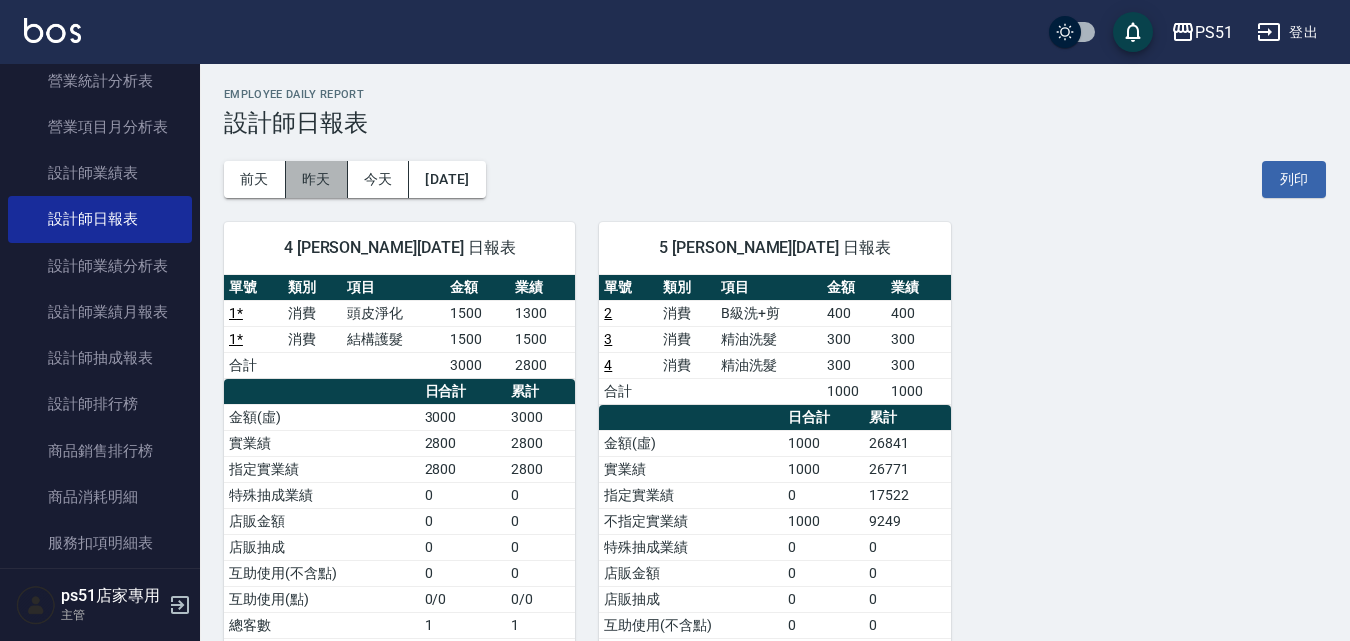 click on "昨天" at bounding box center [317, 179] 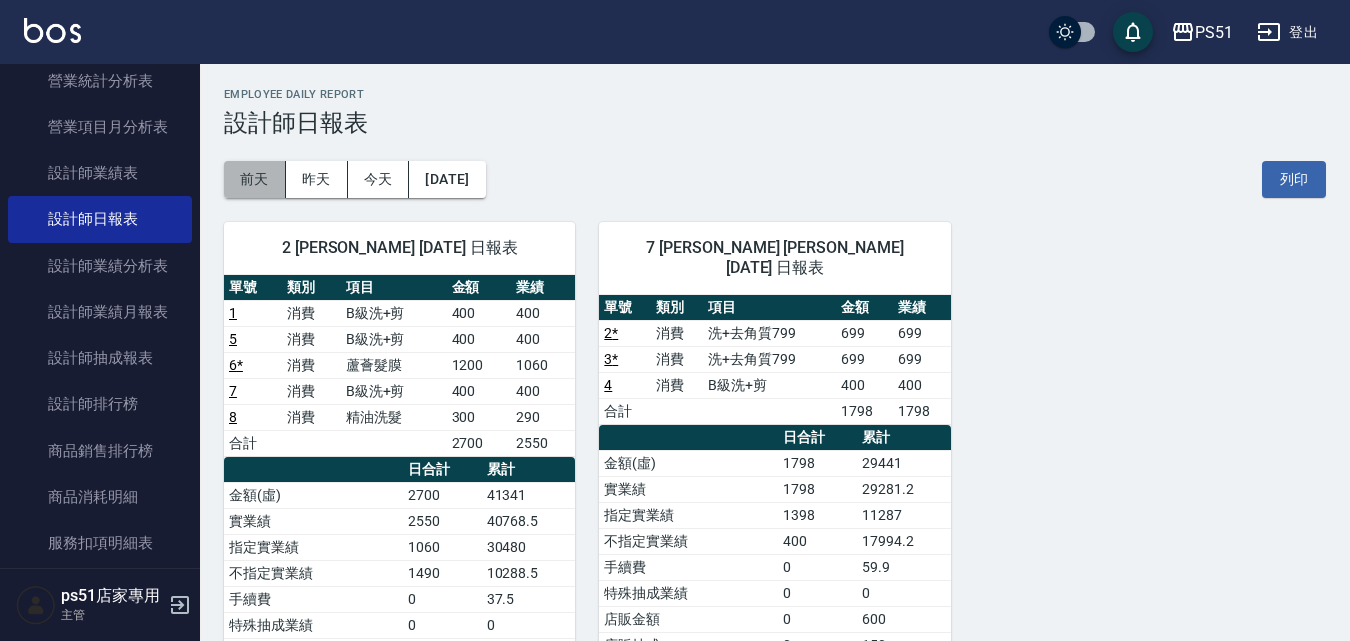 click on "前天" at bounding box center (255, 179) 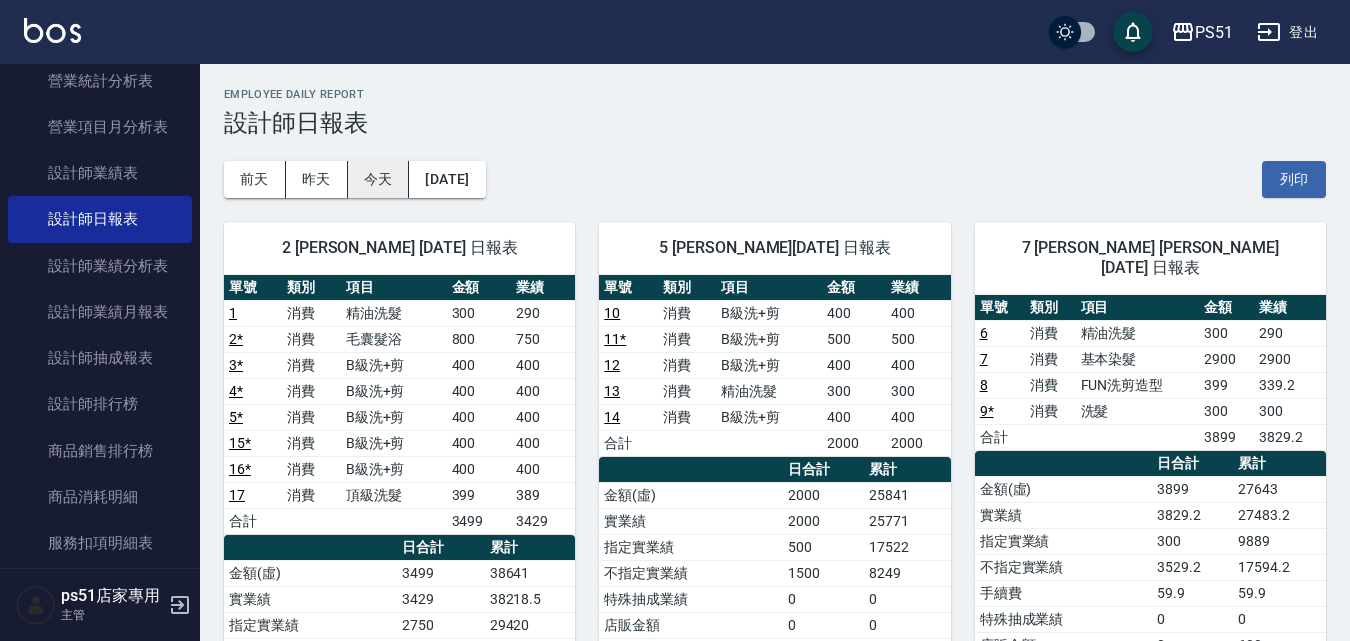 click on "今天" at bounding box center (379, 179) 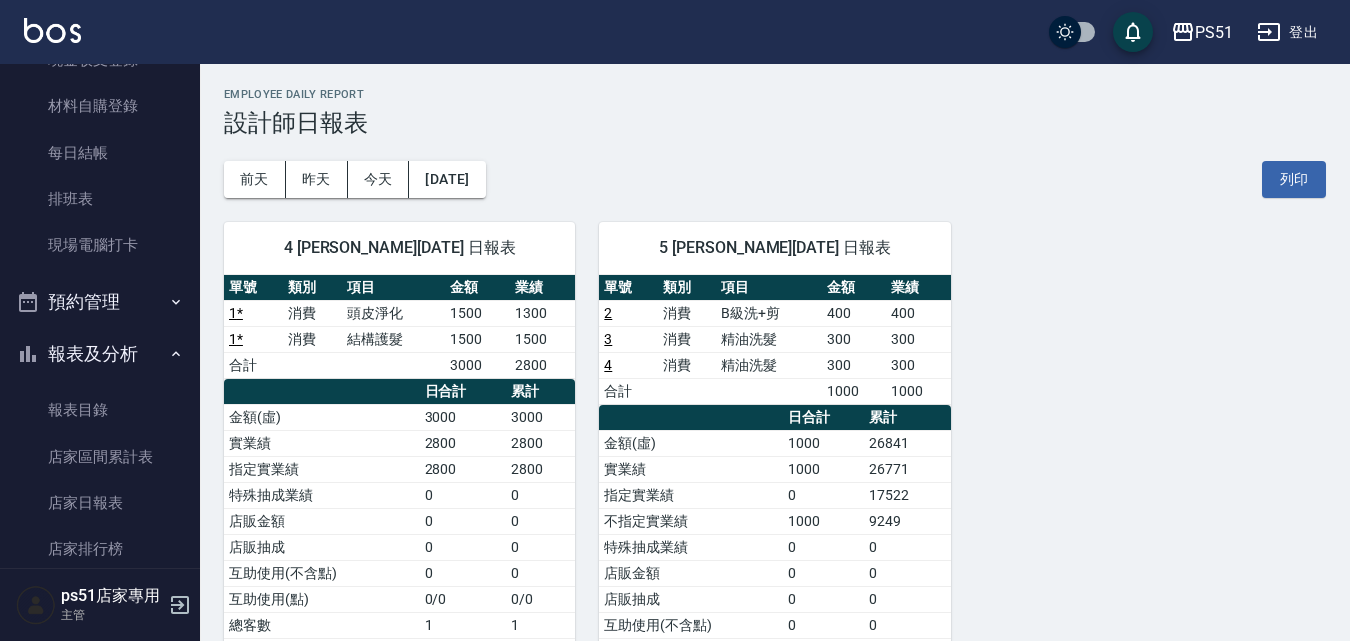 scroll, scrollTop: 0, scrollLeft: 0, axis: both 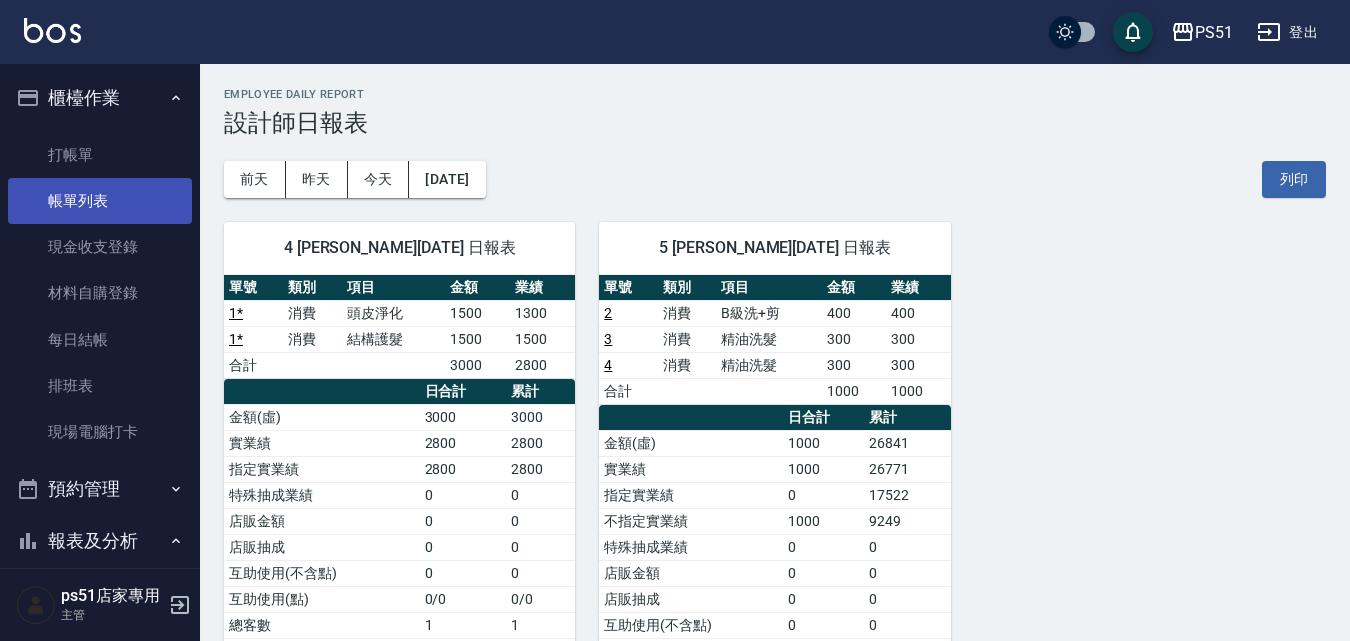 drag, startPoint x: 82, startPoint y: 179, endPoint x: 65, endPoint y: 187, distance: 18.788294 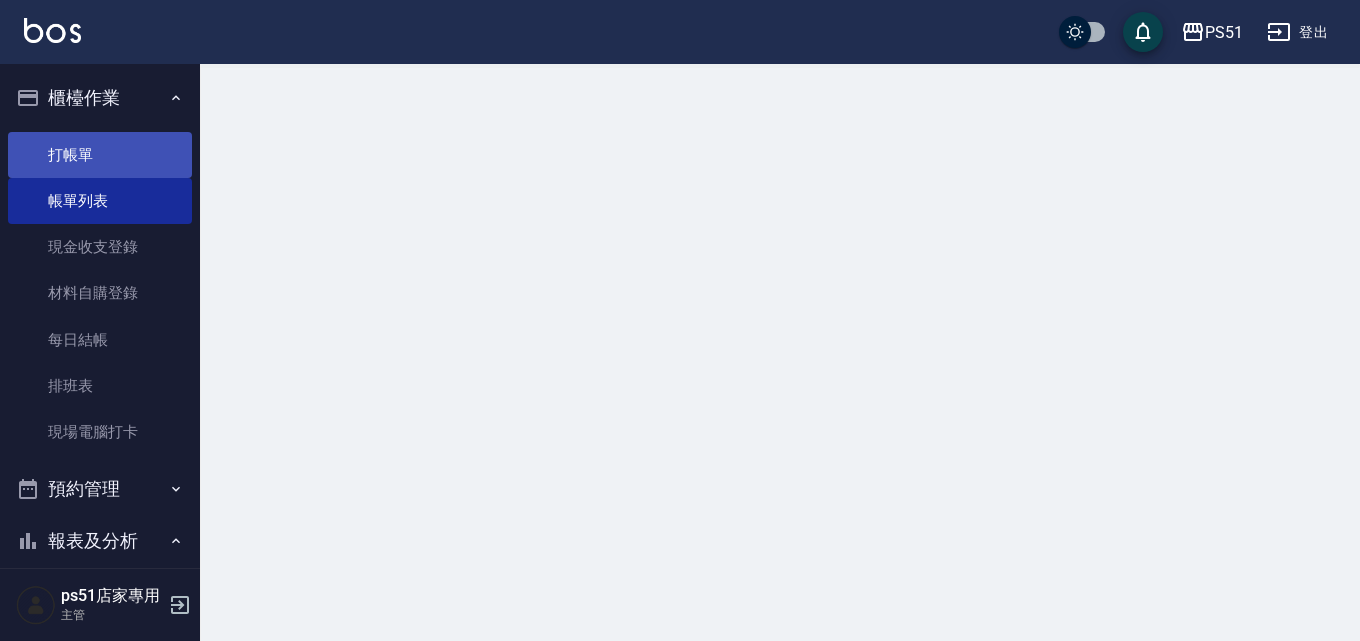 click on "打帳單" at bounding box center [100, 155] 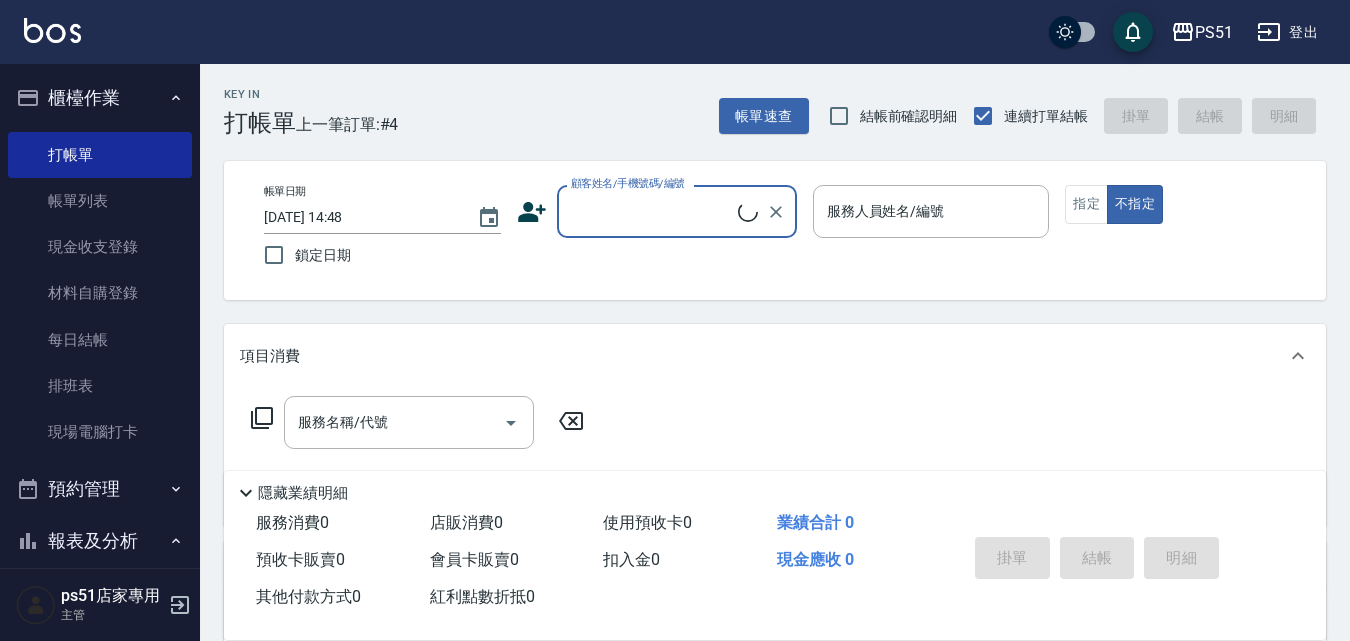 click on "顧客姓名/手機號碼/編號" at bounding box center (628, 183) 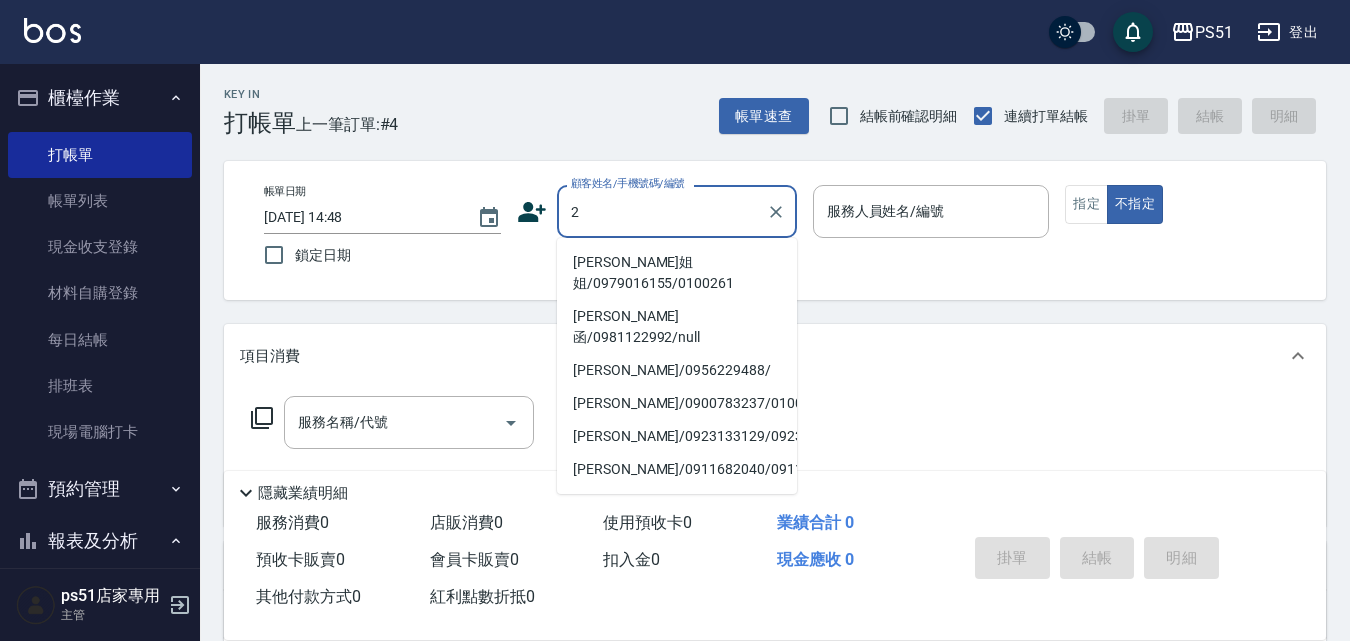 drag, startPoint x: 684, startPoint y: 214, endPoint x: 553, endPoint y: 204, distance: 131.38112 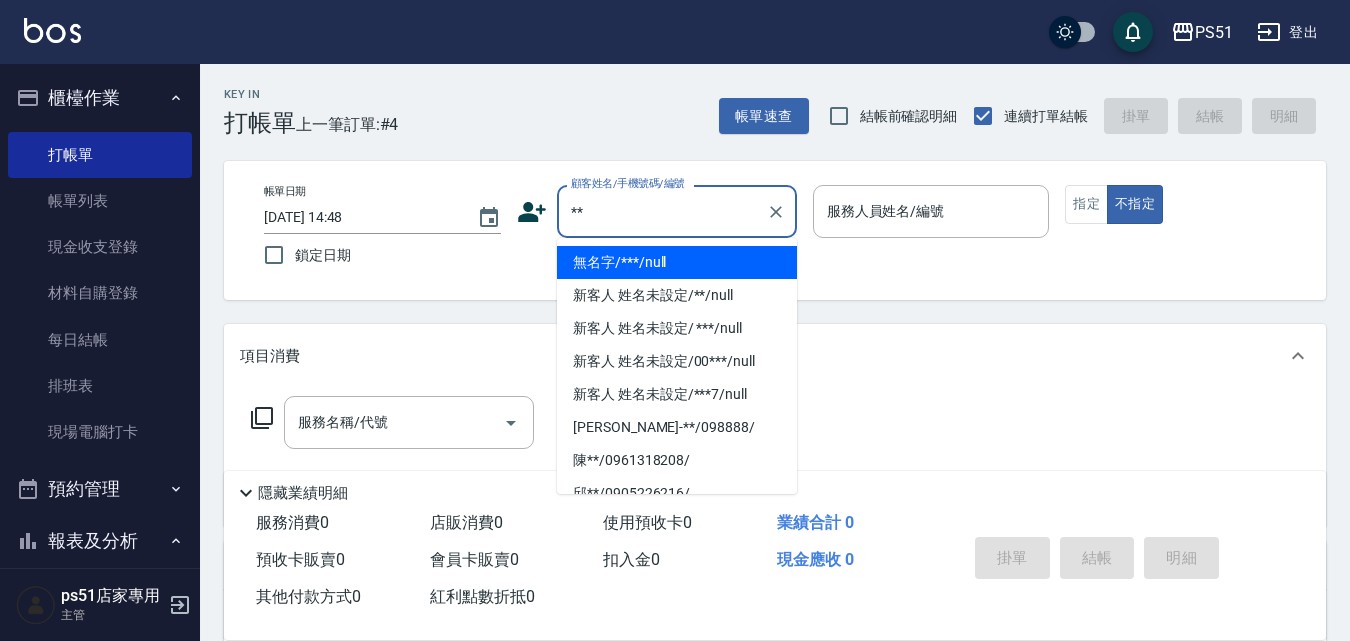 click on "無名字/***/null" at bounding box center (677, 262) 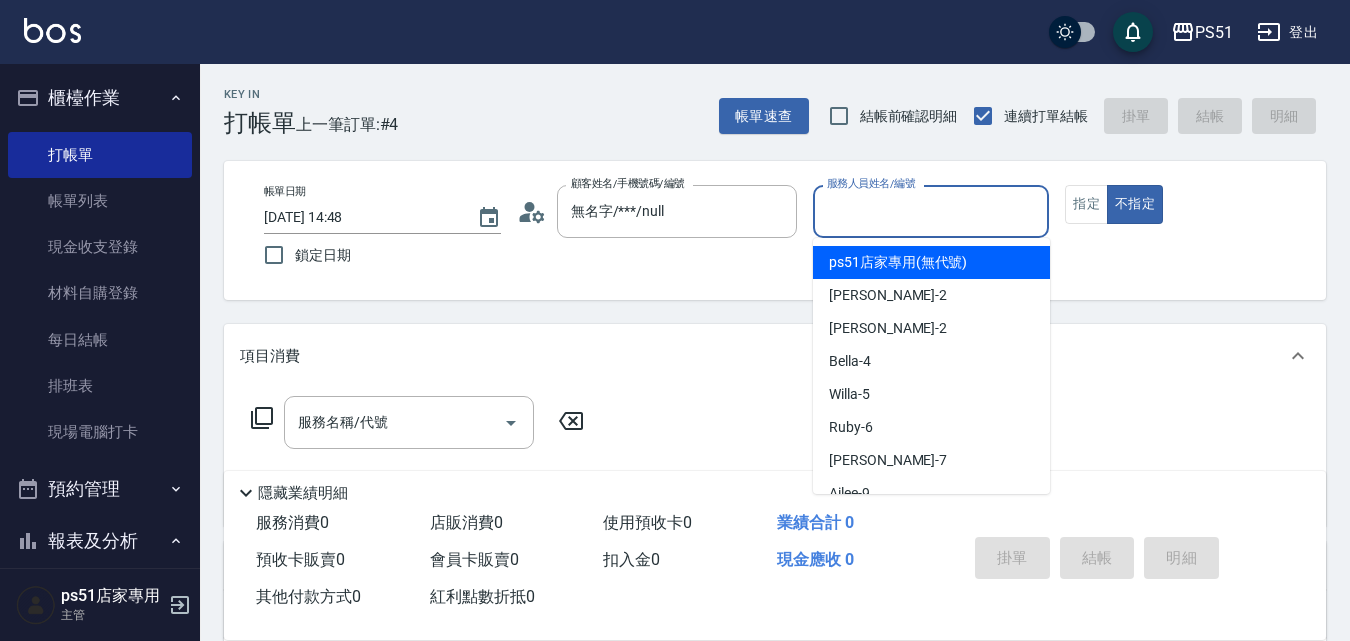 click on "服務人員姓名/編號" at bounding box center (931, 211) 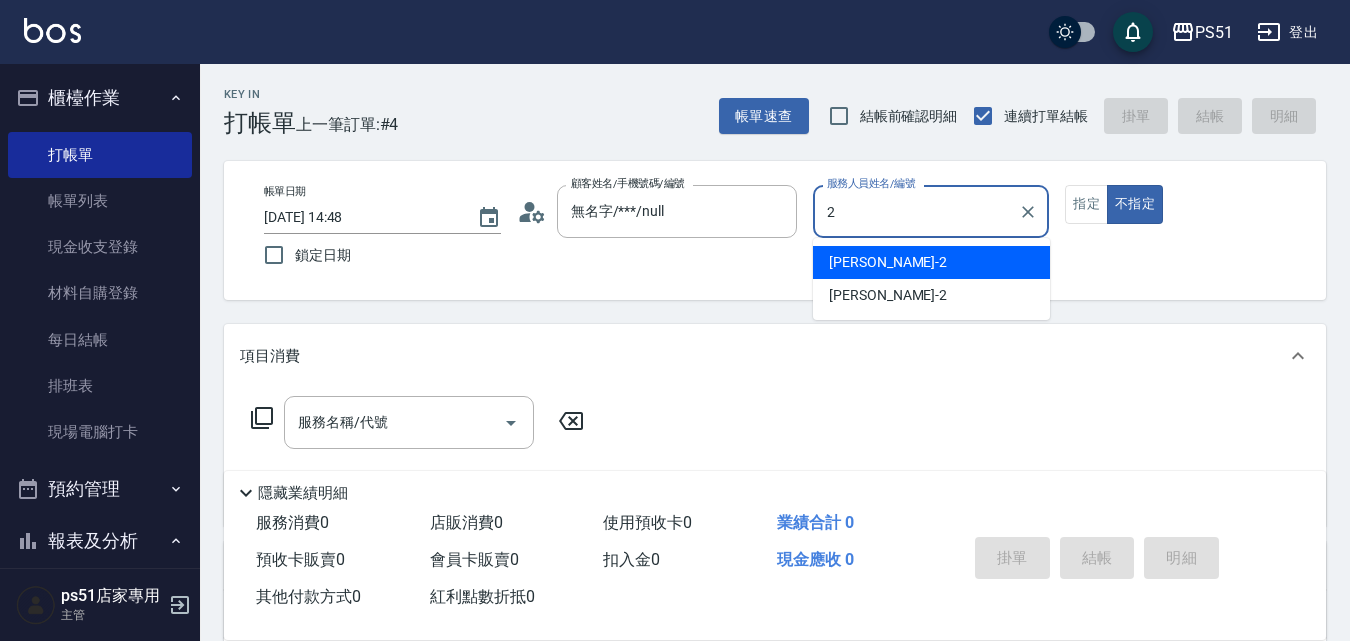 click on "[PERSON_NAME] -2" at bounding box center (931, 262) 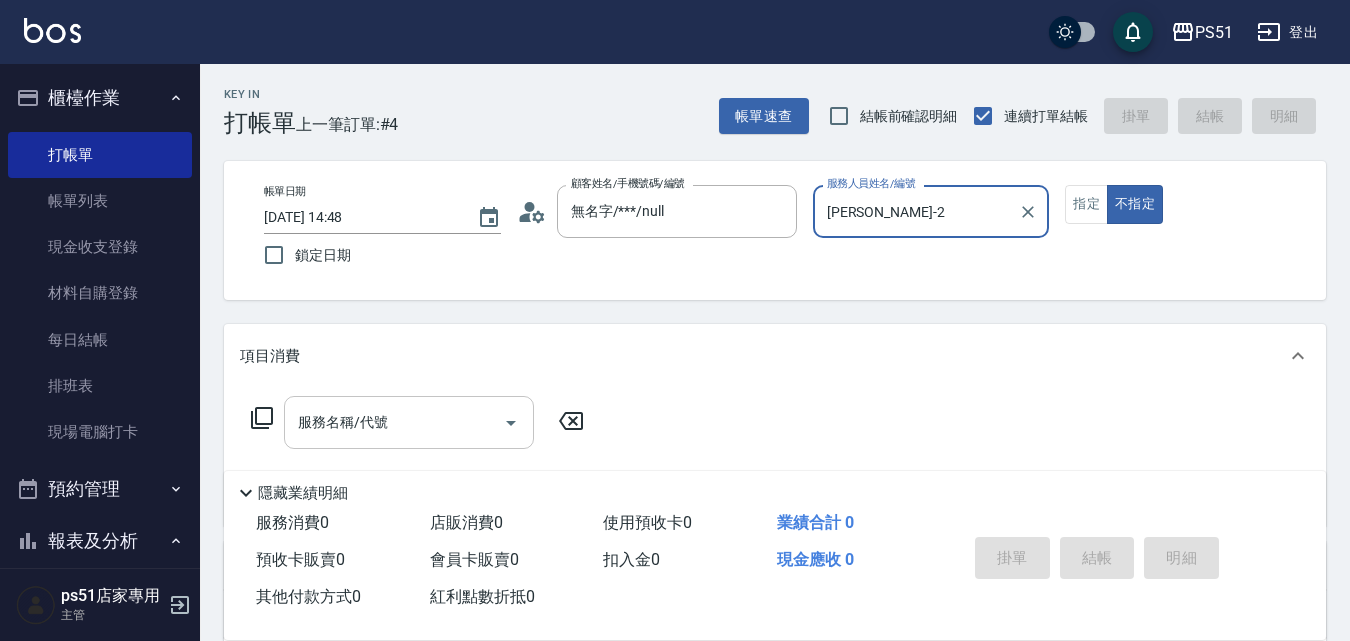type on "[PERSON_NAME]-2" 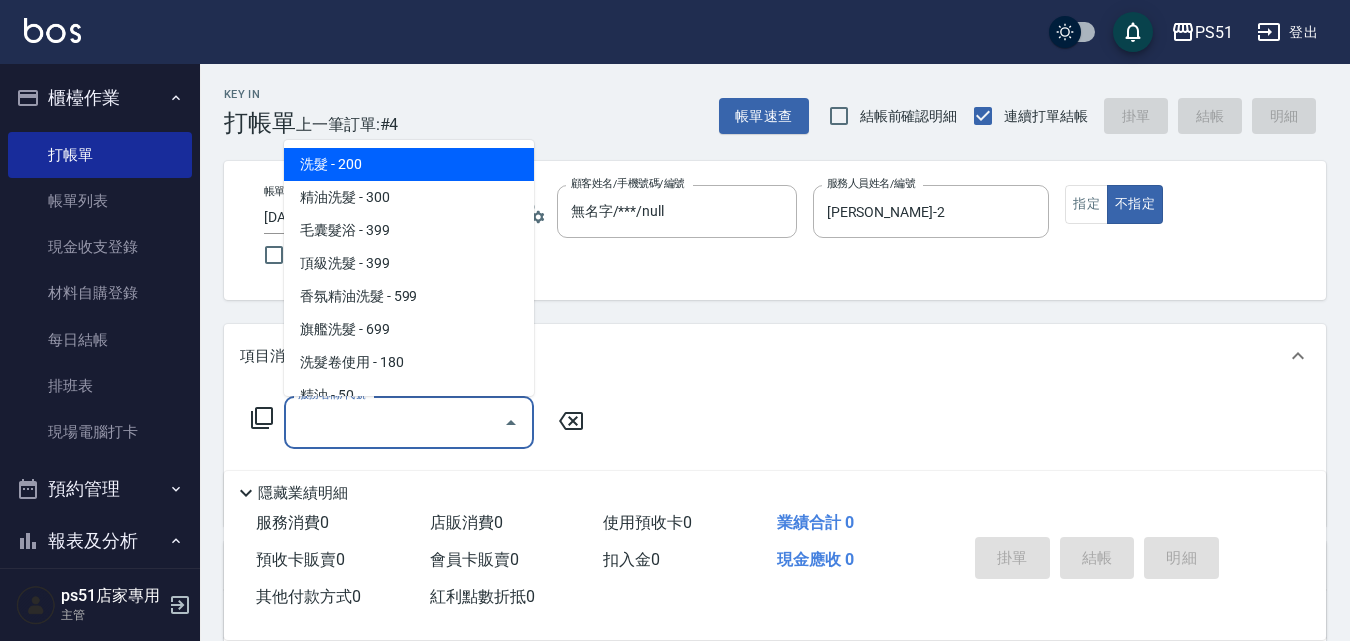 click on "洗髮 - 200" at bounding box center (409, 164) 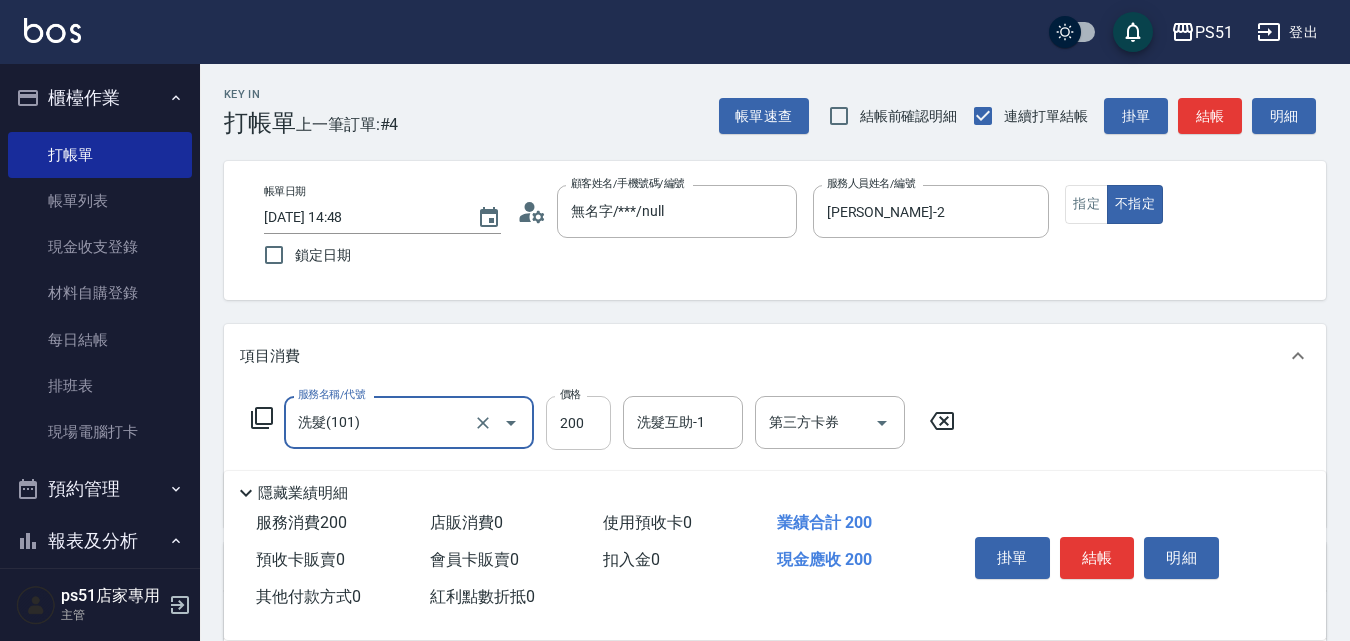 click on "200" at bounding box center (578, 423) 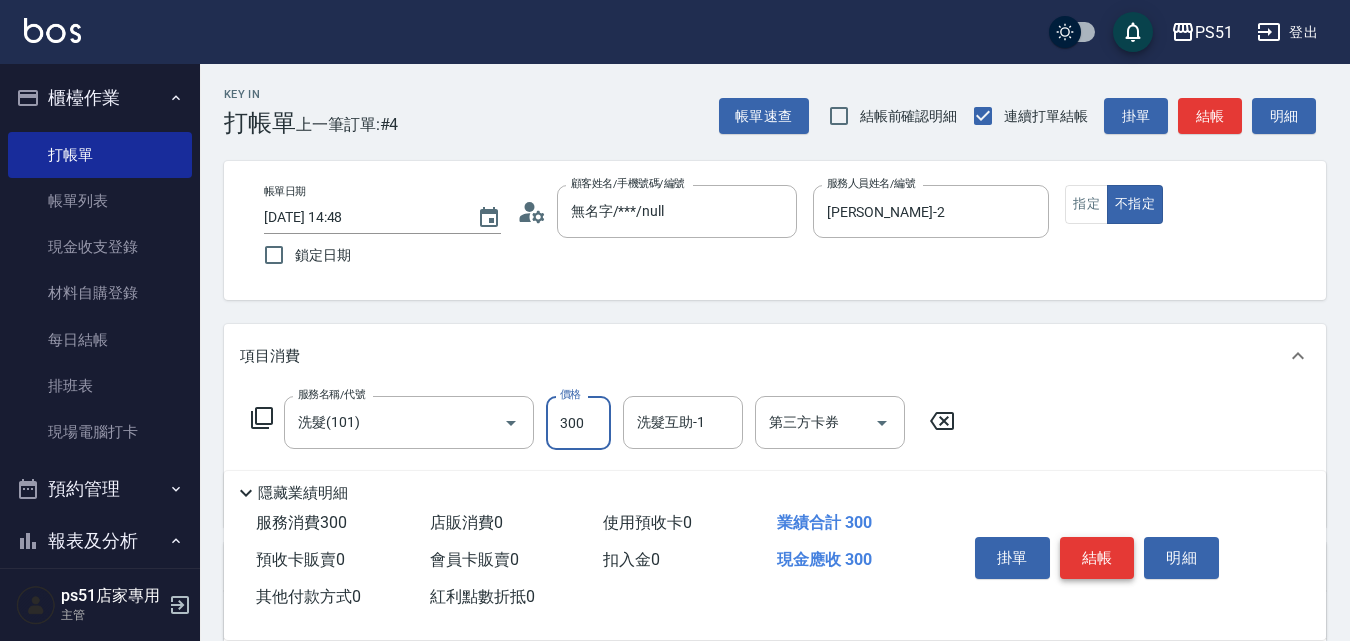 type on "300" 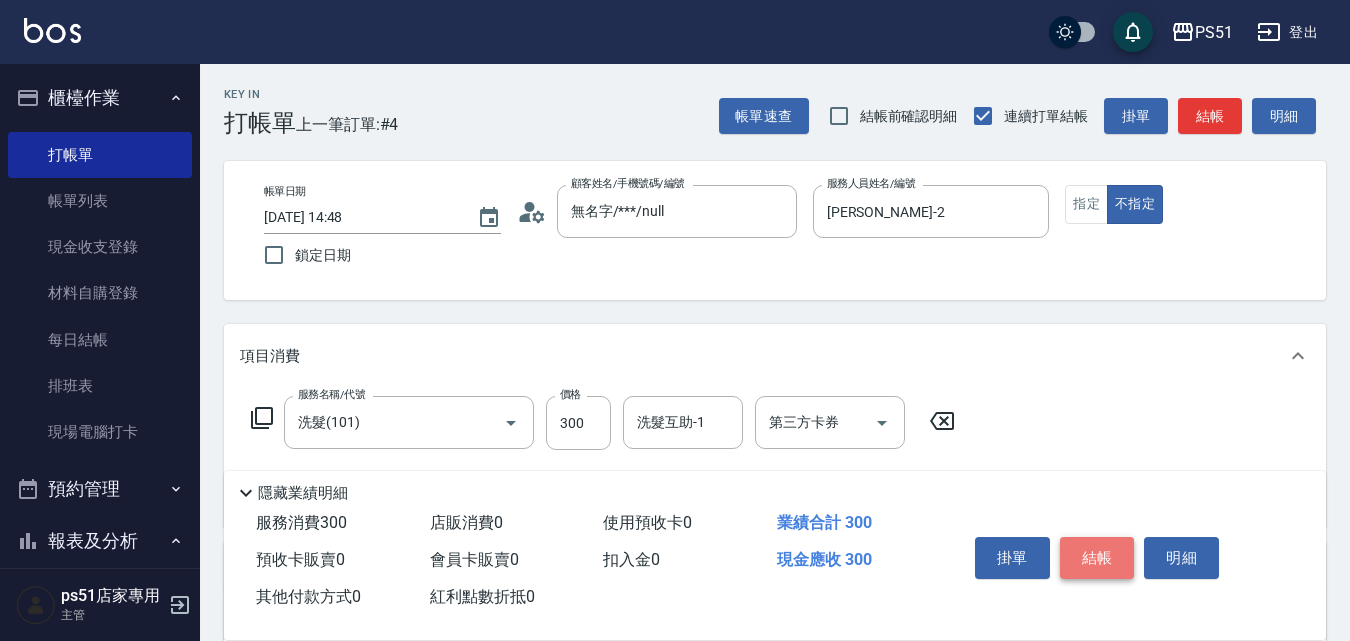 click on "結帳" at bounding box center (1097, 558) 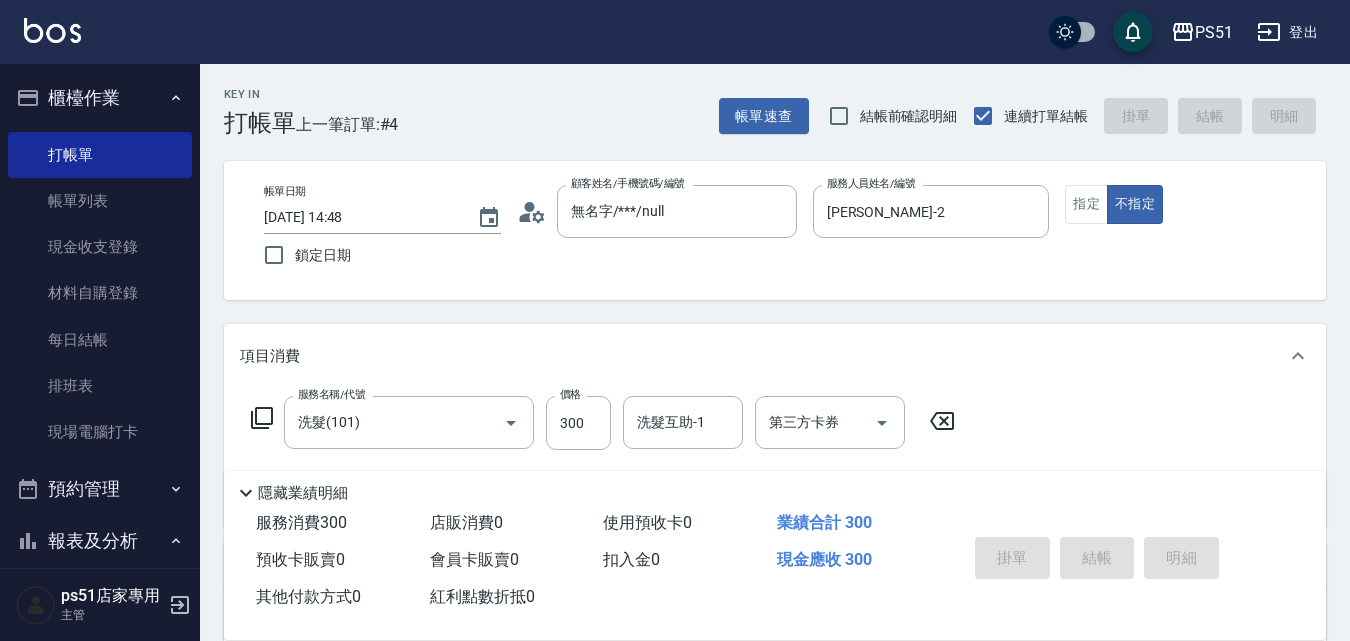 type 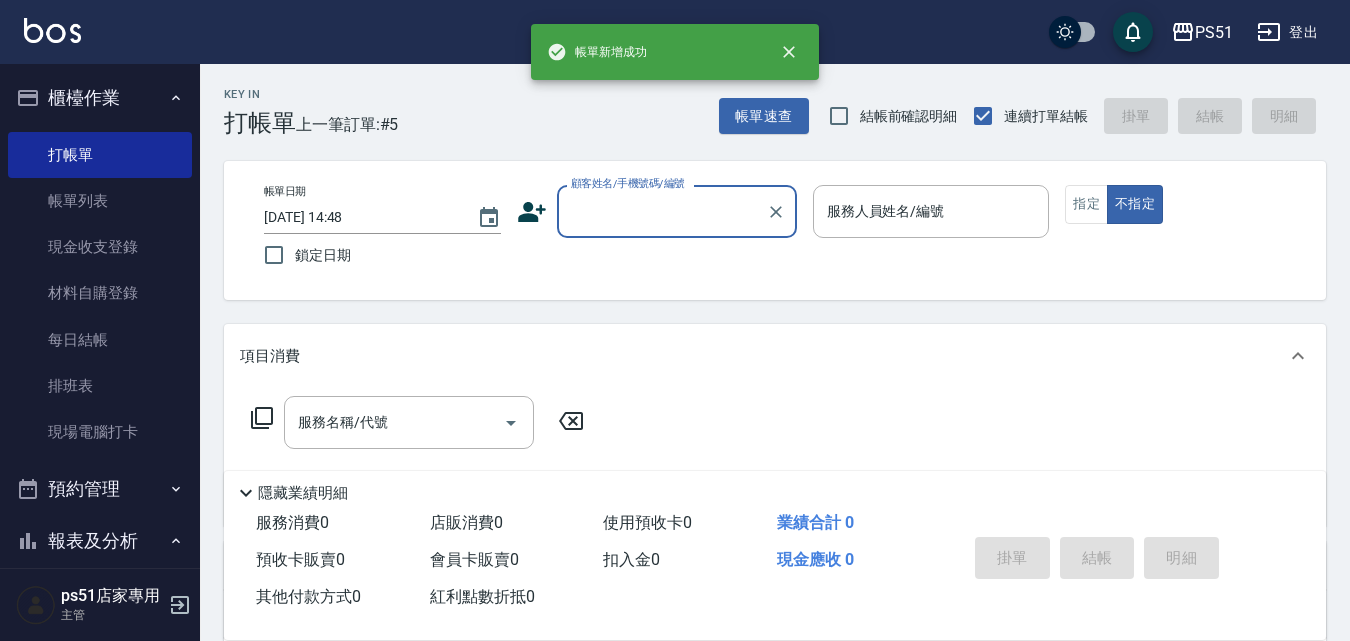 click on "顧客姓名/手機號碼/編號" at bounding box center (662, 211) 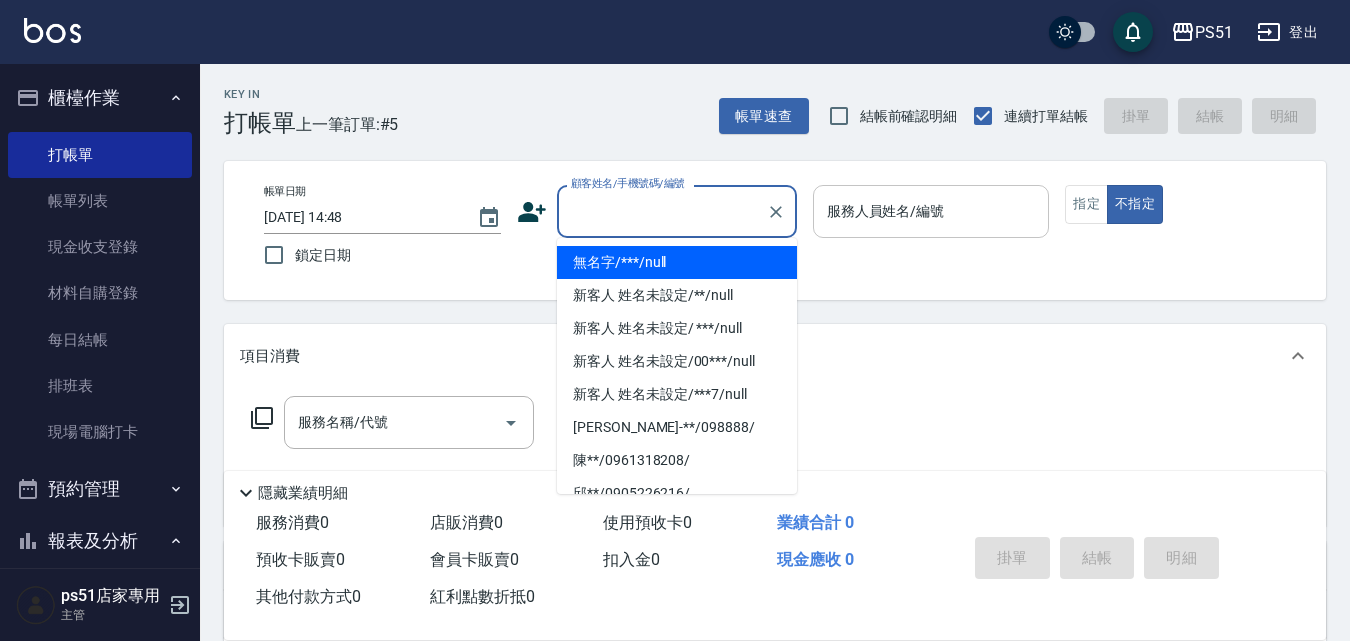 click on "無名字/***/null" at bounding box center (677, 262) 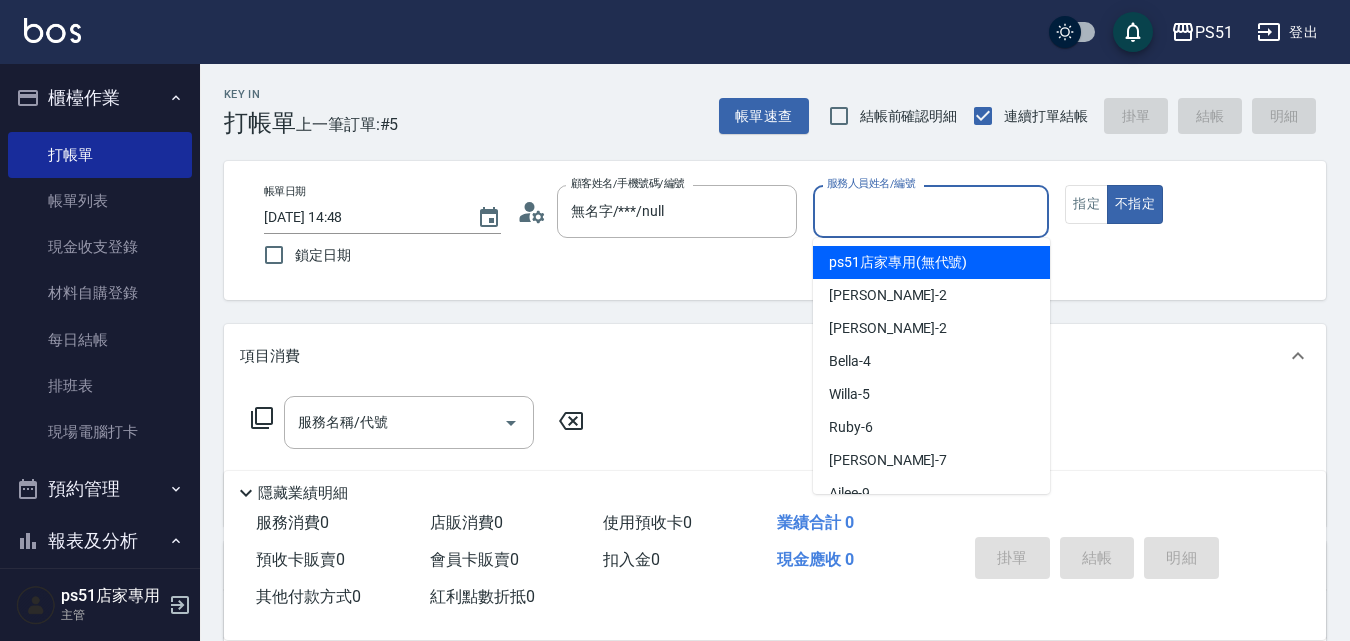 click on "服務人員姓名/編號" at bounding box center [931, 211] 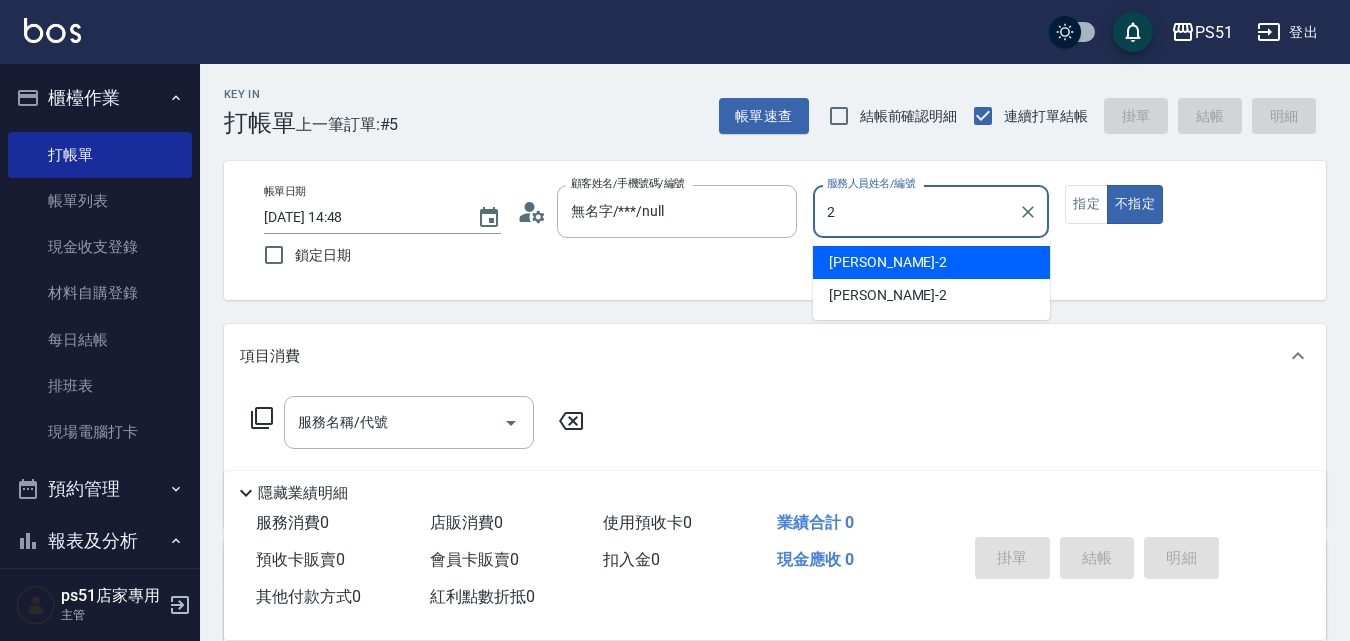 drag, startPoint x: 915, startPoint y: 256, endPoint x: 414, endPoint y: 395, distance: 519.925 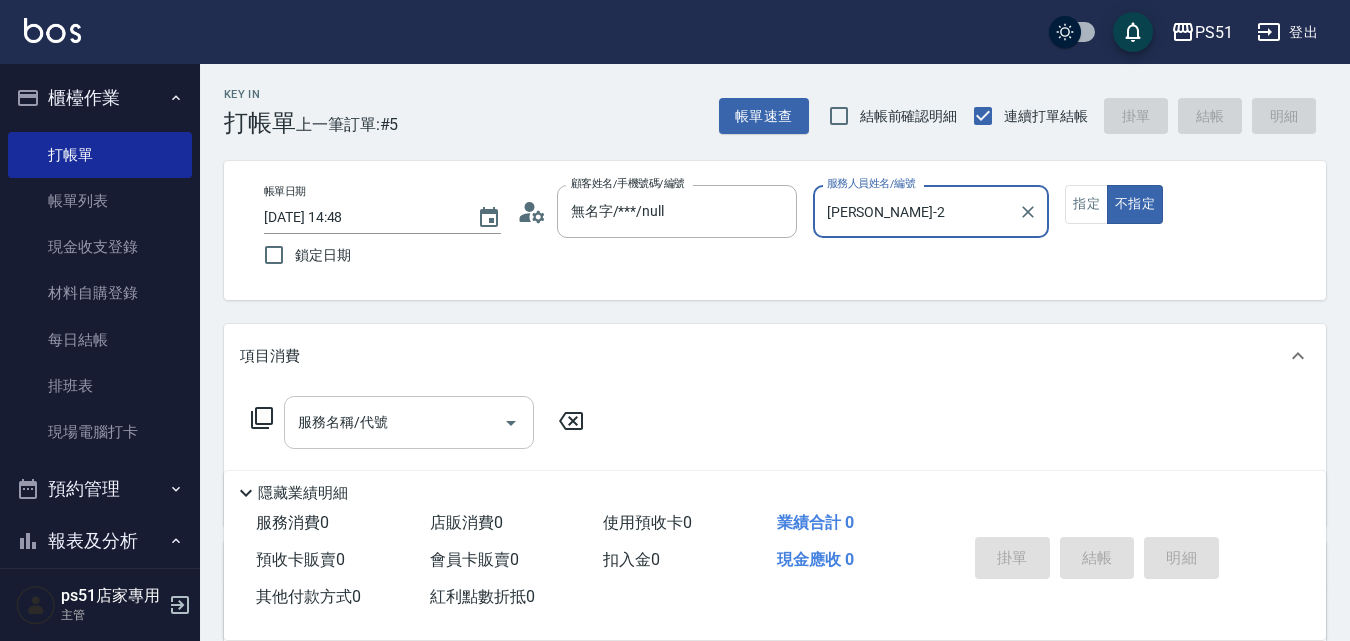 type on "[PERSON_NAME]-2" 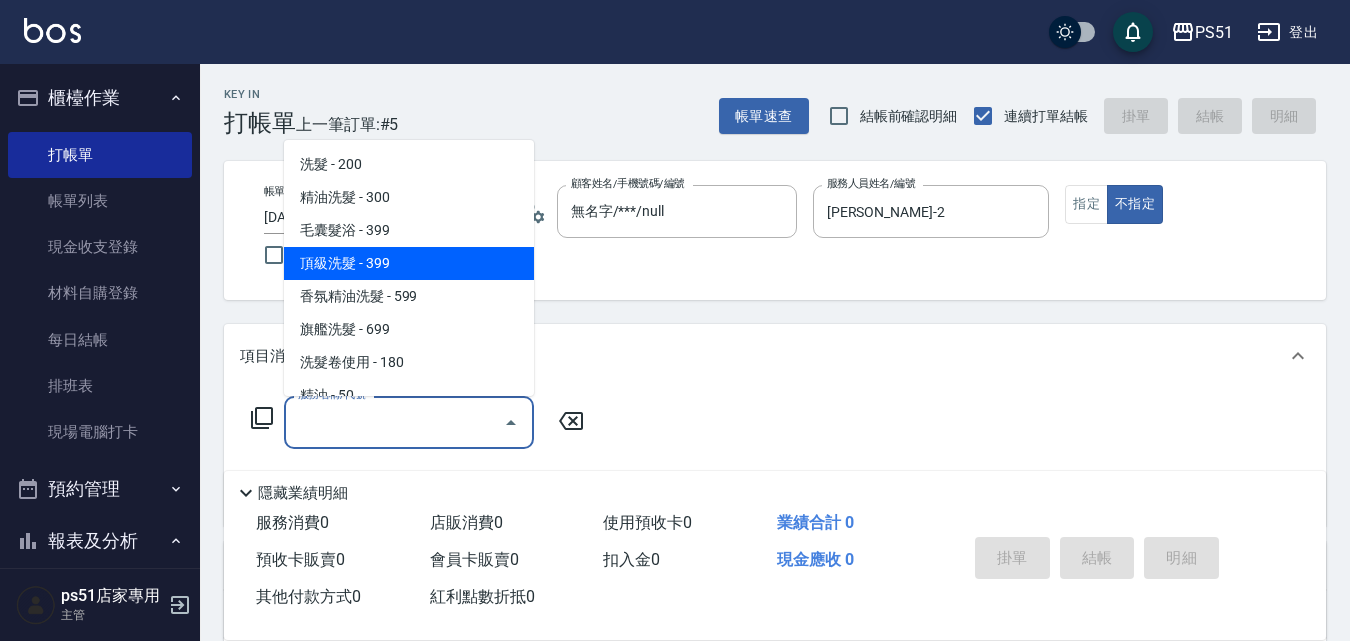 scroll, scrollTop: 467, scrollLeft: 0, axis: vertical 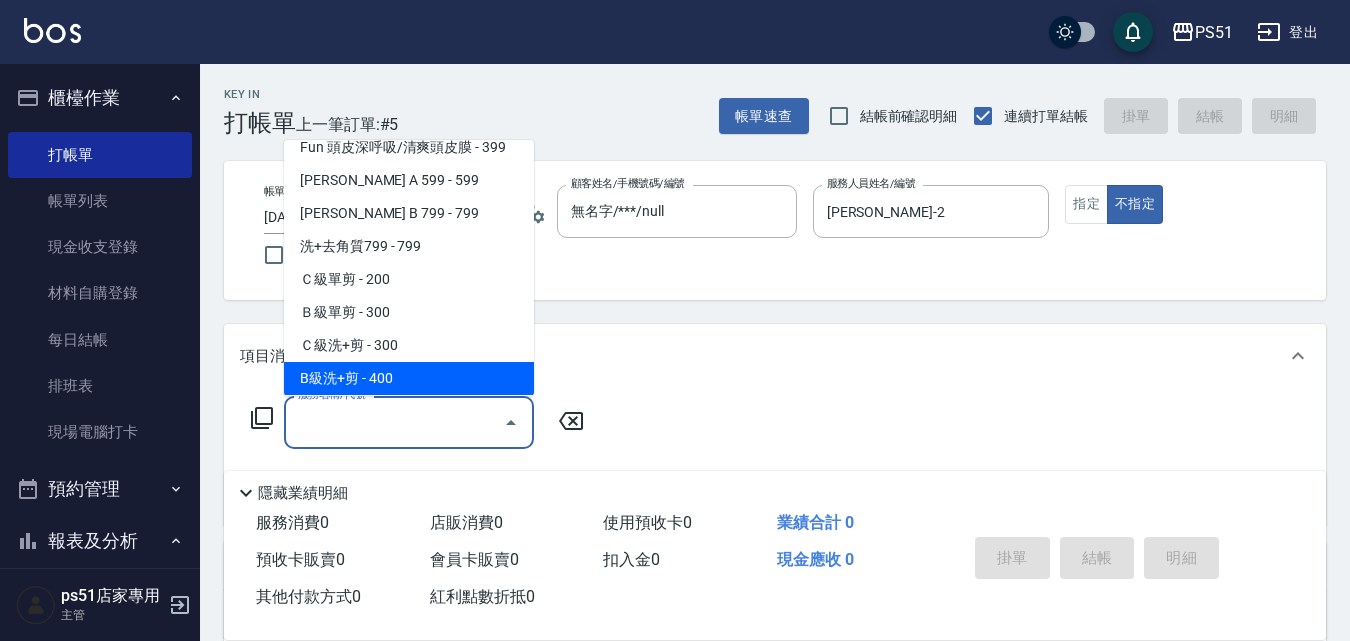 click on "B級洗+剪 - 400" at bounding box center (409, 378) 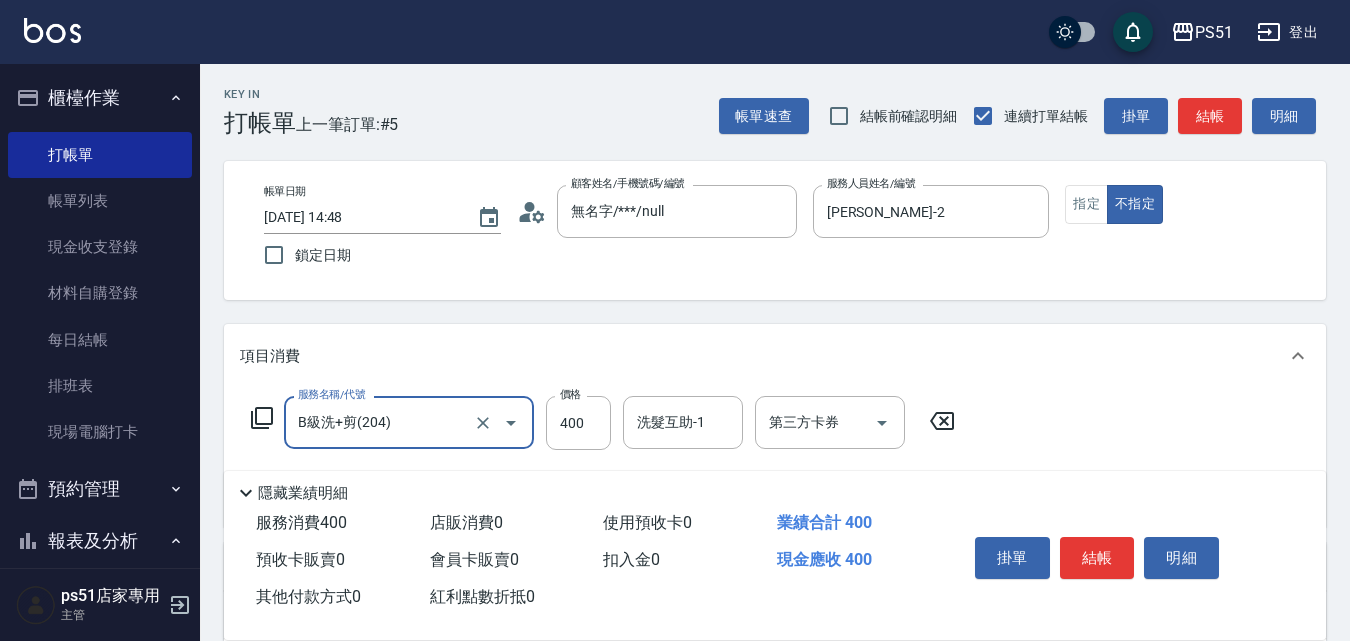 drag, startPoint x: 1109, startPoint y: 535, endPoint x: 1067, endPoint y: 515, distance: 46.518814 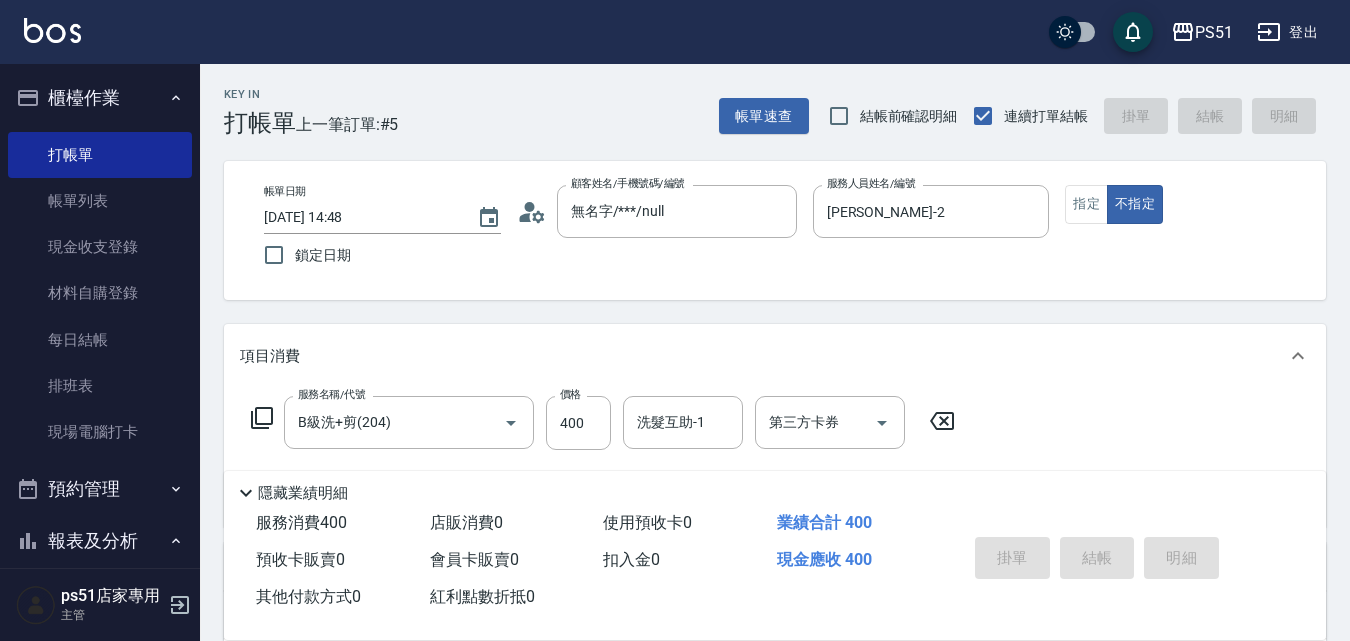 type 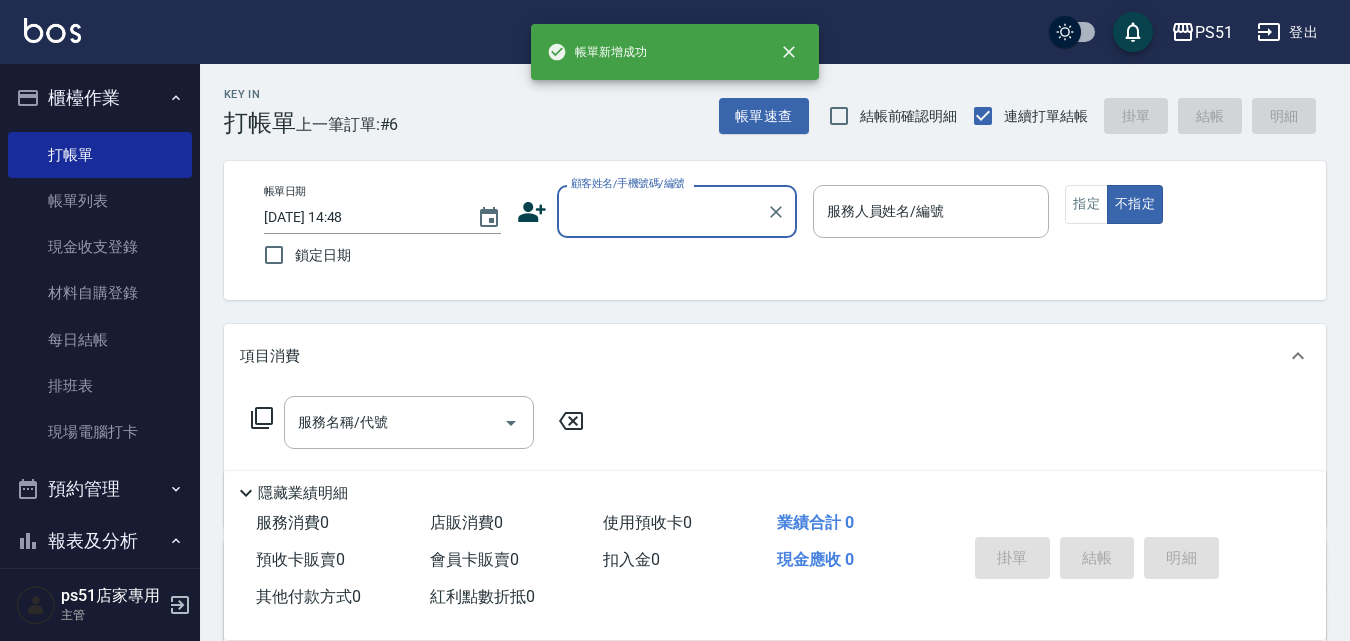 click on "顧客姓名/手機號碼/編號" at bounding box center [662, 211] 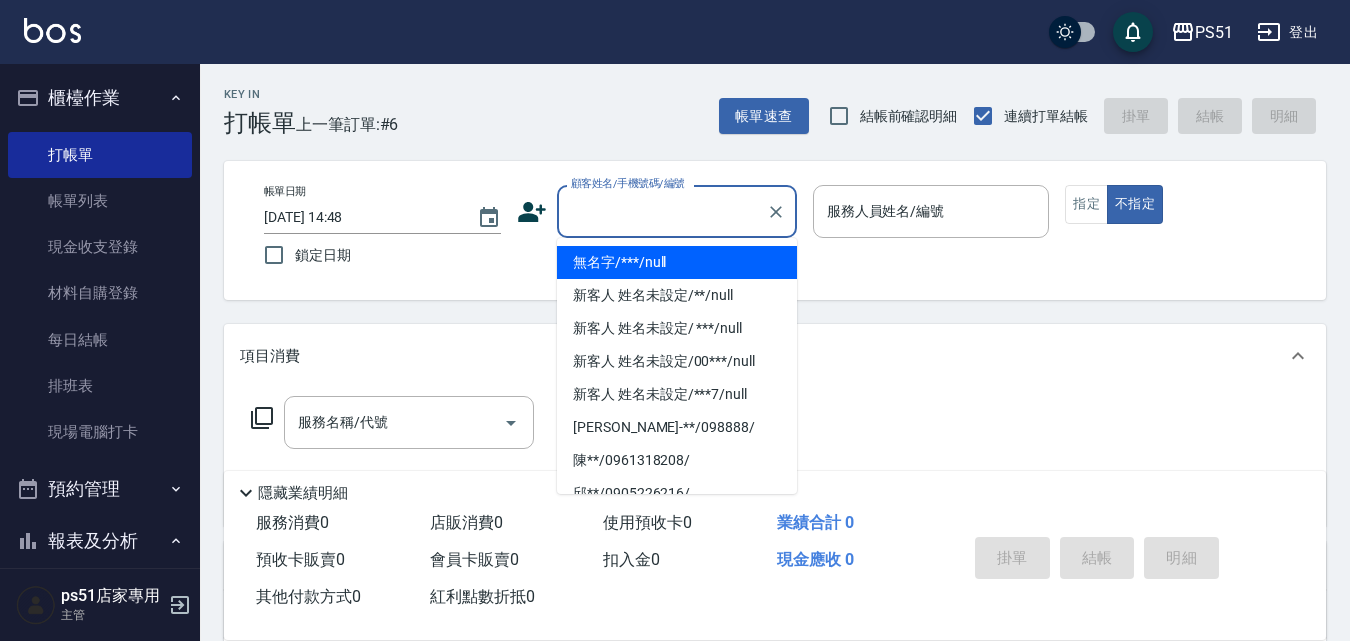 click on "無名字/***/null" at bounding box center (677, 262) 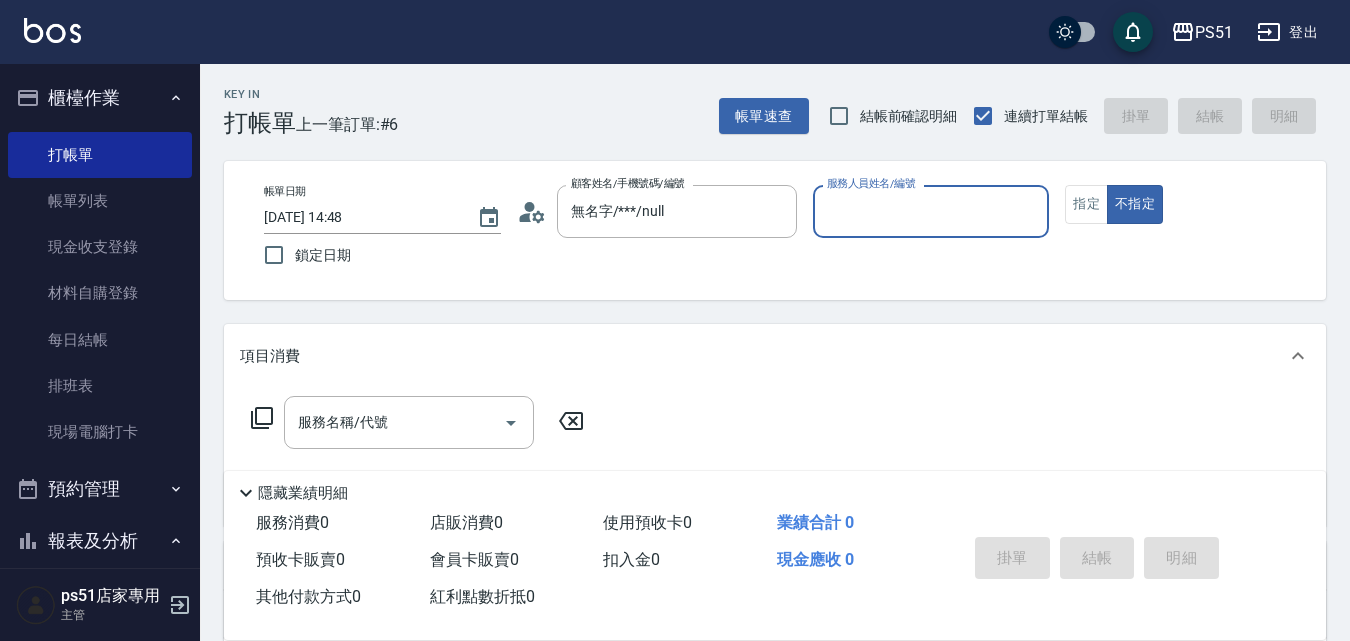 click on "服務人員姓名/編號" at bounding box center (931, 211) 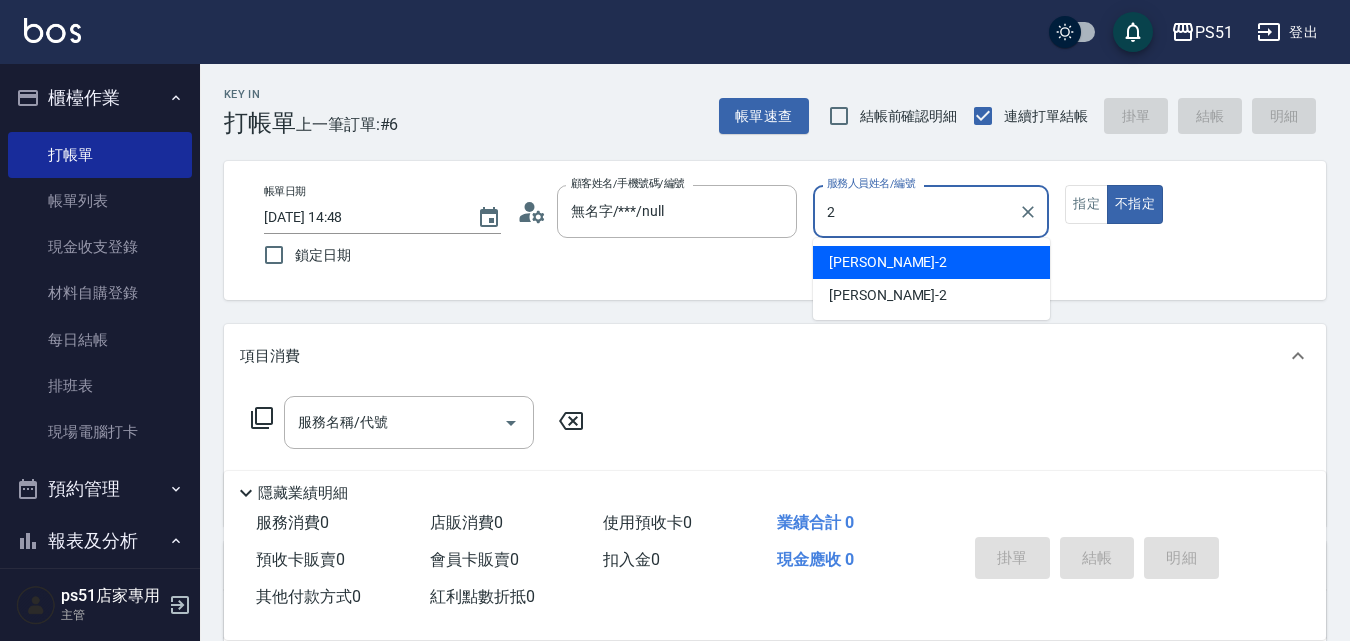 click on "[PERSON_NAME] -2" at bounding box center (931, 262) 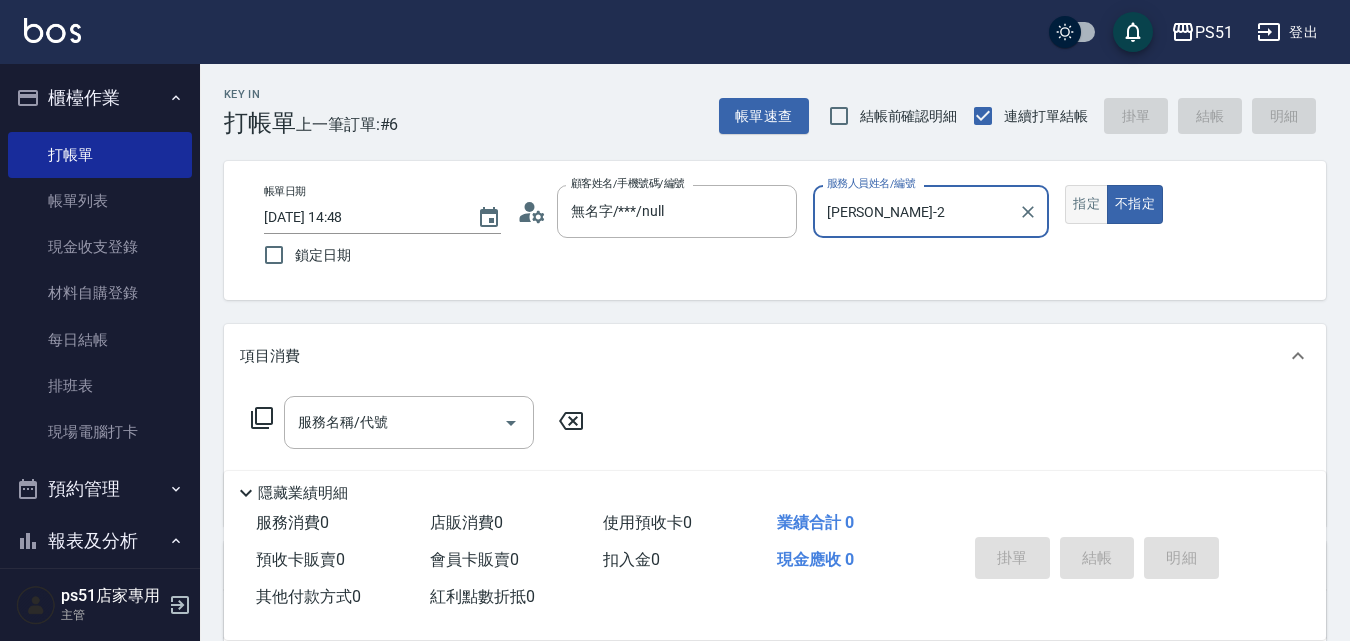 type on "[PERSON_NAME]-2" 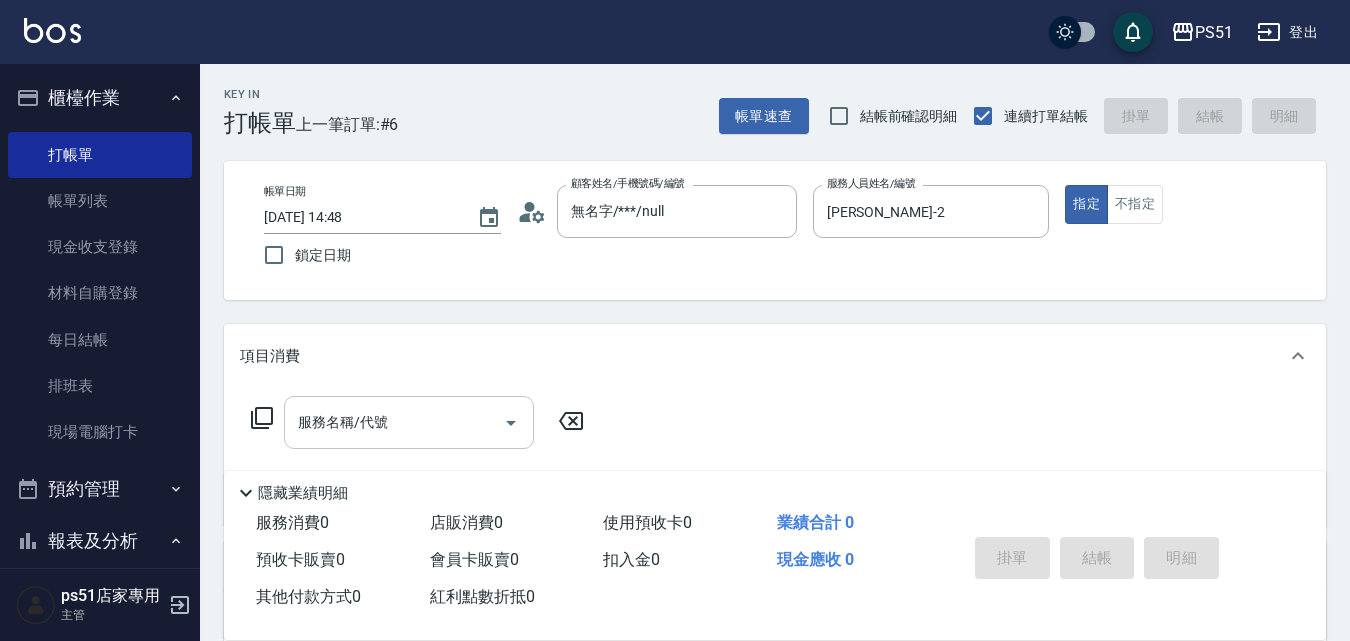 click on "服務名稱/代號" at bounding box center (409, 422) 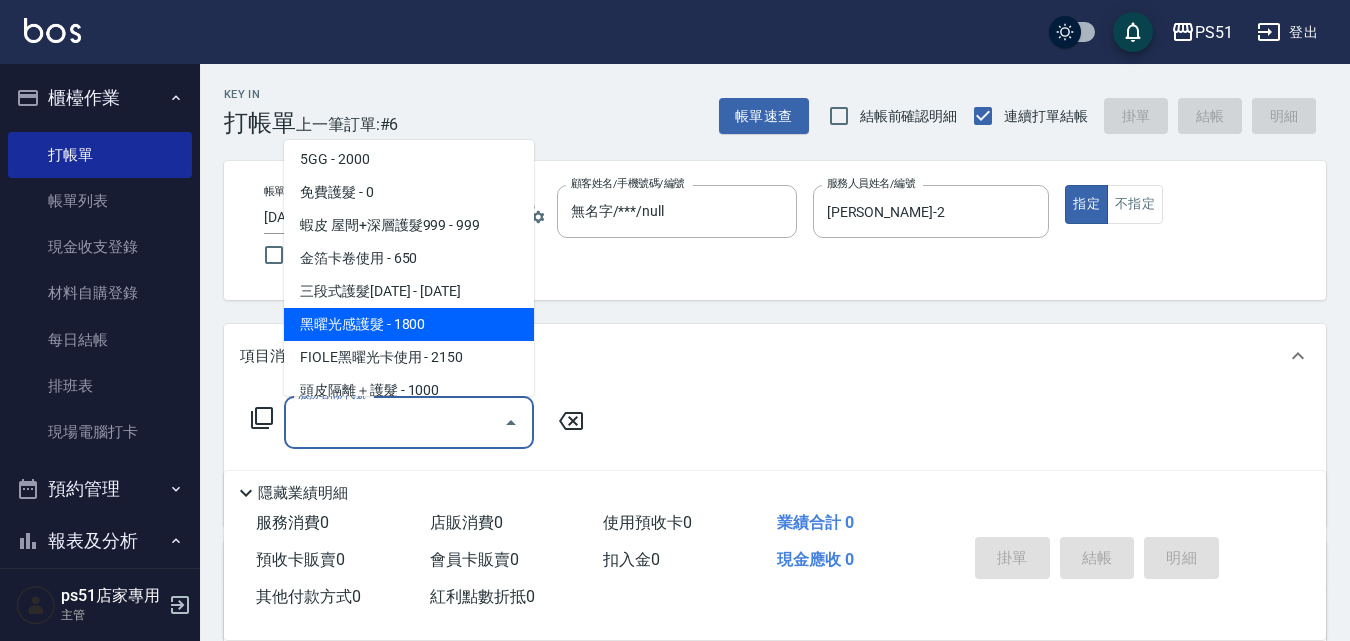scroll, scrollTop: 2800, scrollLeft: 0, axis: vertical 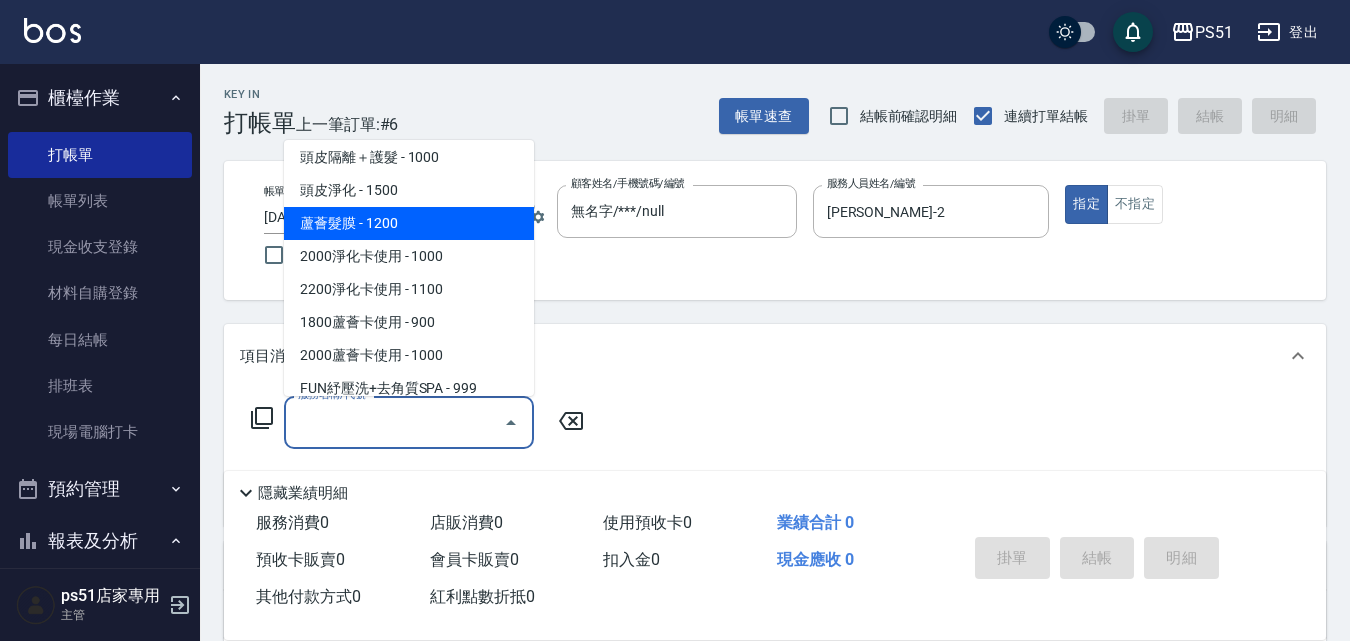 click on "蘆薈髮膜 - 1200" at bounding box center (409, 223) 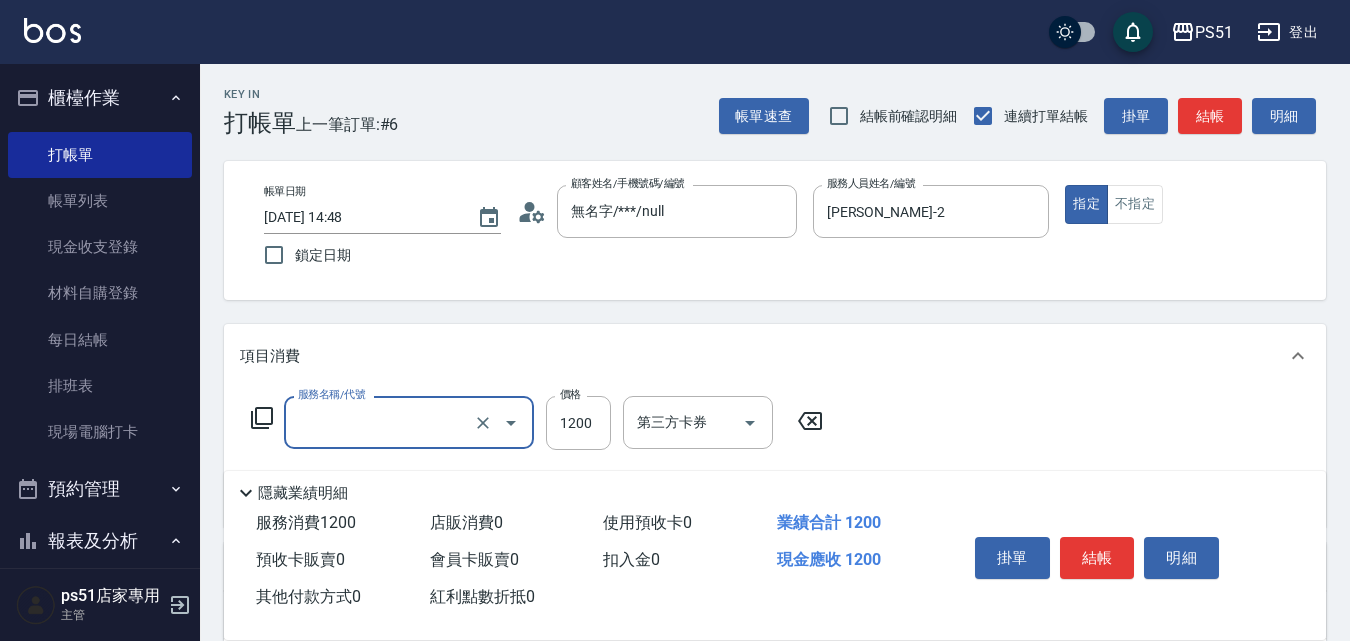 type on "蘆薈髮膜(602)" 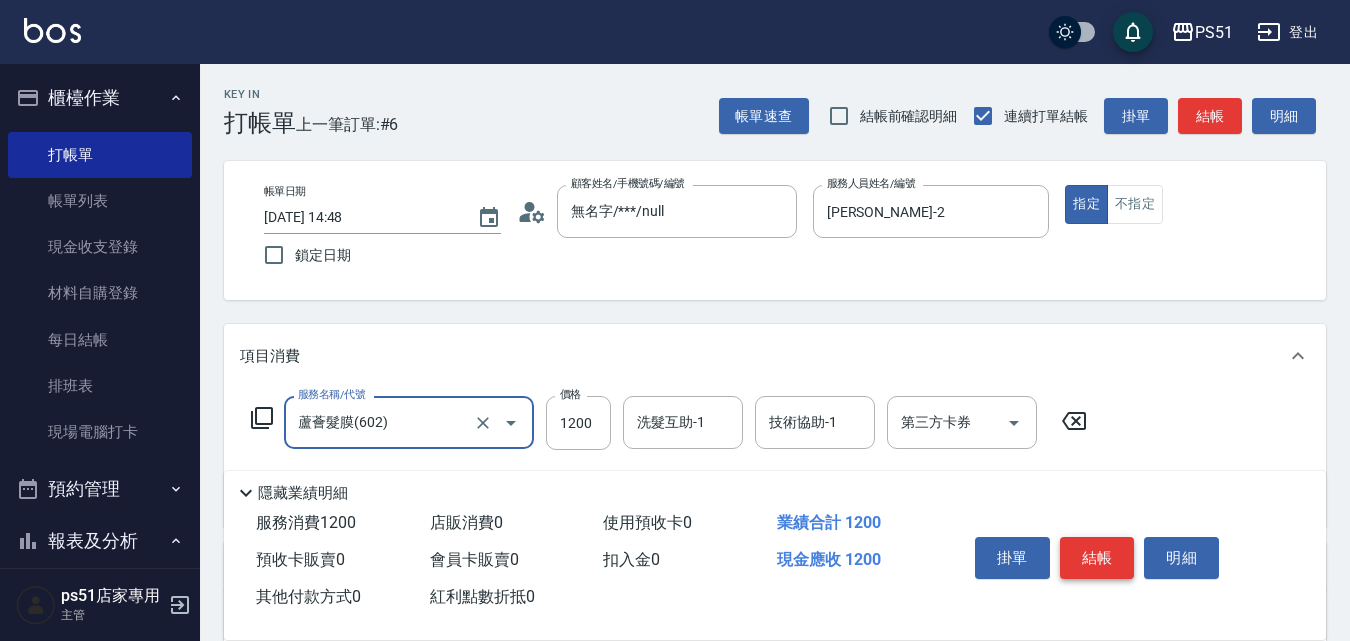 click on "結帳" at bounding box center (1097, 558) 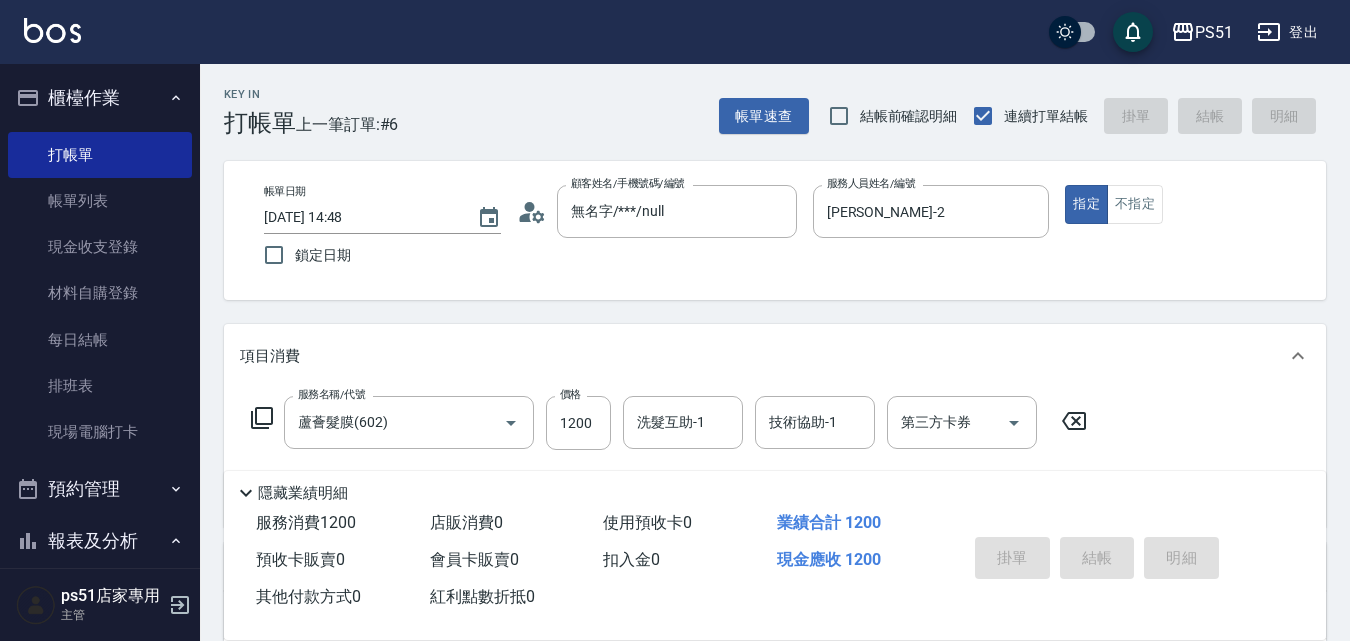 type 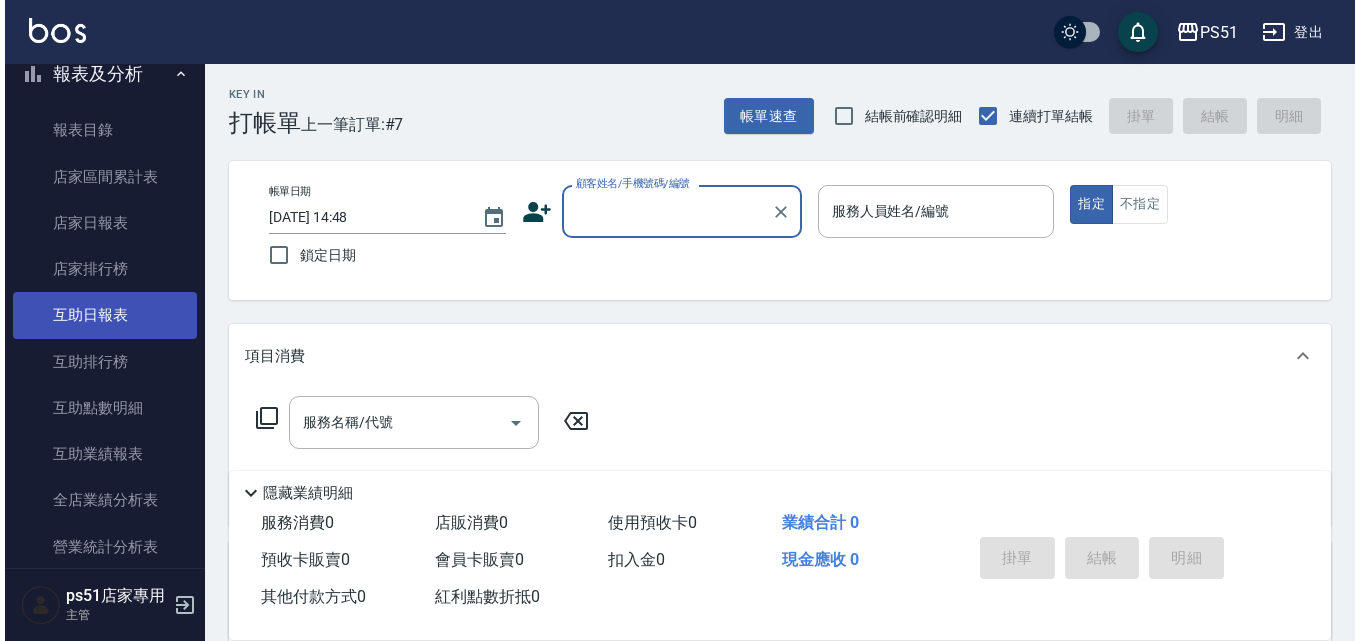 scroll, scrollTop: 933, scrollLeft: 0, axis: vertical 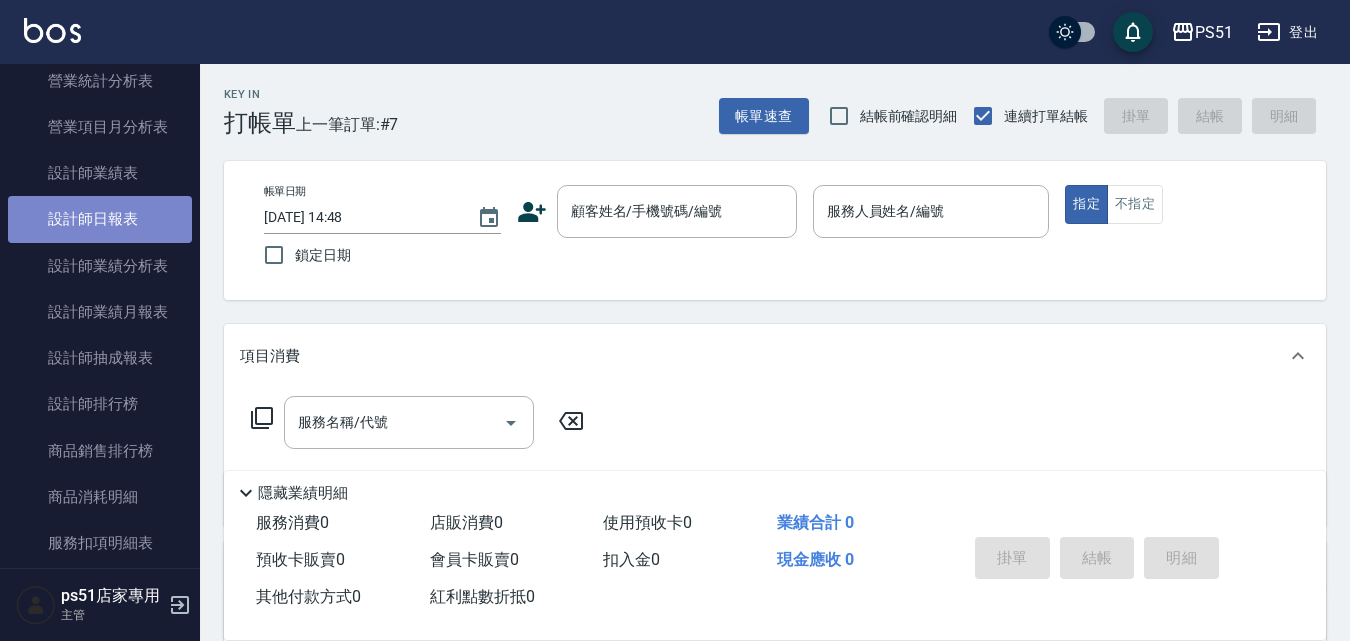 click on "設計師日報表" at bounding box center (100, 219) 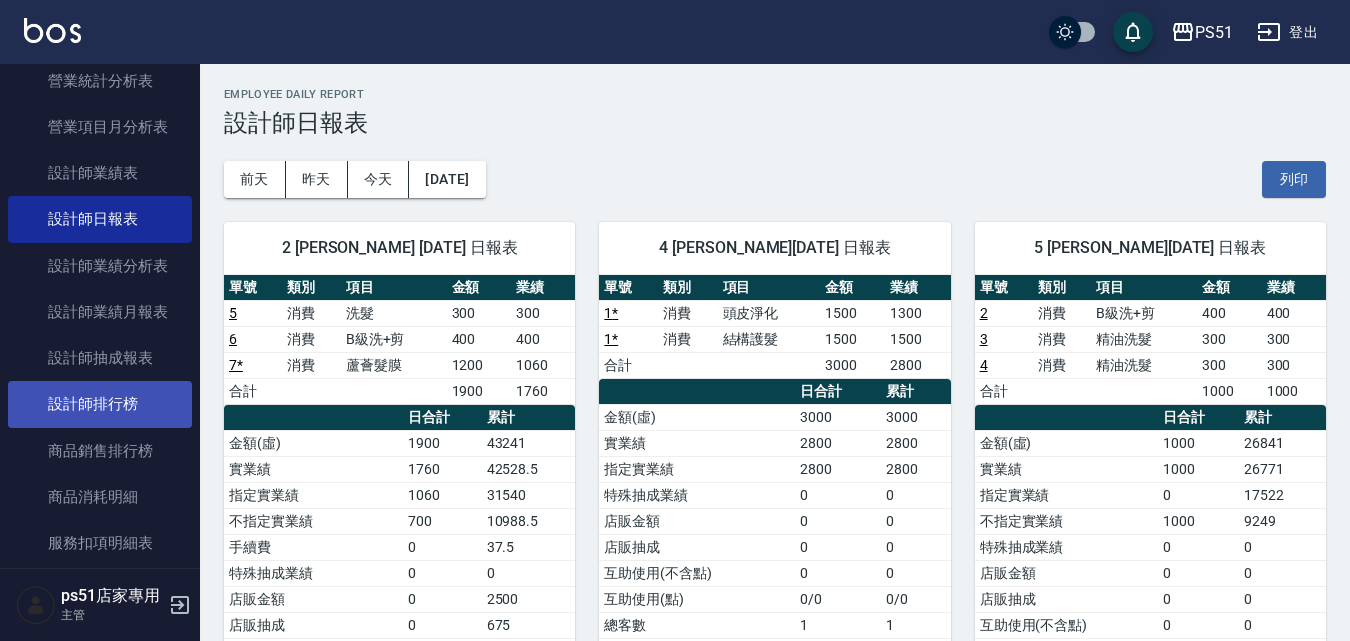 click on "設計師排行榜" at bounding box center [100, 404] 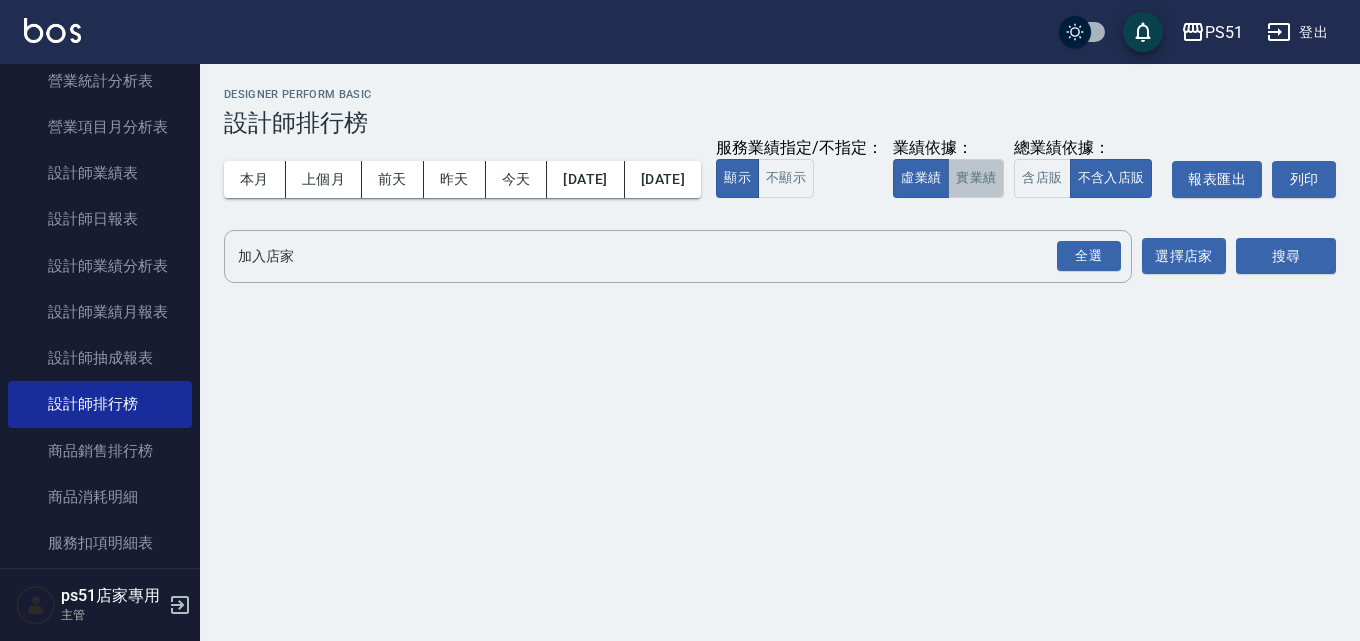 drag, startPoint x: 499, startPoint y: 244, endPoint x: 619, endPoint y: 251, distance: 120.203995 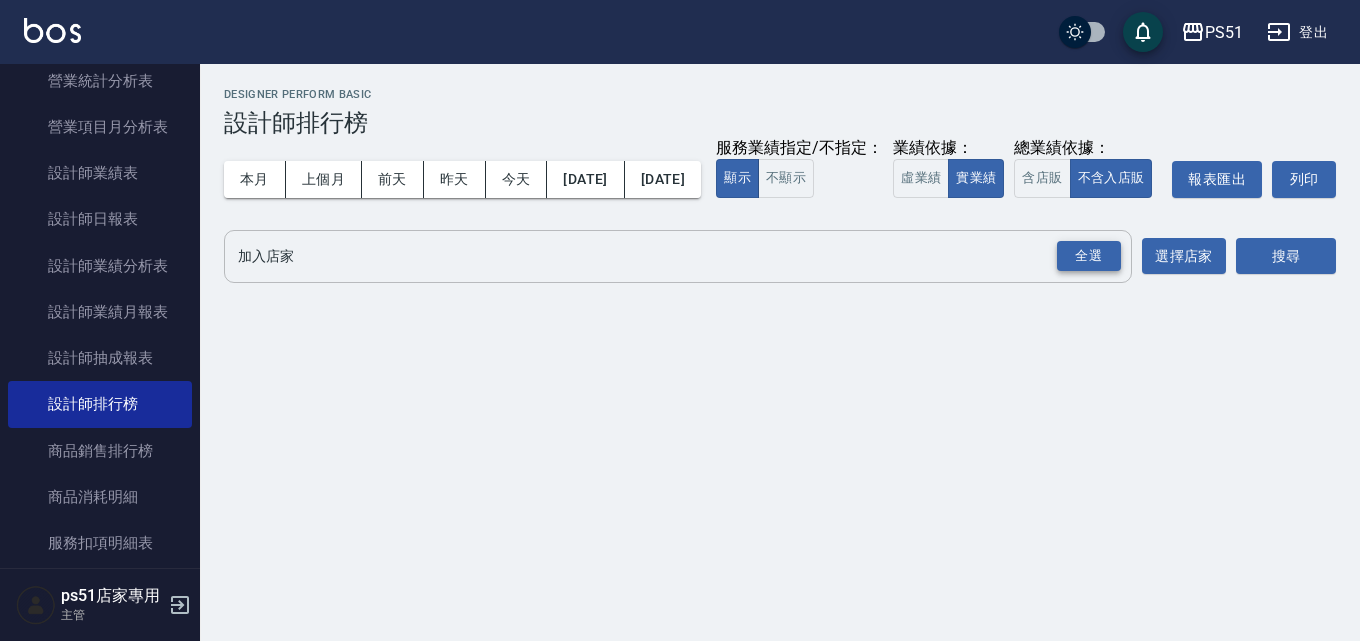 click on "全選" at bounding box center (1089, 256) 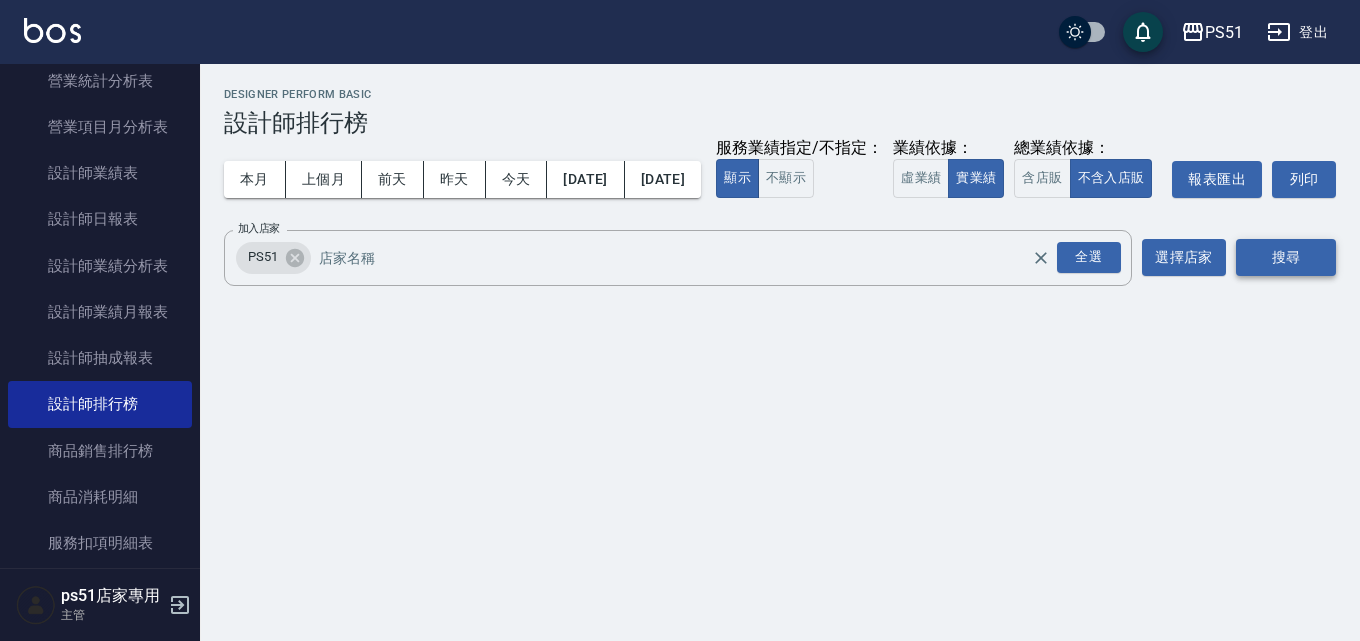 click on "搜尋" at bounding box center [1286, 257] 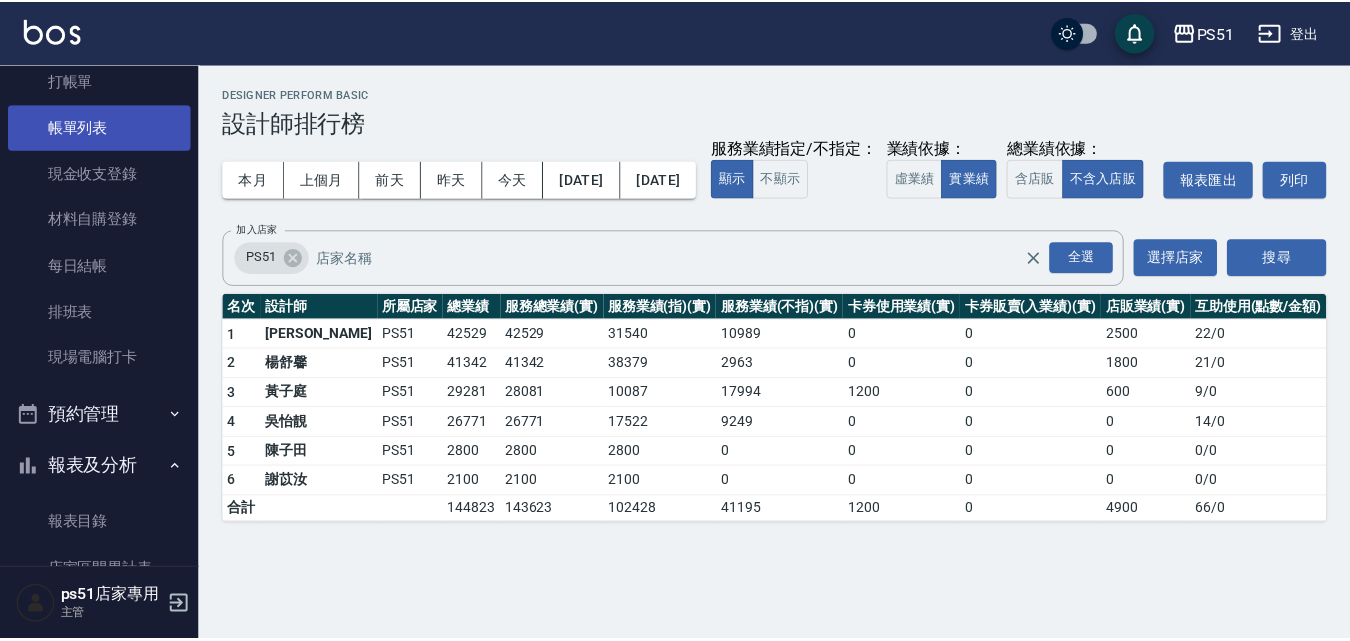 scroll, scrollTop: 0, scrollLeft: 0, axis: both 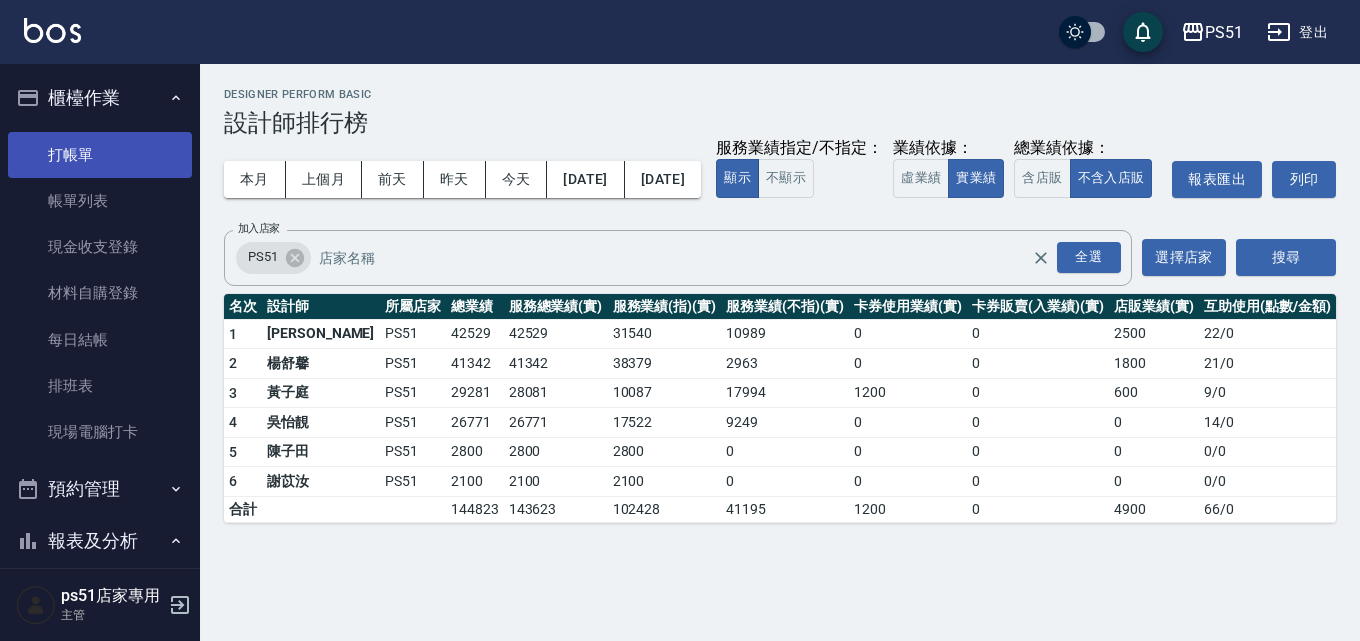 click on "打帳單" at bounding box center [100, 155] 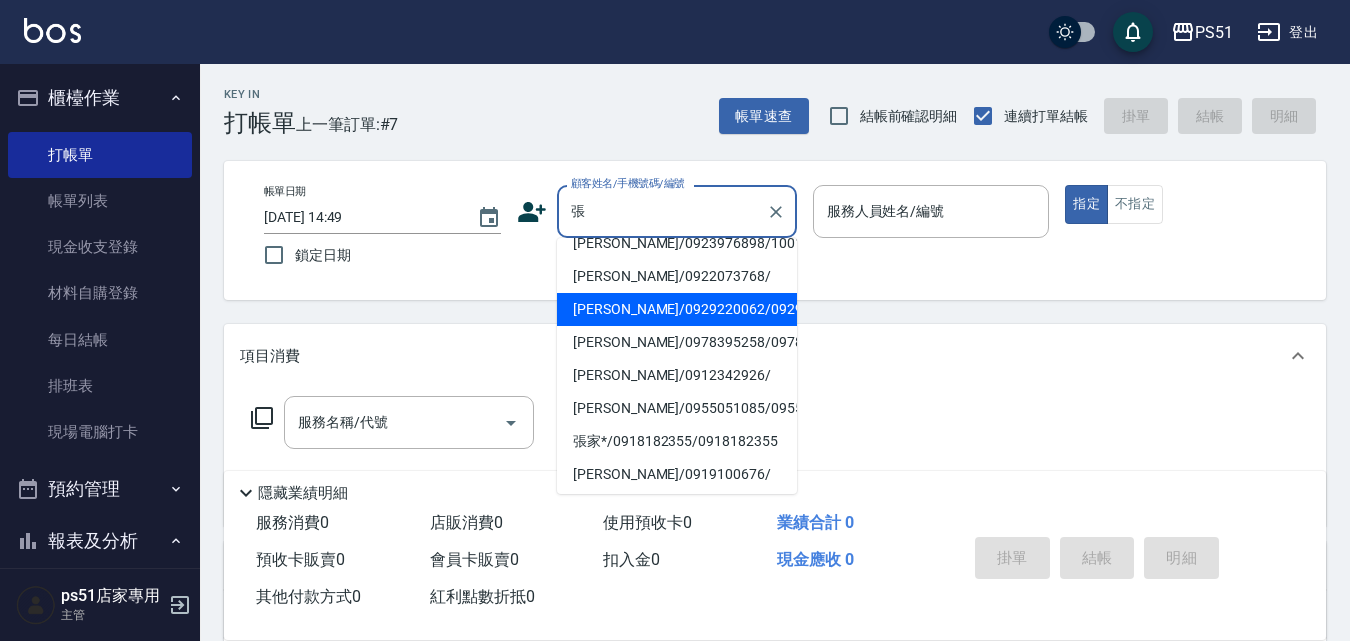 scroll, scrollTop: 467, scrollLeft: 0, axis: vertical 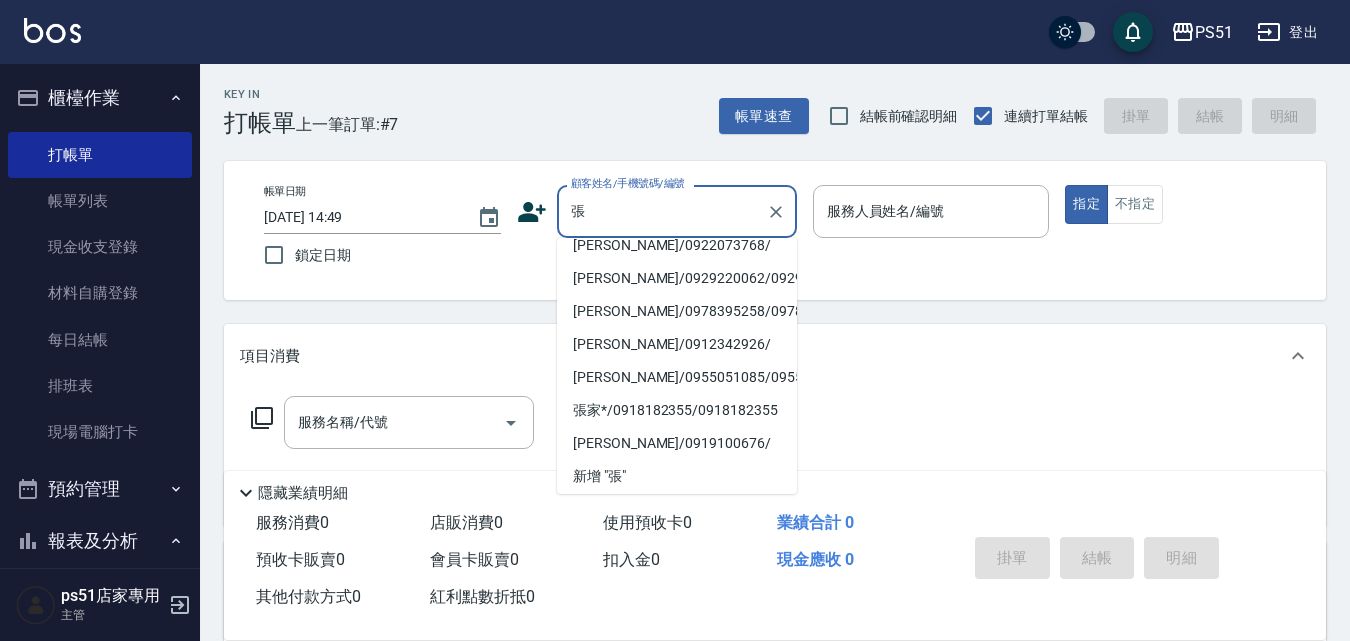 click on "[PERSON_NAME]/0988628660/" at bounding box center (677, -205) 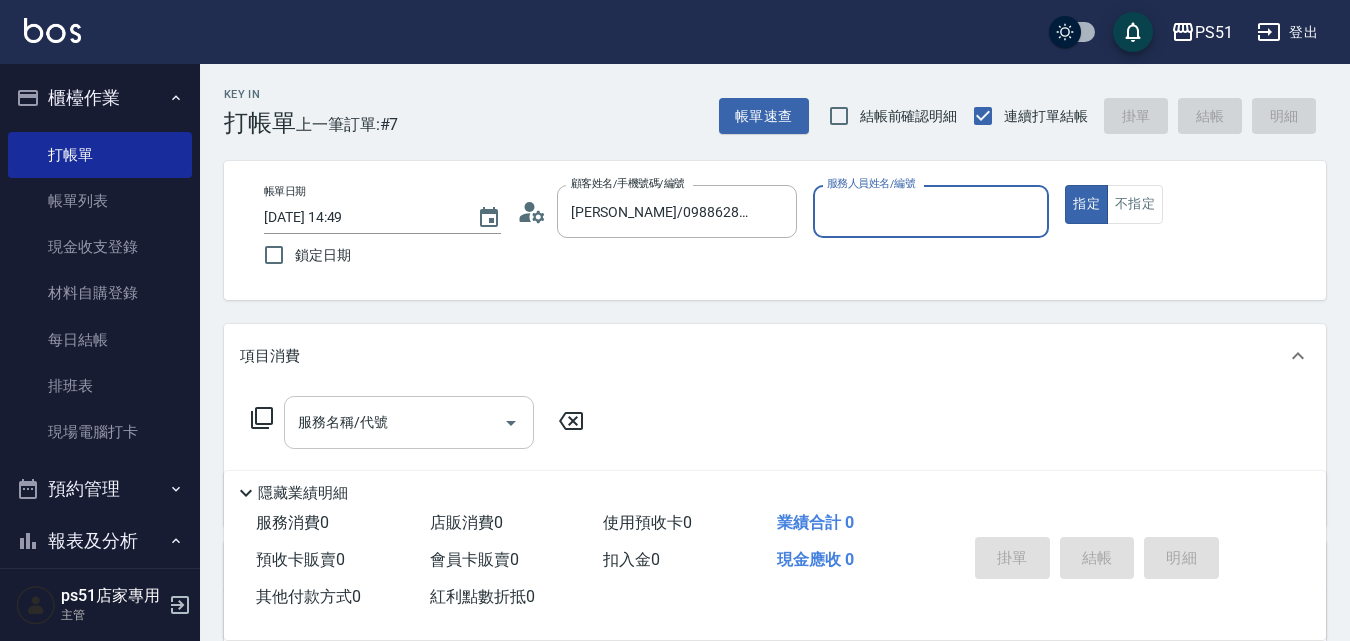 type on "Ailee-9" 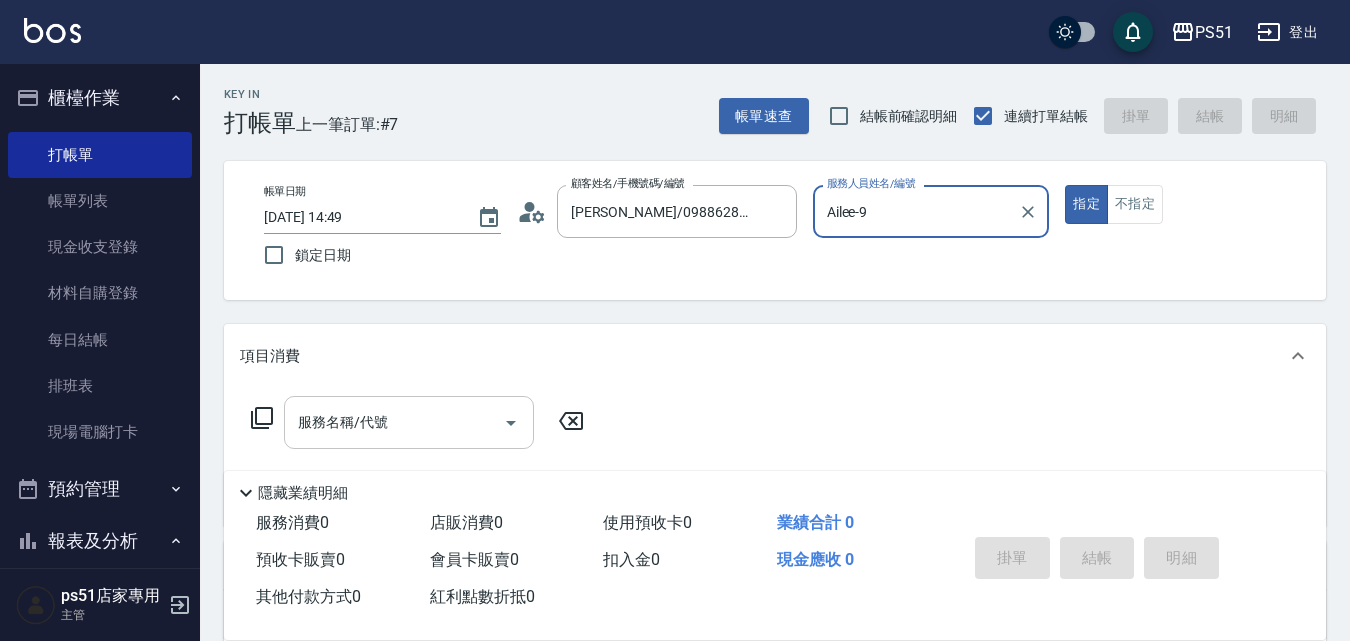 click on "服務名稱/代號" at bounding box center [394, 422] 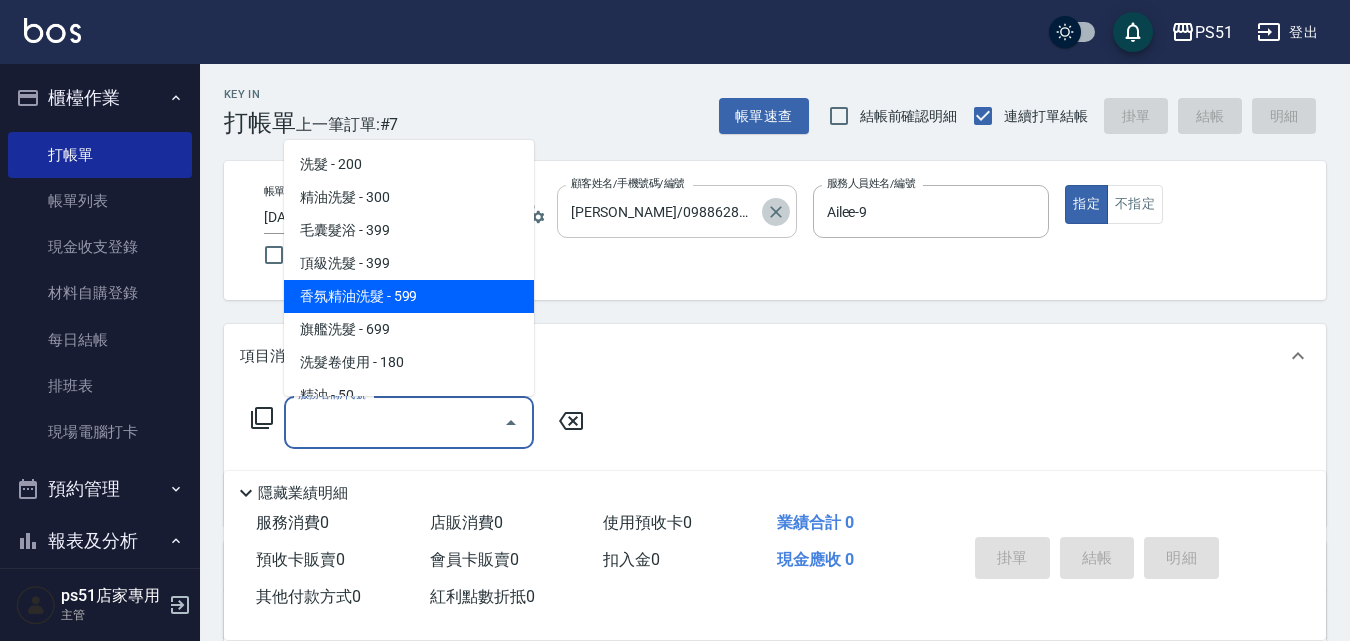 click 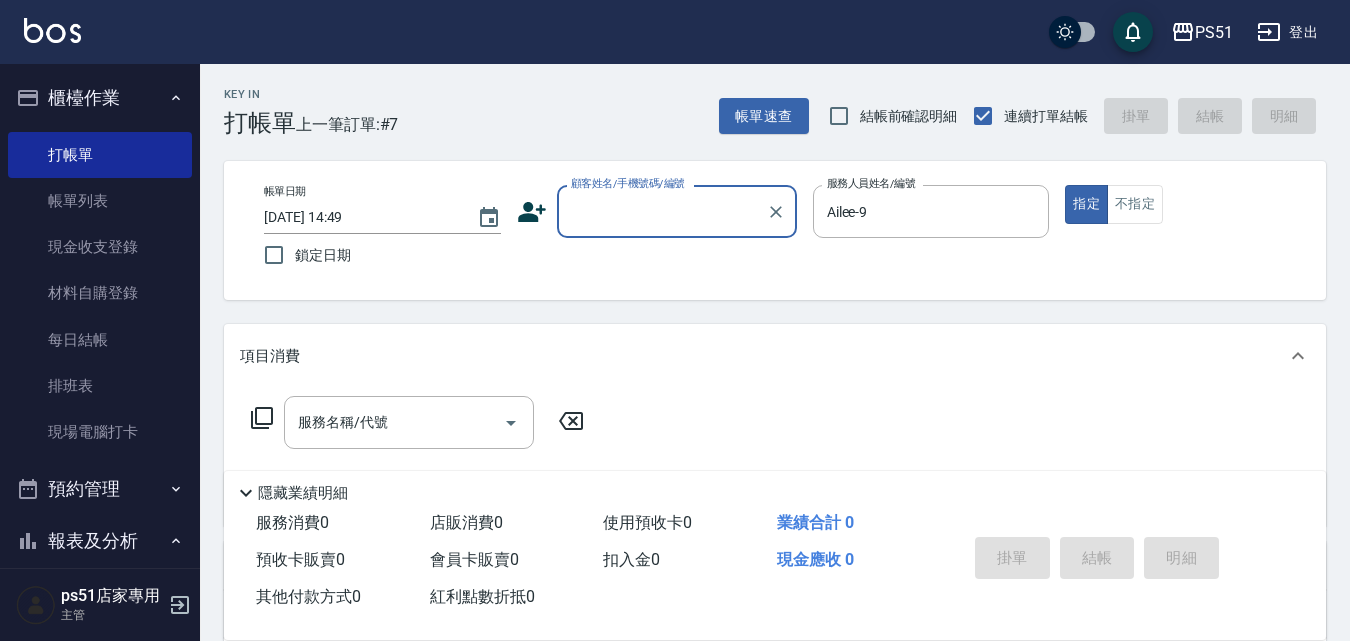 click on "顧客姓名/手機號碼/編號" at bounding box center (662, 211) 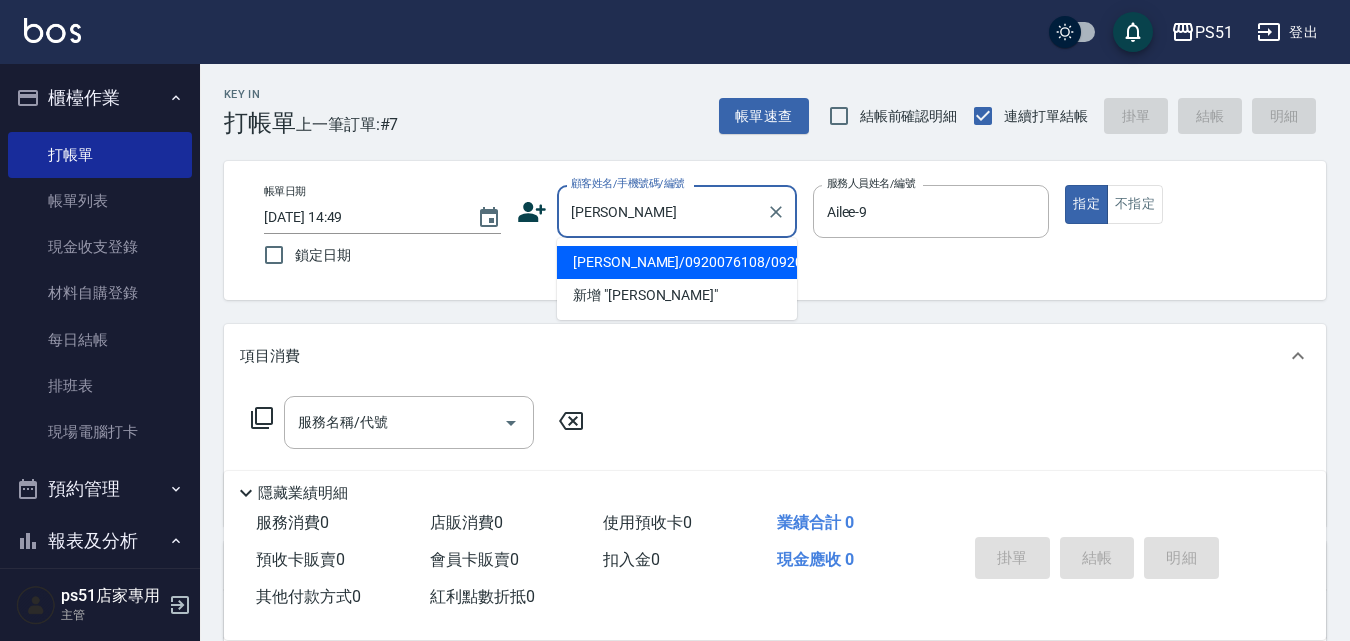 click on "[PERSON_NAME]/0920076108/0920076108" at bounding box center (677, 262) 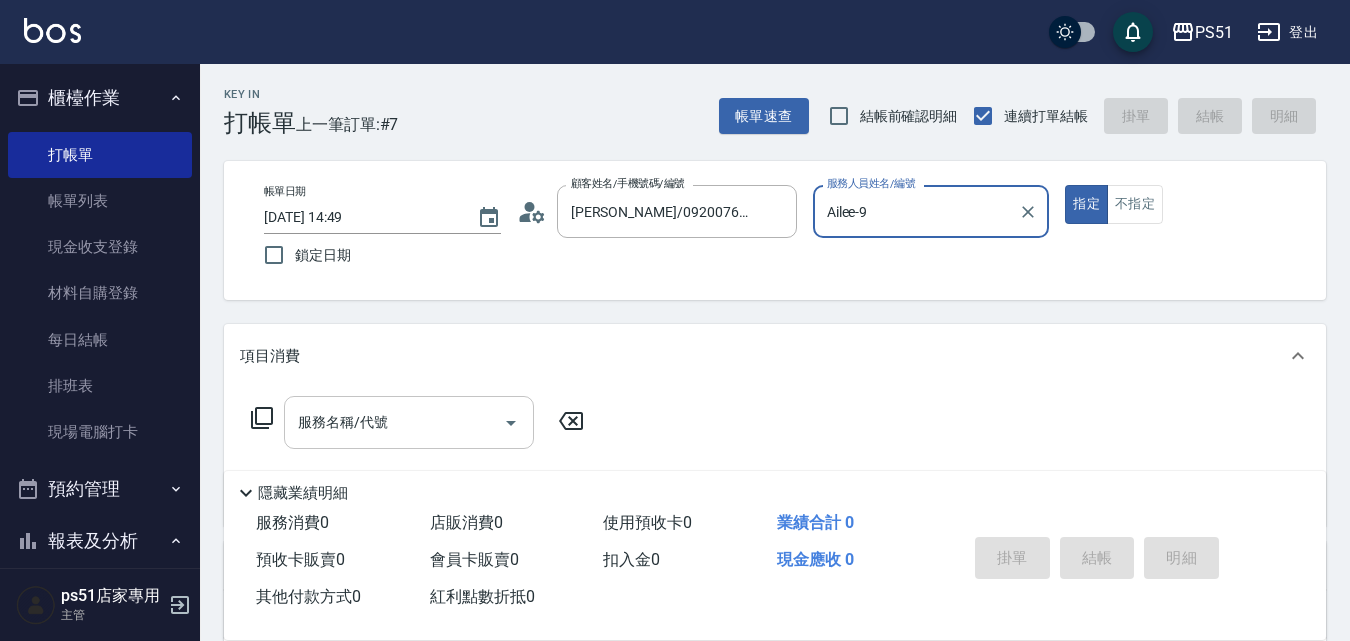 type on "Bella-4" 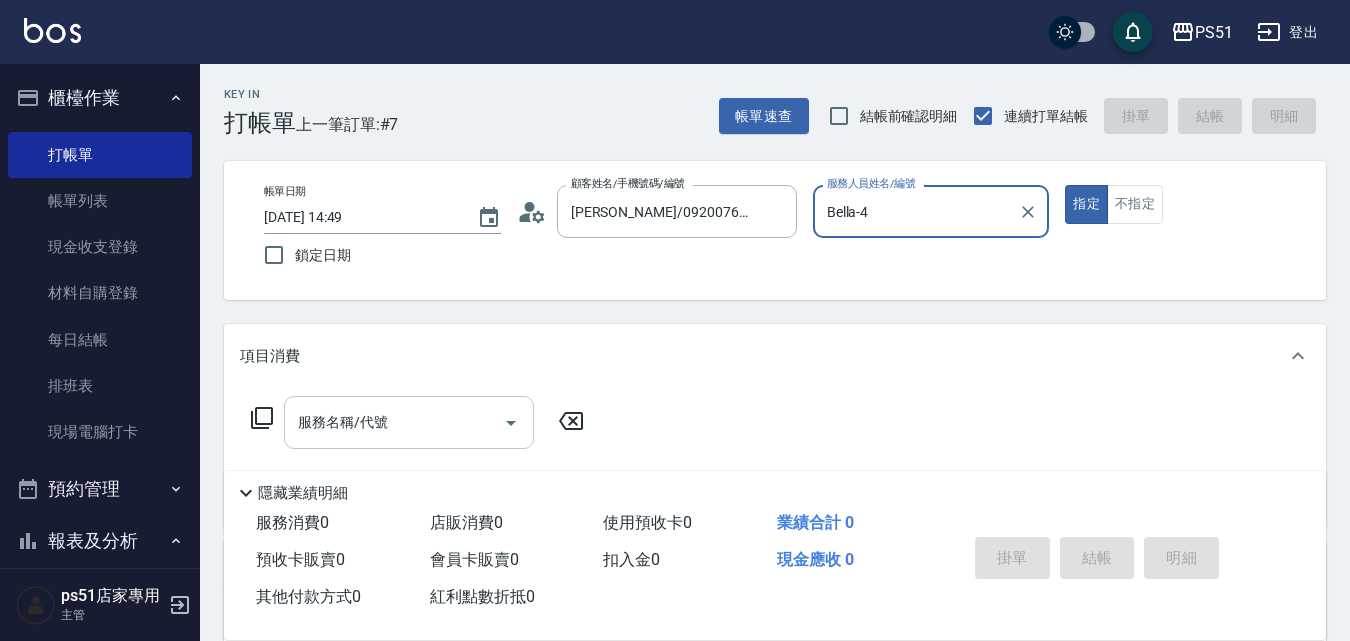 click on "服務名稱/代號" at bounding box center (394, 422) 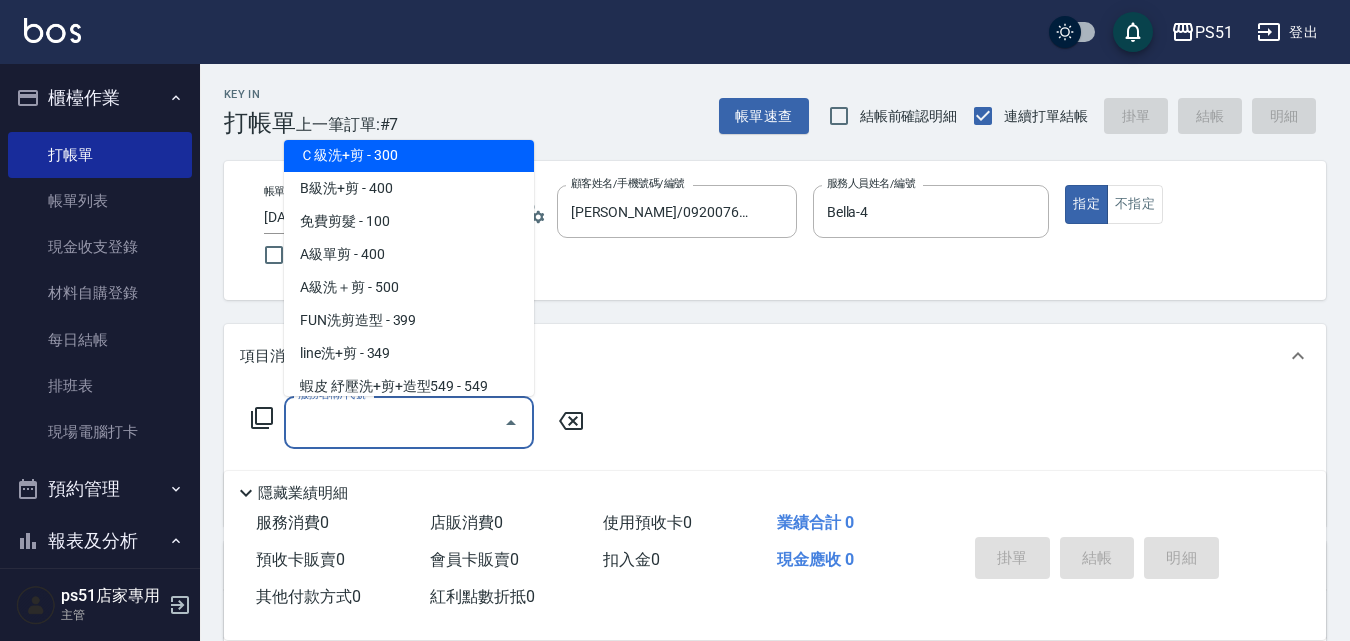 scroll, scrollTop: 700, scrollLeft: 0, axis: vertical 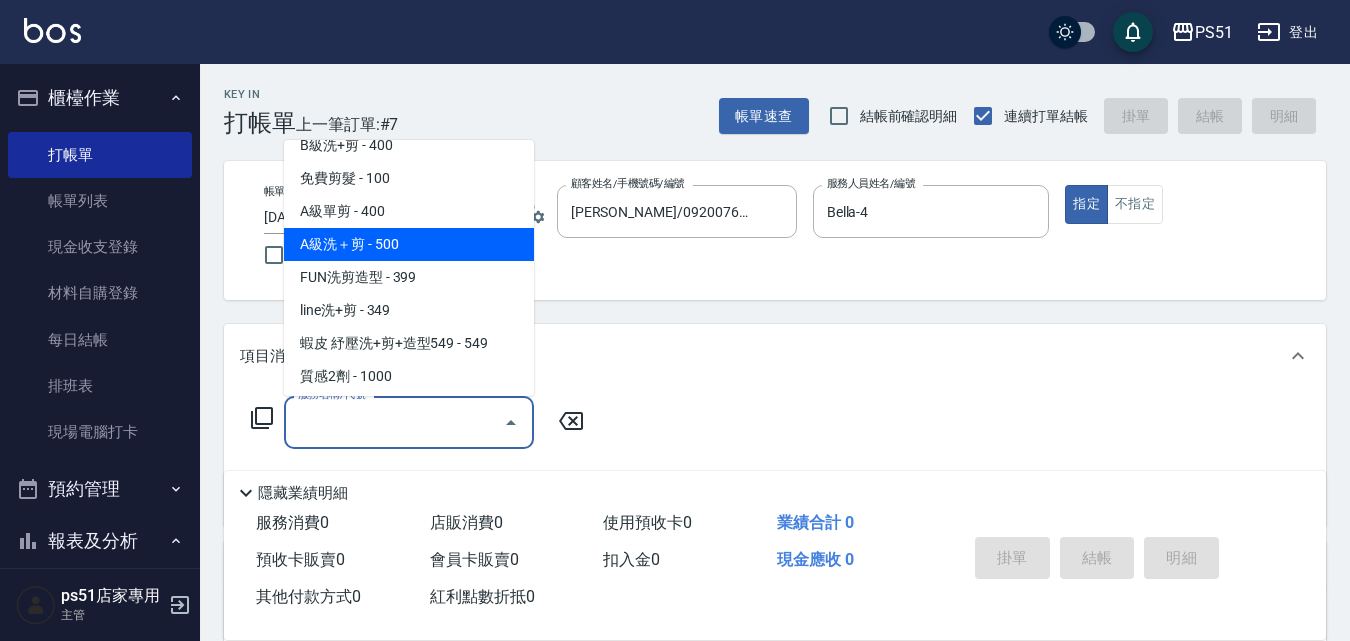 click on "A級洗＋剪 - 500" at bounding box center [409, 244] 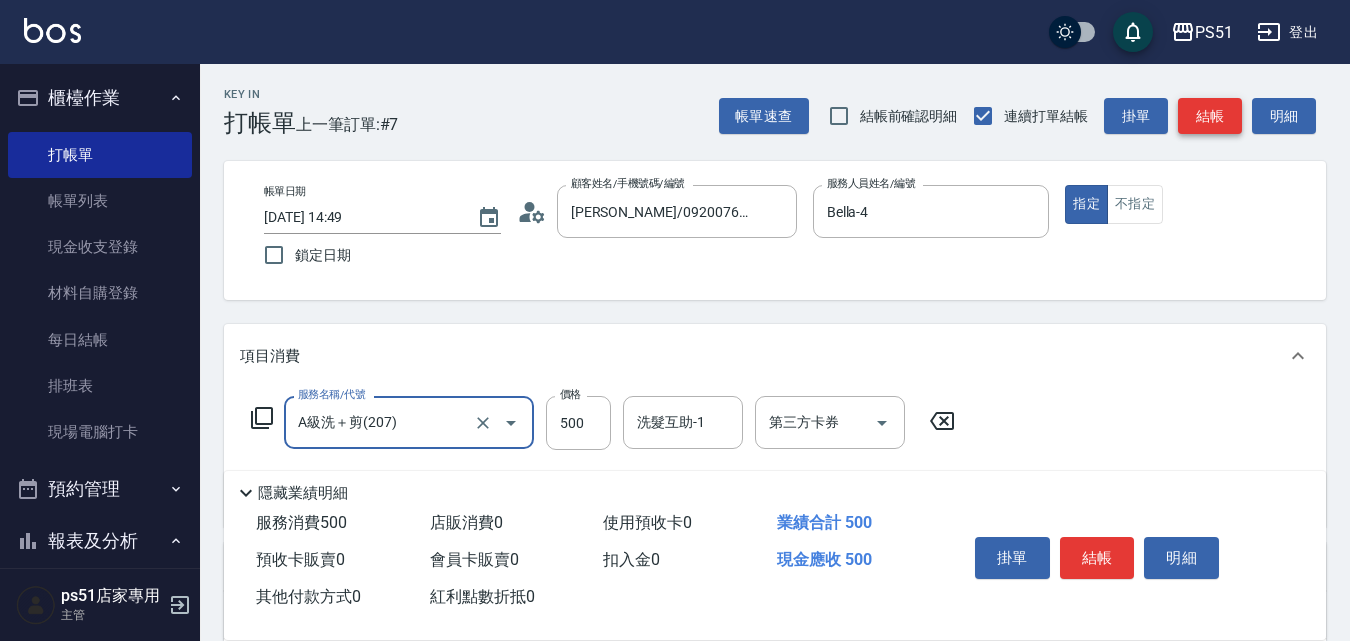 click on "結帳" at bounding box center [1210, 116] 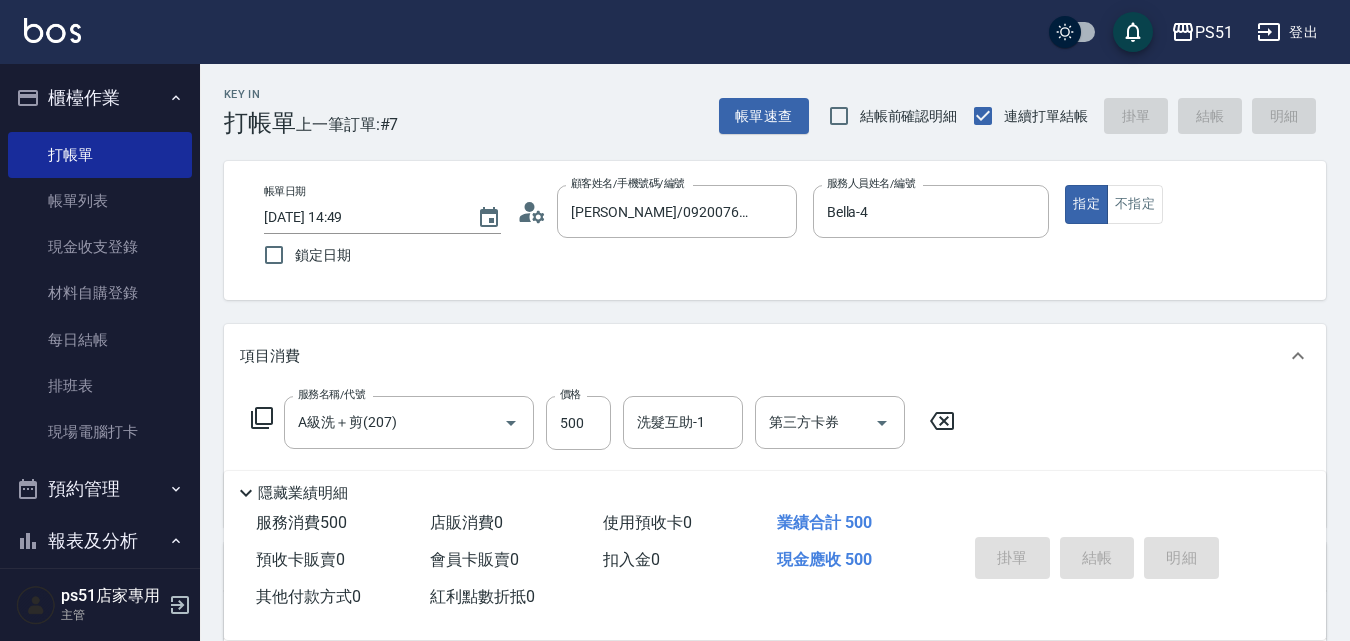 type on "[DATE] 15:08" 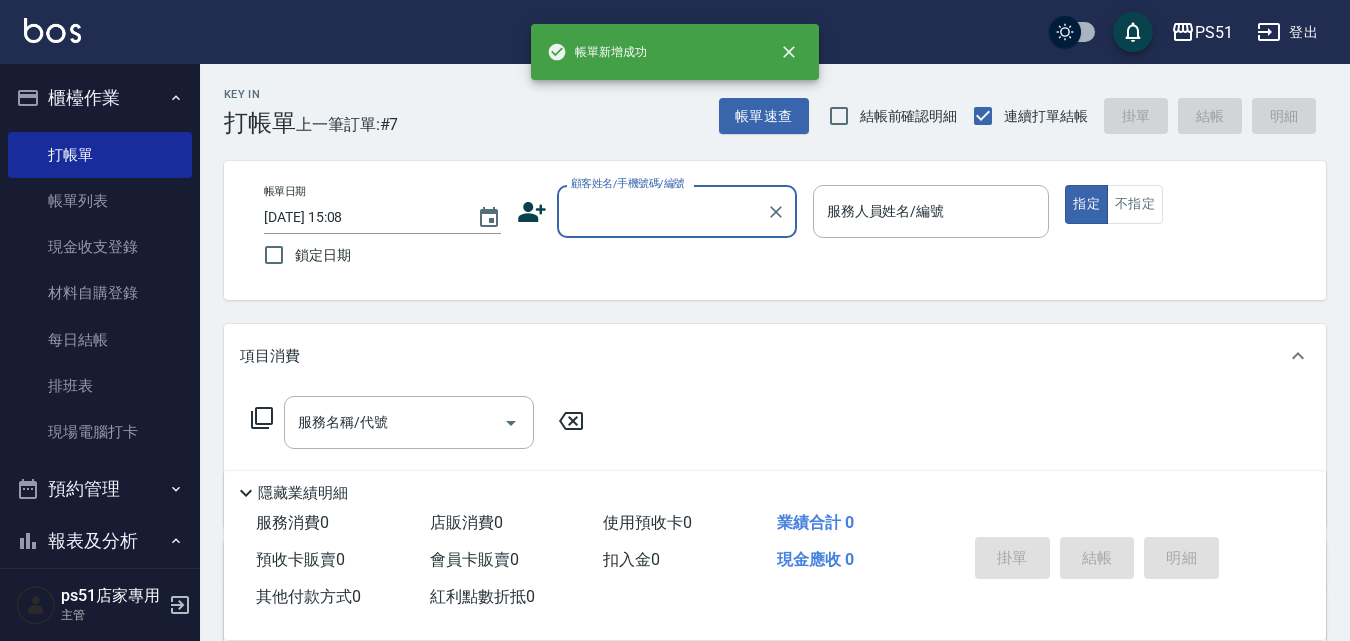 scroll, scrollTop: 0, scrollLeft: 0, axis: both 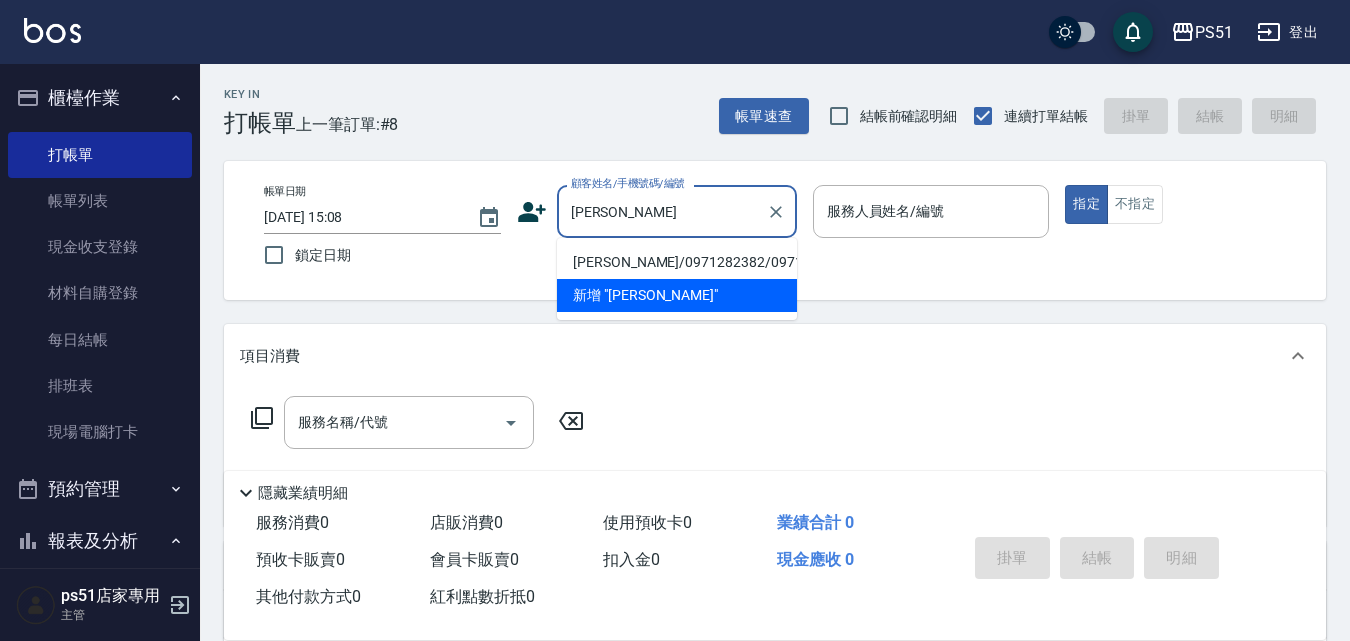drag, startPoint x: 714, startPoint y: 267, endPoint x: 739, endPoint y: 261, distance: 25.70992 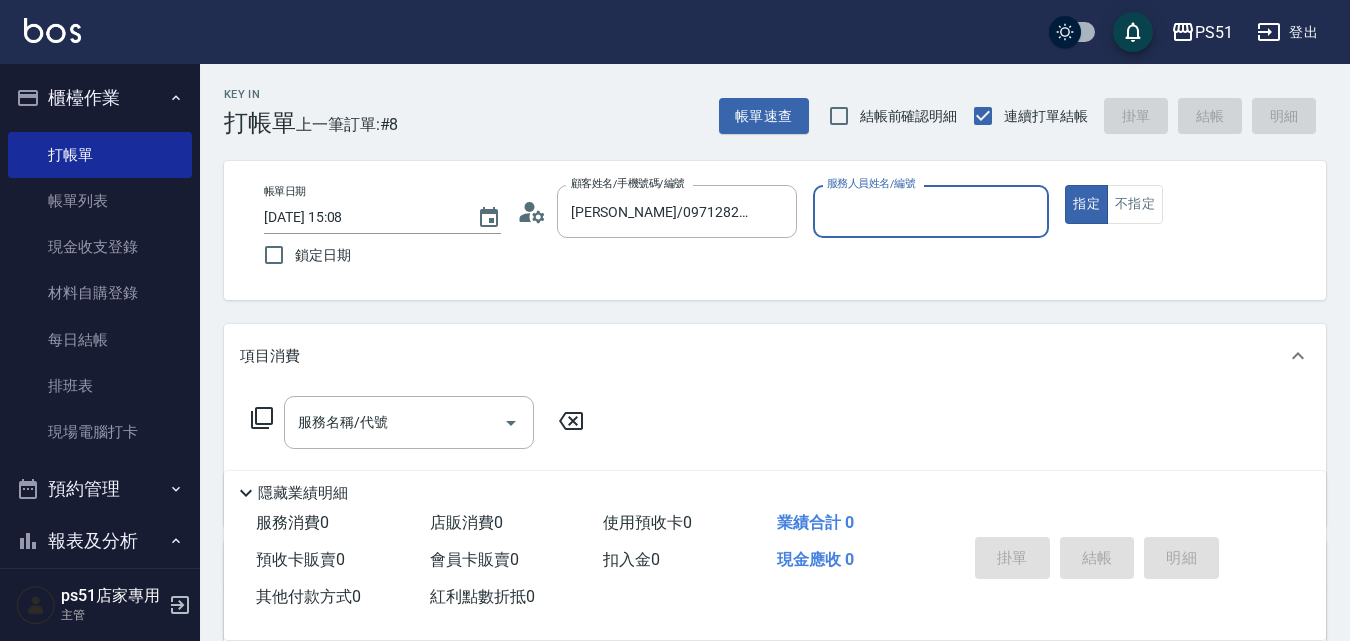 type on "Bella-4" 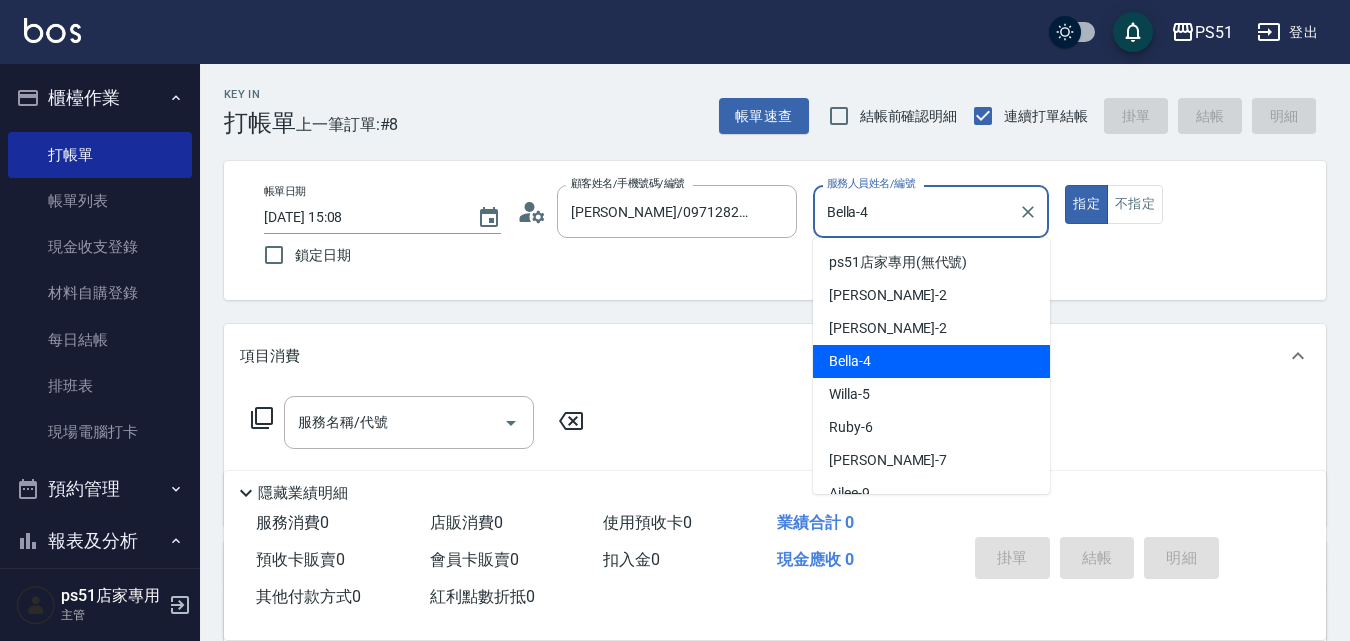 click on "Bella-4" at bounding box center (916, 211) 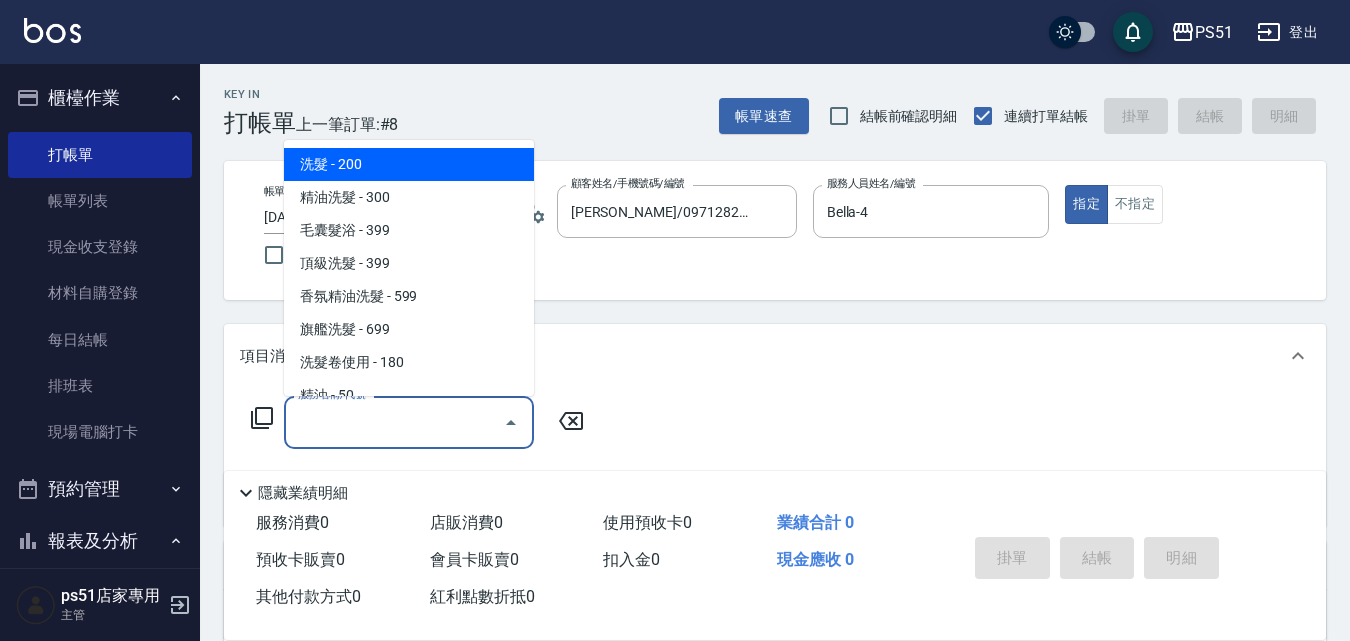 click on "服務名稱/代號" at bounding box center (394, 422) 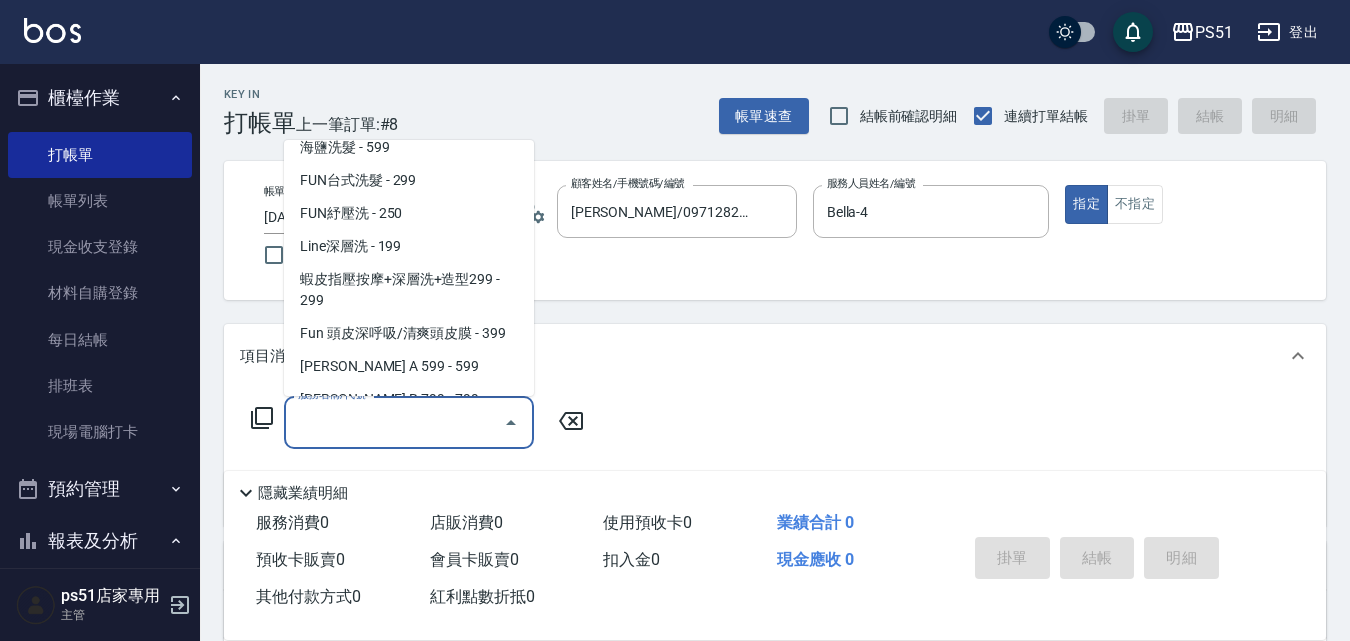scroll, scrollTop: 467, scrollLeft: 0, axis: vertical 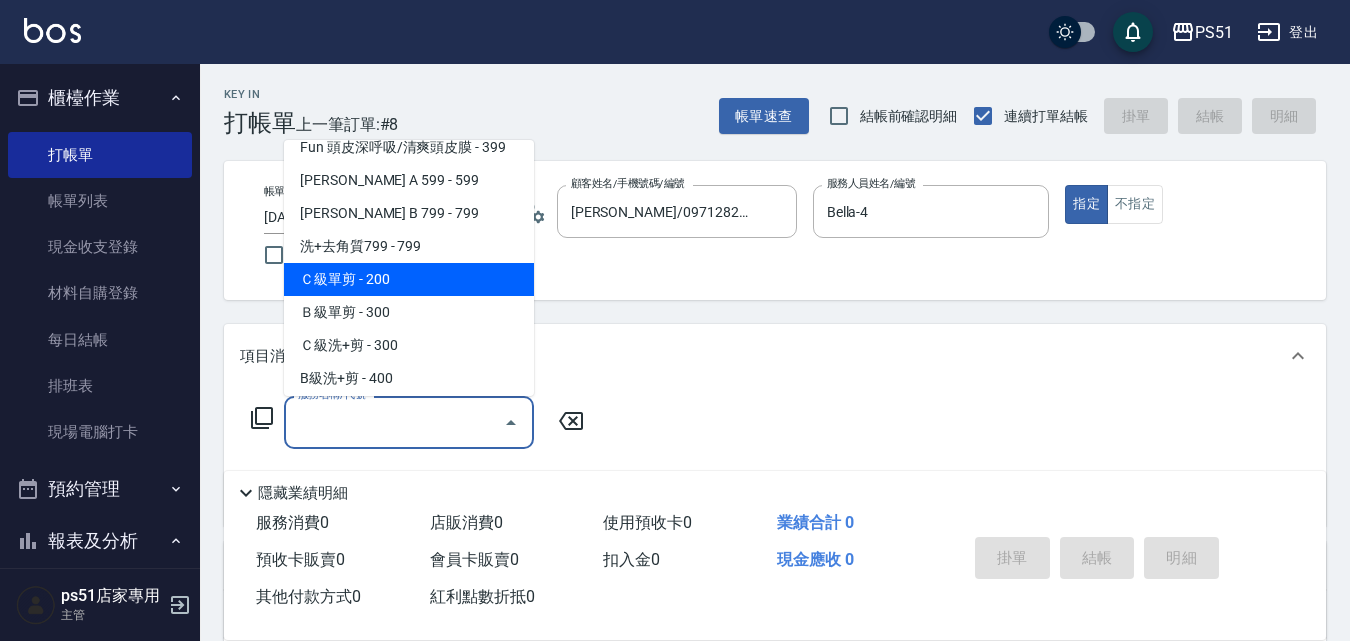 click on "Ｃ級單剪 - 200" at bounding box center (409, 279) 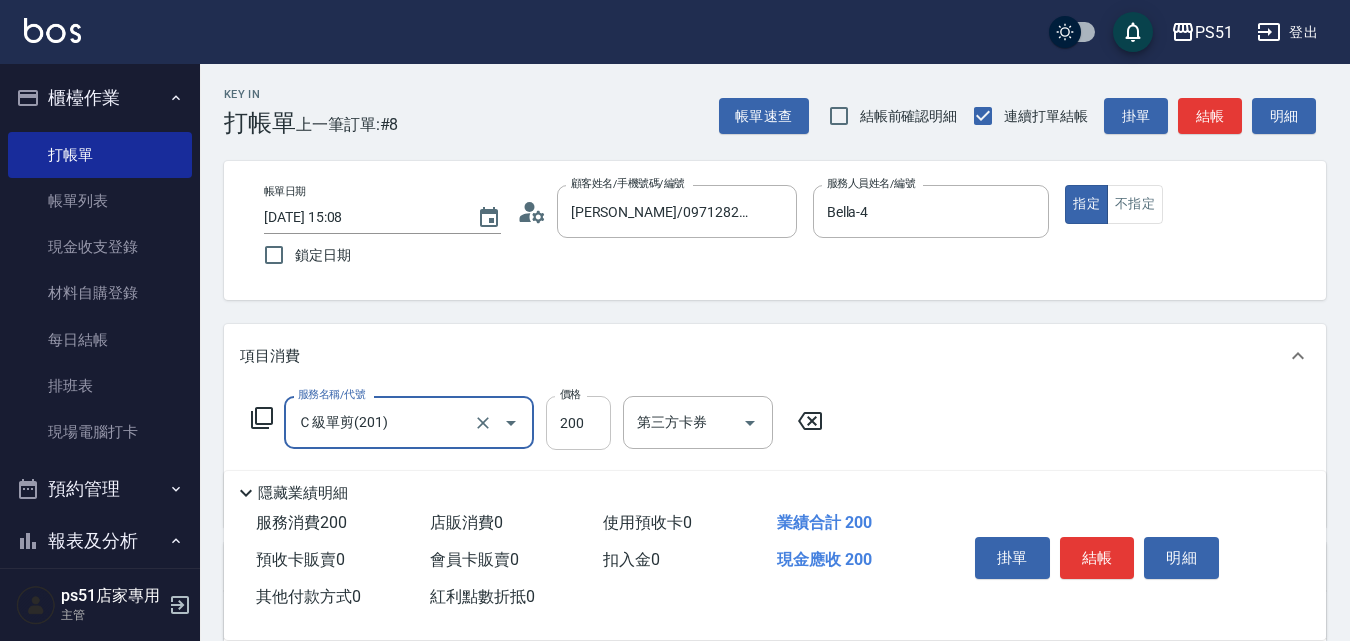 click on "200" at bounding box center (578, 423) 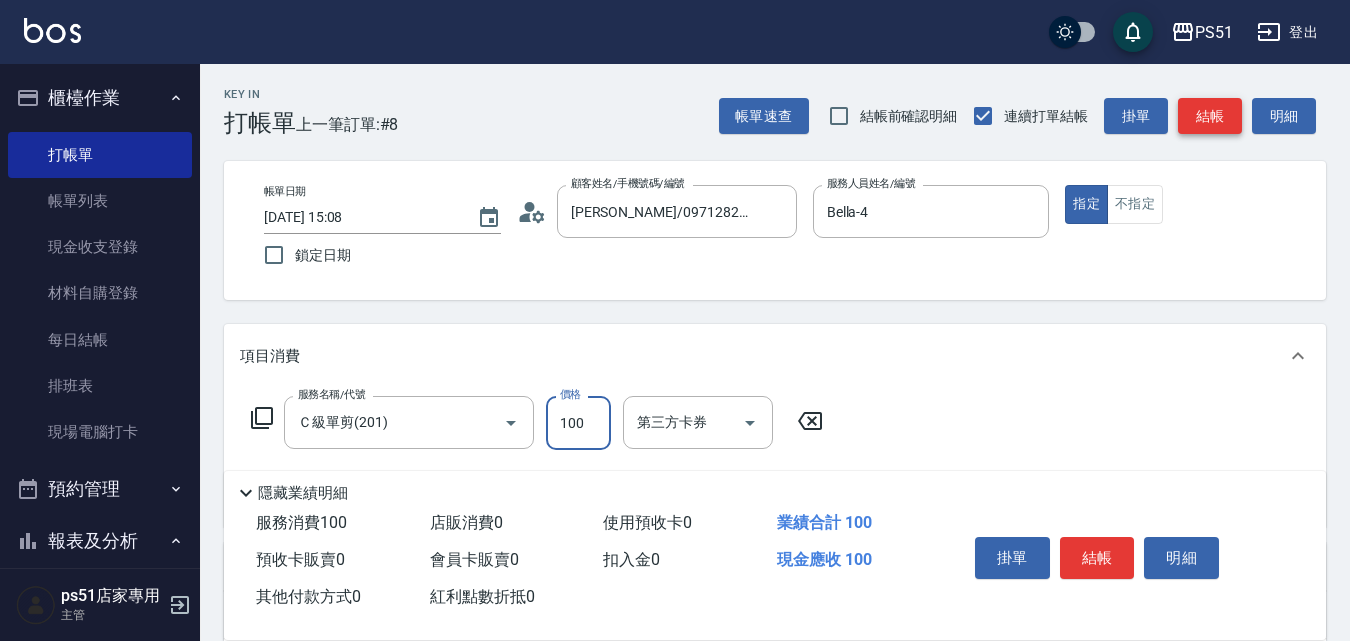 type on "100" 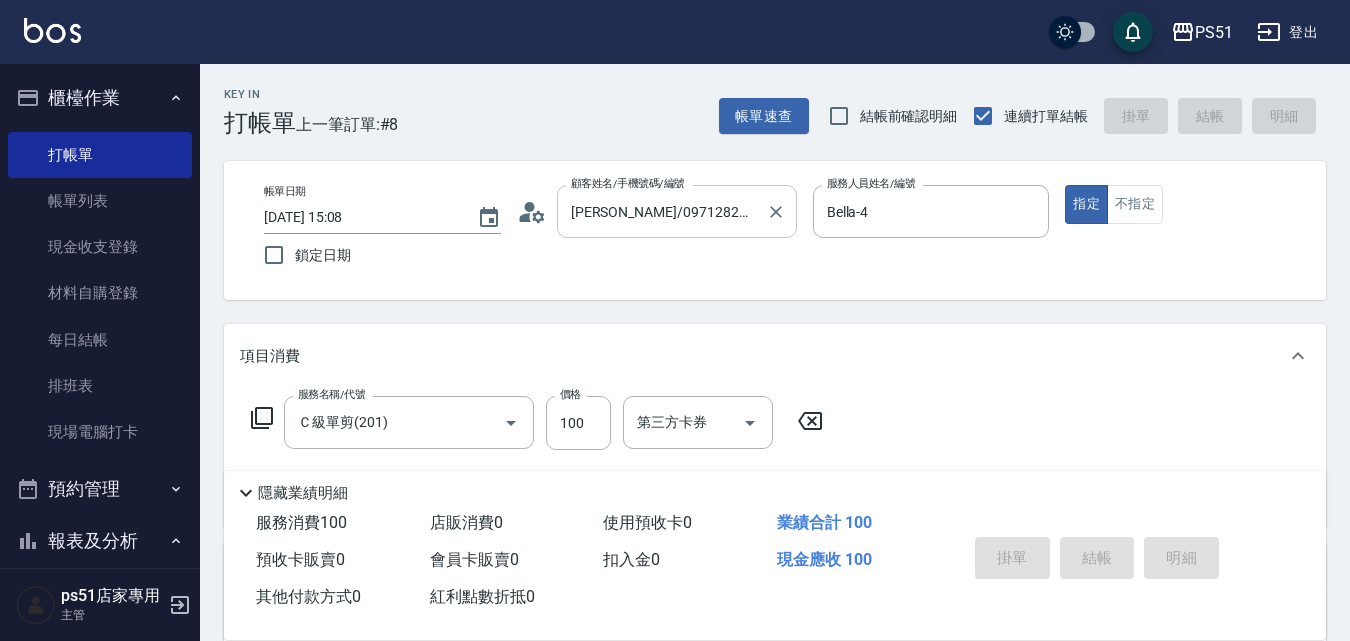 type on "[DATE] 15:45" 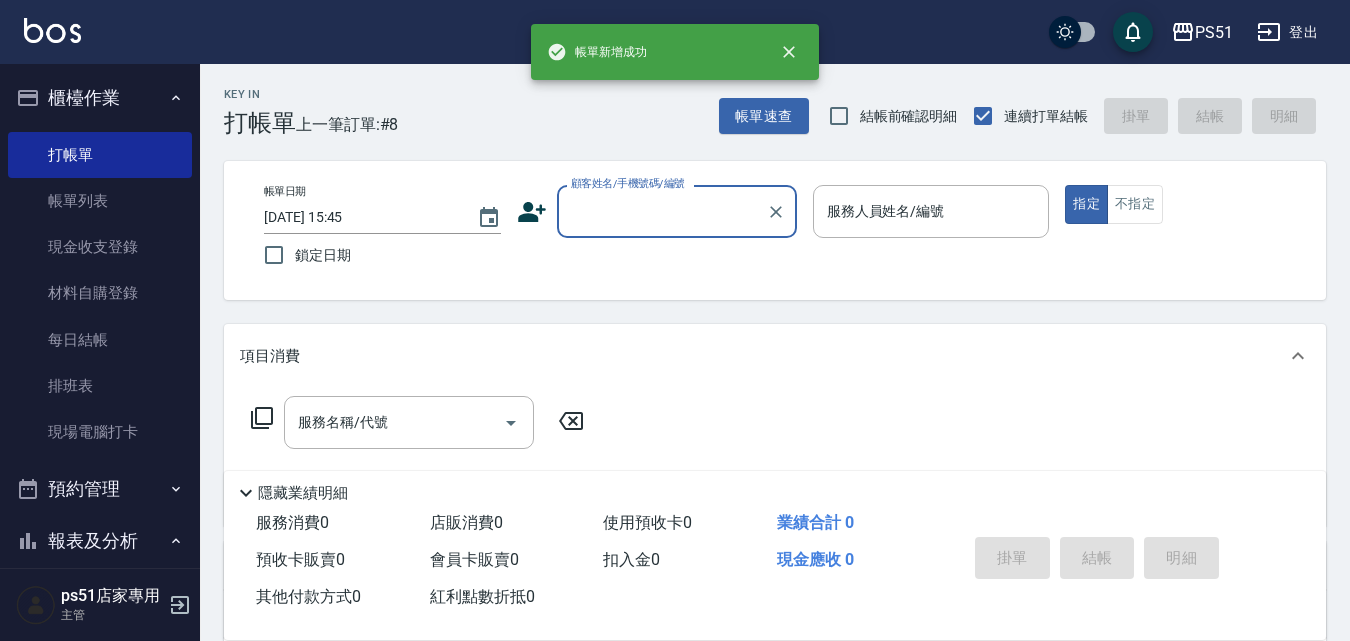 scroll, scrollTop: 0, scrollLeft: 0, axis: both 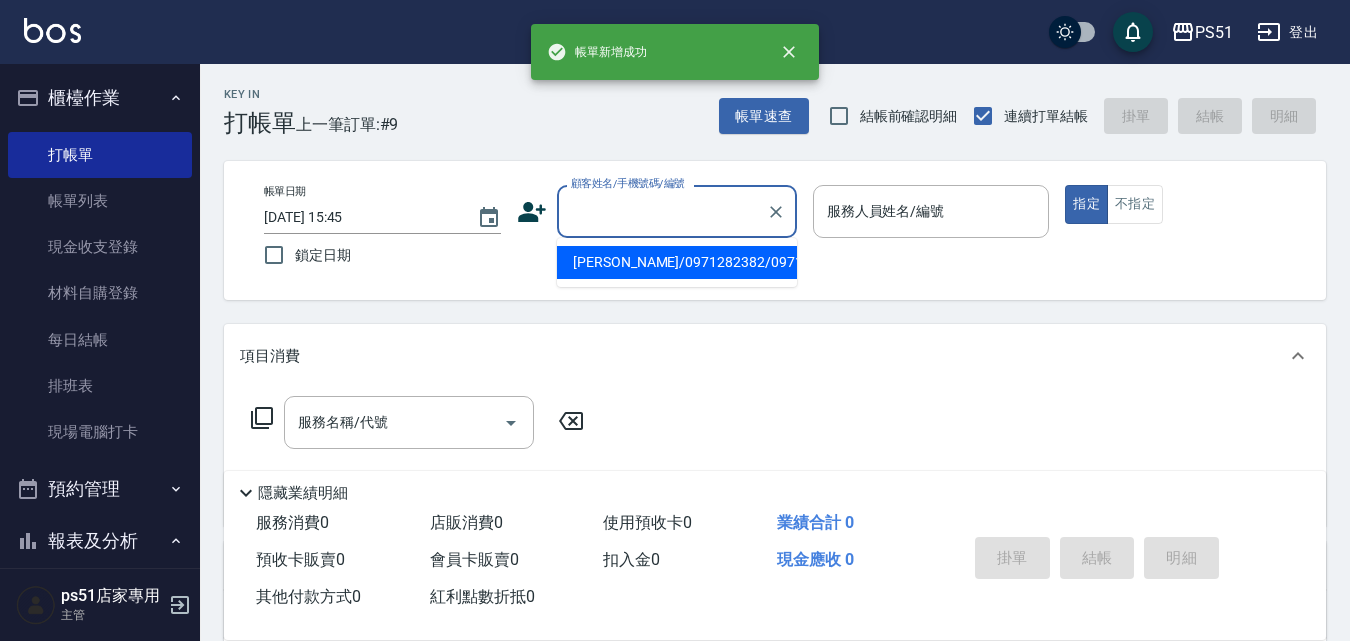 click on "顧客姓名/手機號碼/編號" at bounding box center [662, 211] 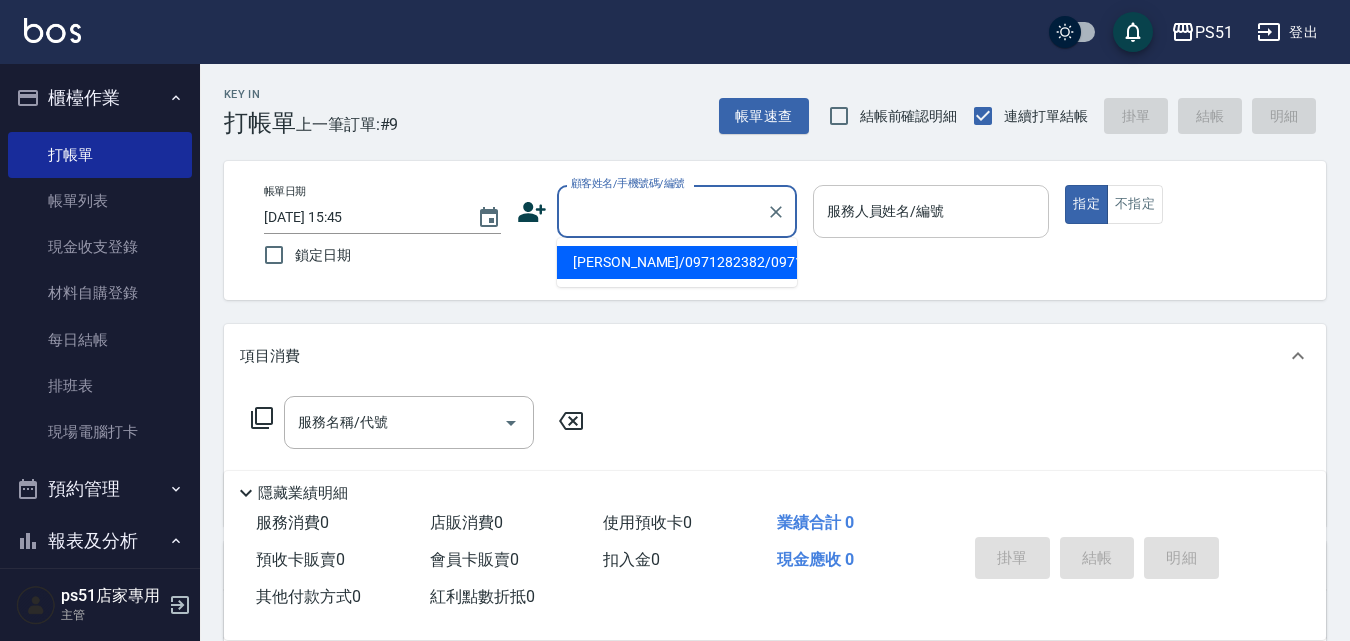 click on "[PERSON_NAME]/0971282382/0971282382" at bounding box center [677, 262] 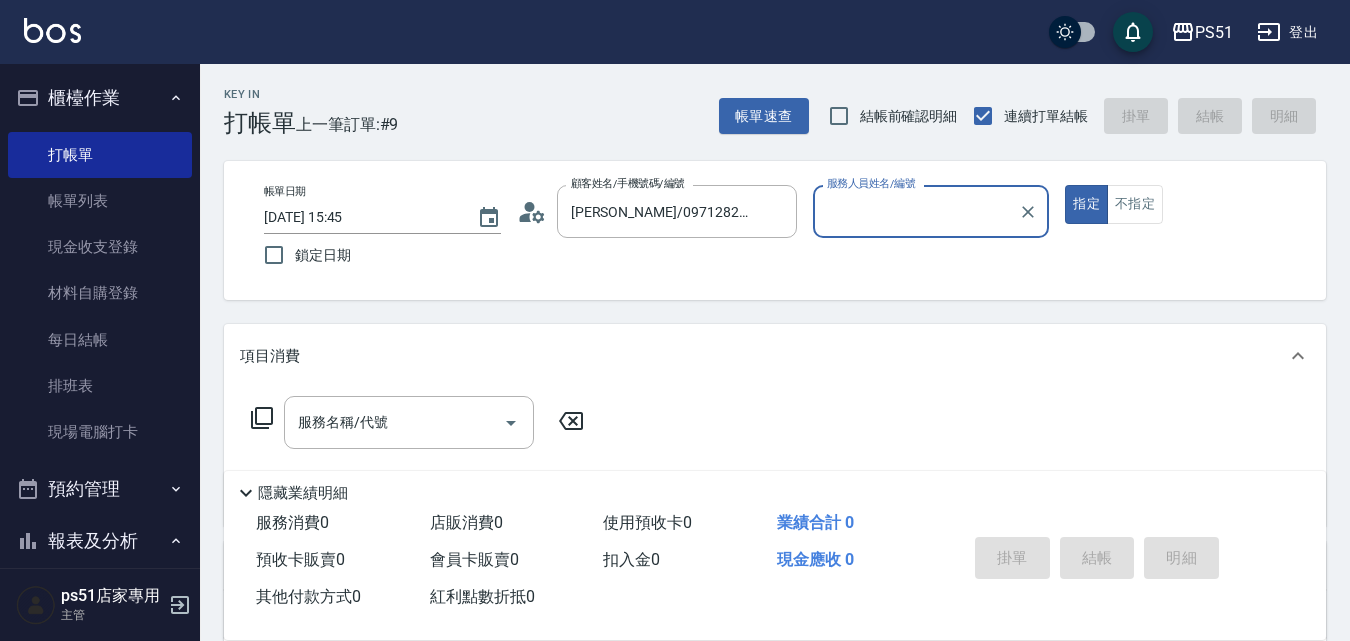 type on "Bella-4" 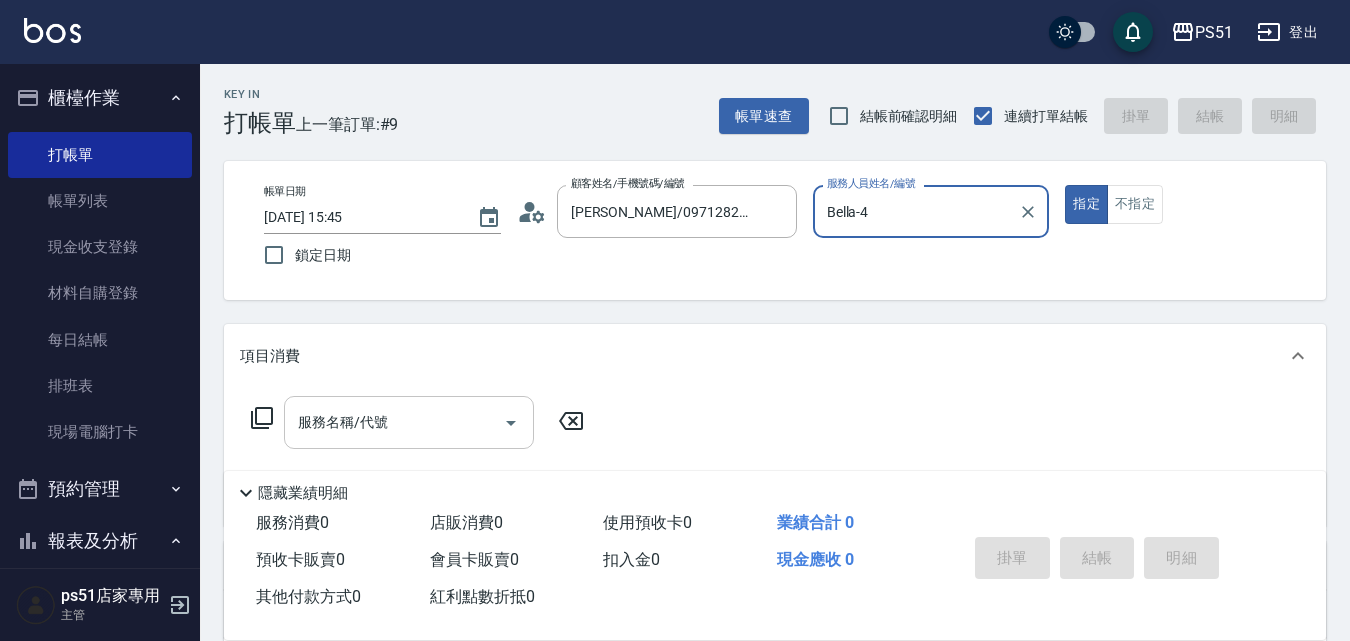 click on "服務名稱/代號 服務名稱/代號" at bounding box center [409, 422] 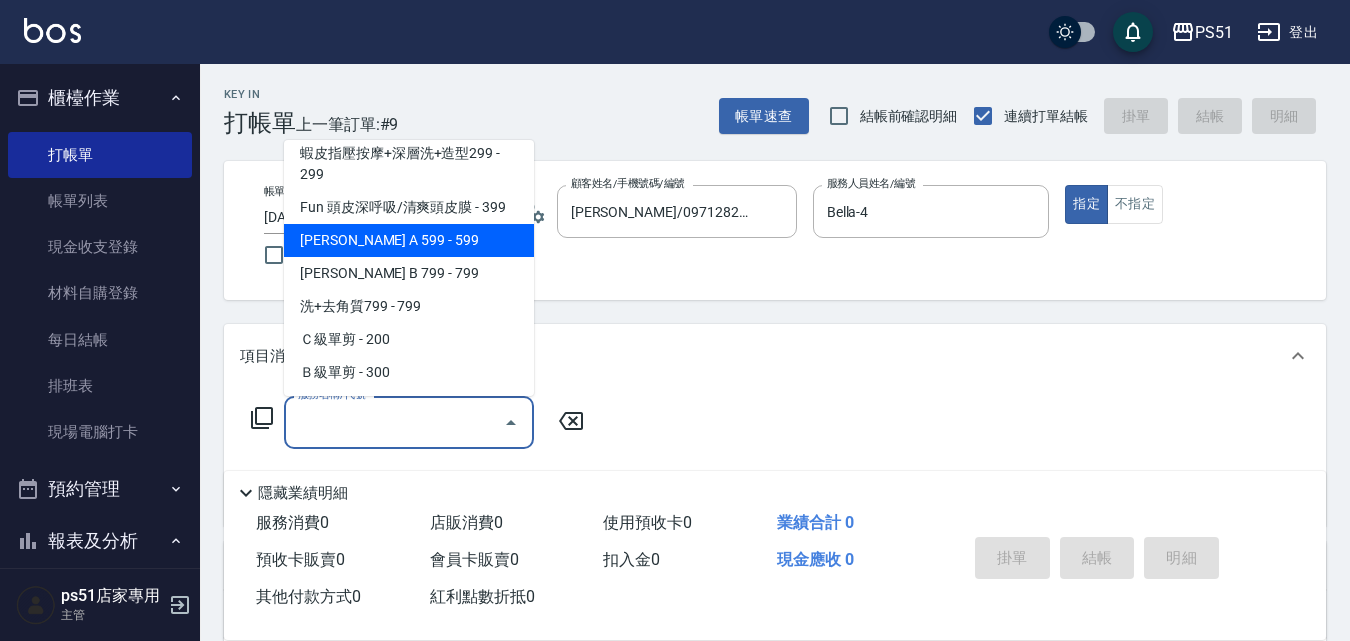 scroll, scrollTop: 467, scrollLeft: 0, axis: vertical 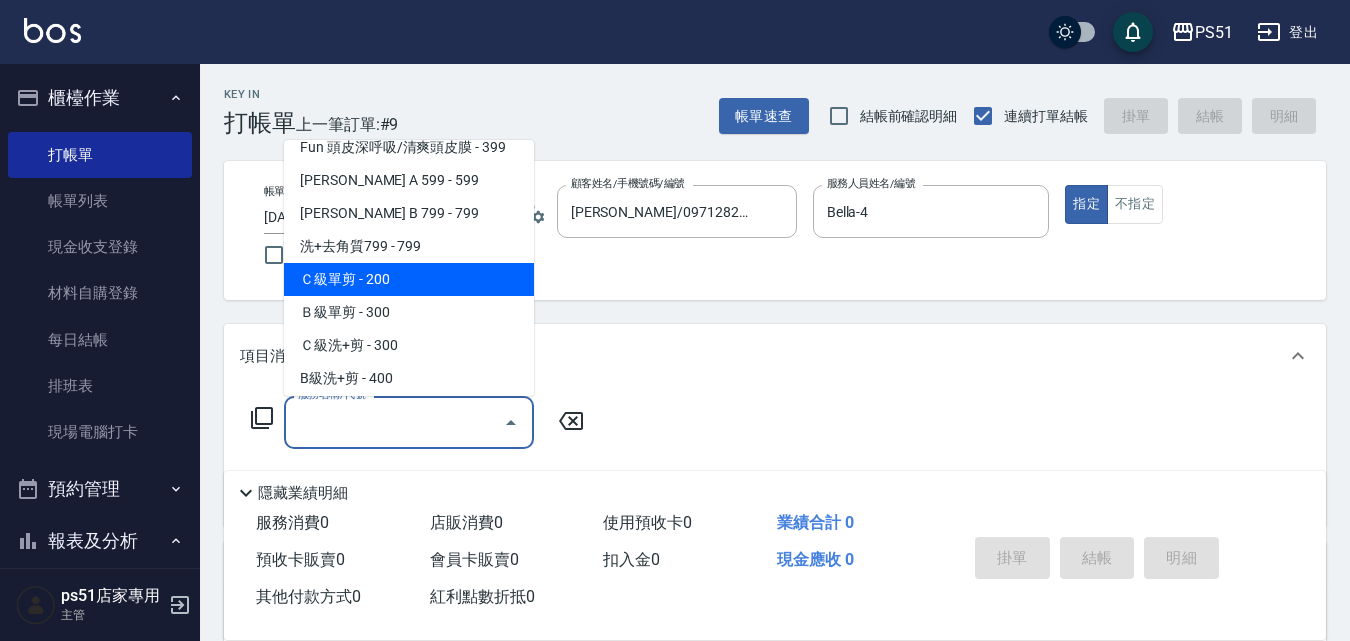 click on "Ｃ級單剪 - 200" at bounding box center [409, 279] 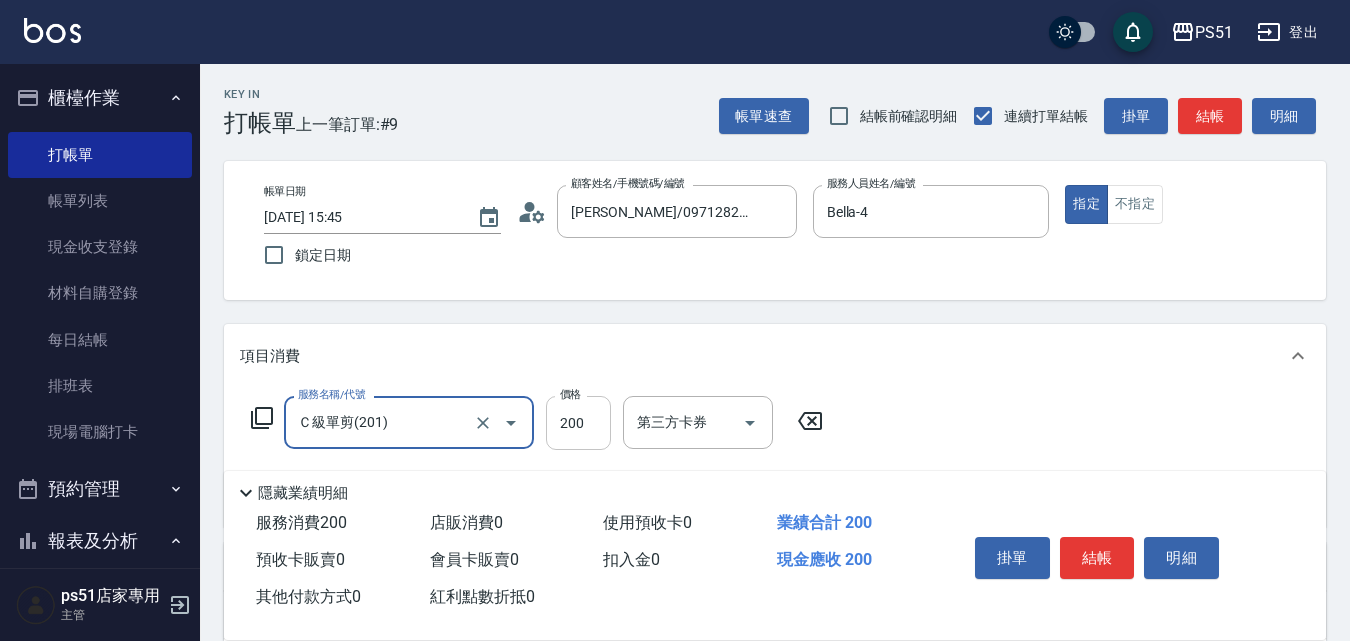 click on "200" at bounding box center [578, 423] 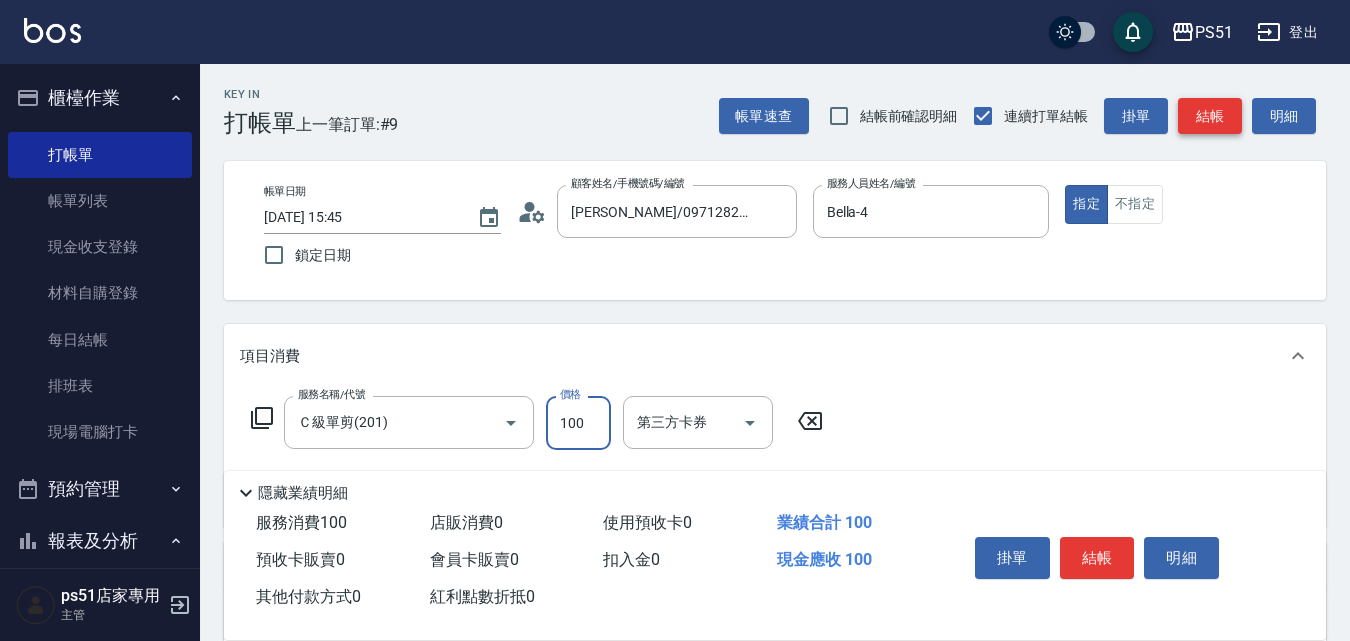 type on "100" 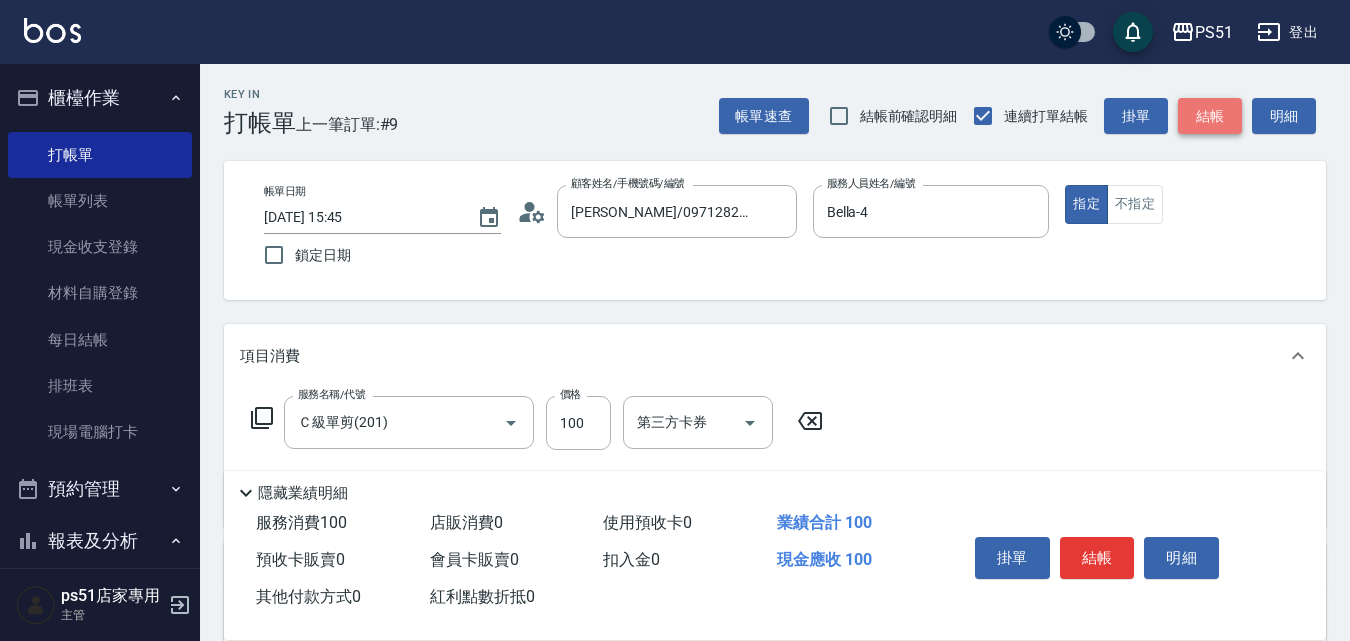 click on "結帳" at bounding box center (1210, 116) 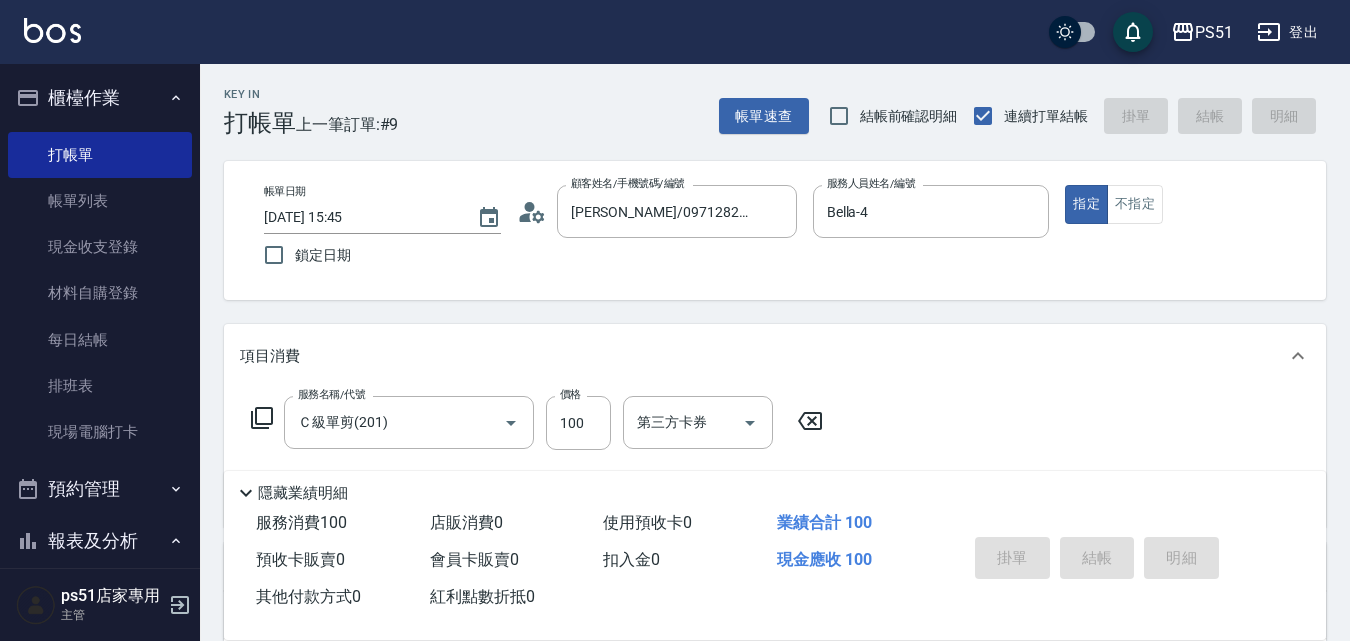 type 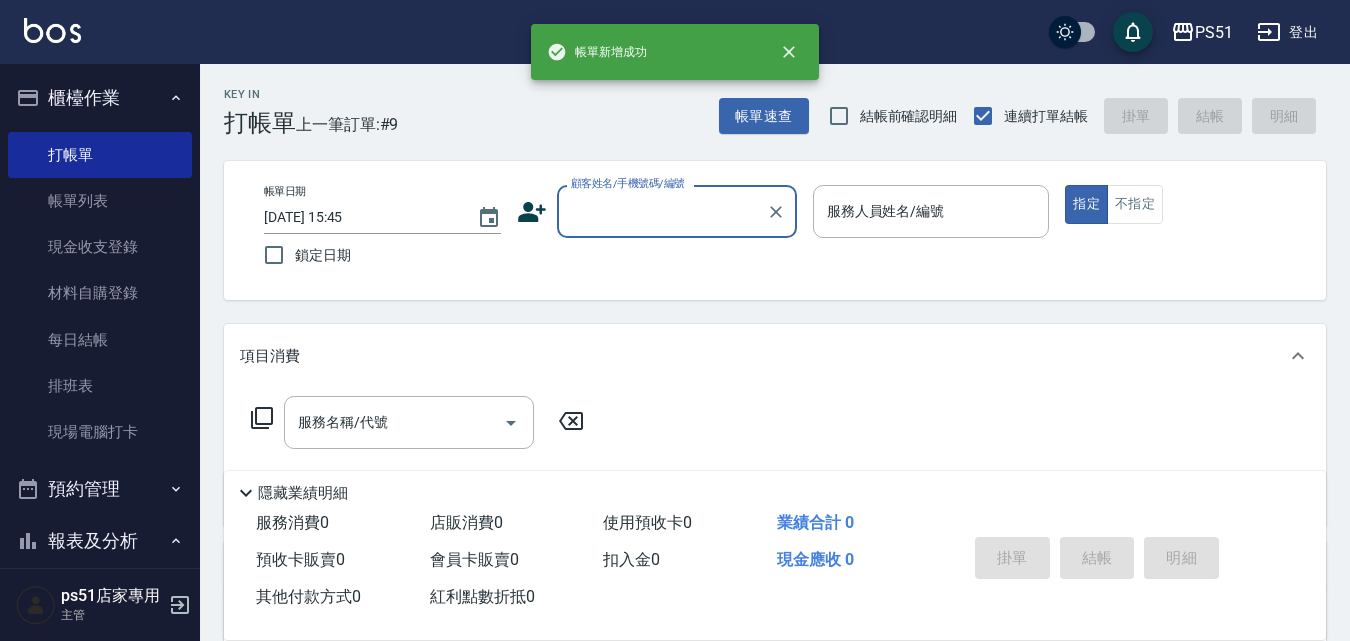 scroll, scrollTop: 0, scrollLeft: 0, axis: both 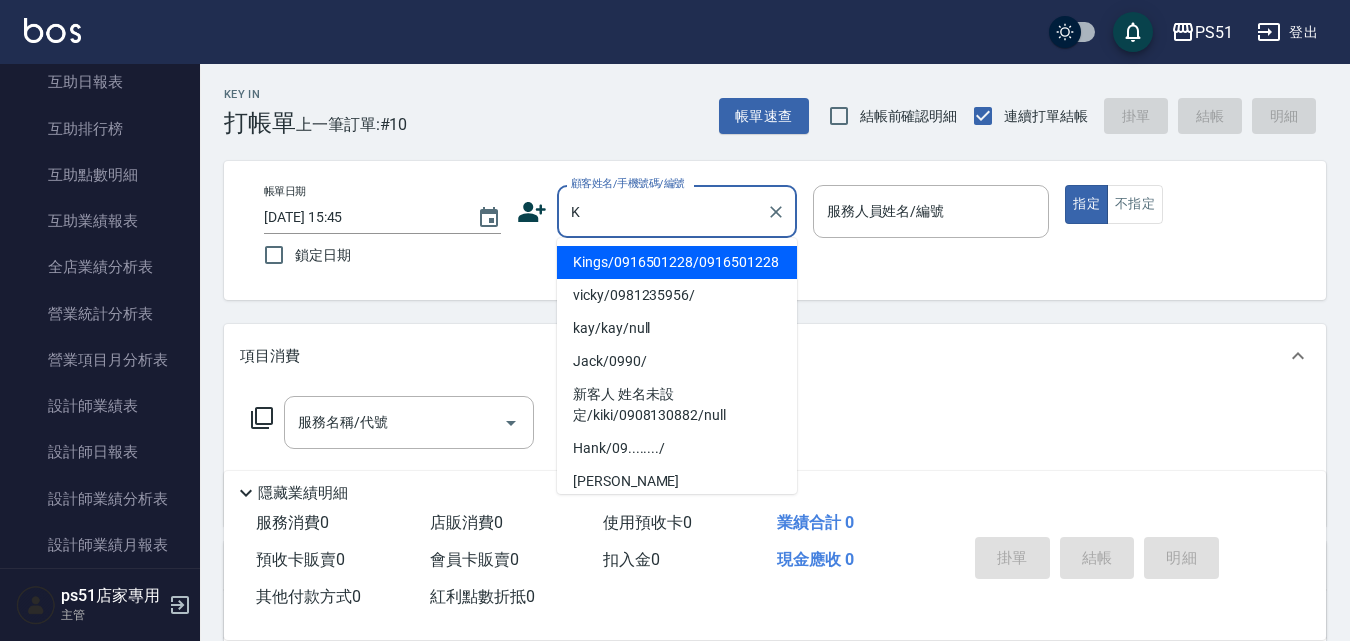 click on "Kings/0916501228/0916501228" at bounding box center (677, 262) 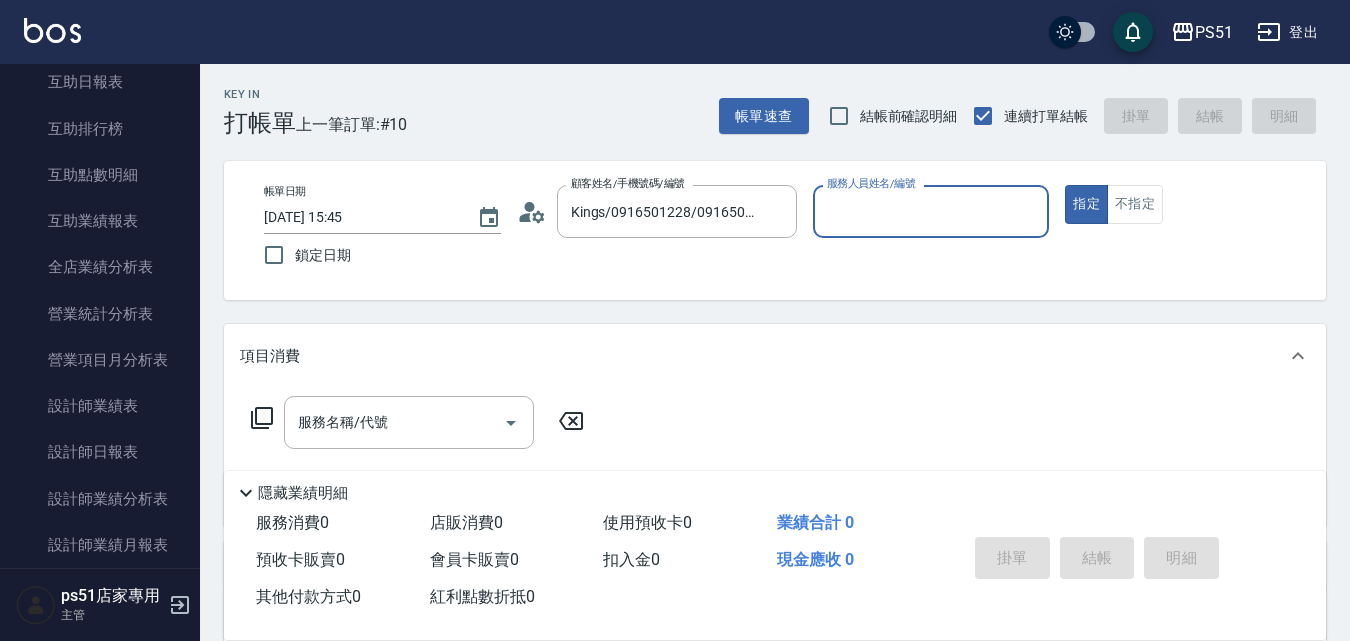 type on "Bella-4" 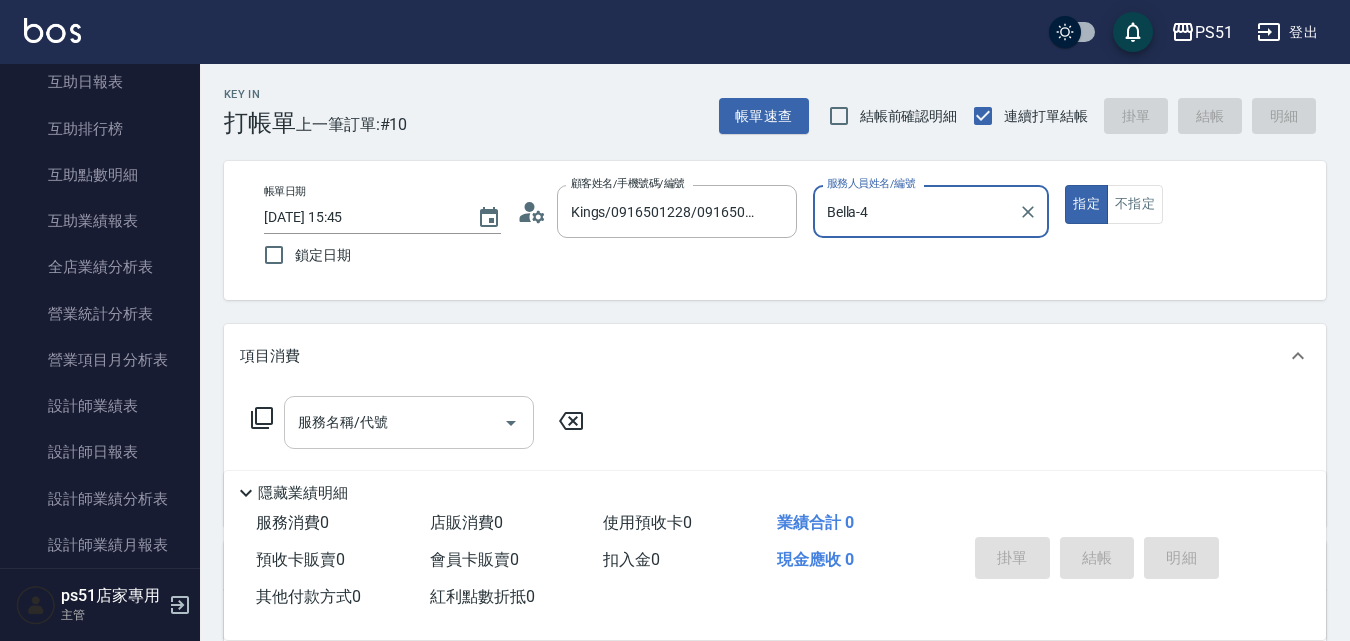 click on "服務名稱/代號" at bounding box center (394, 422) 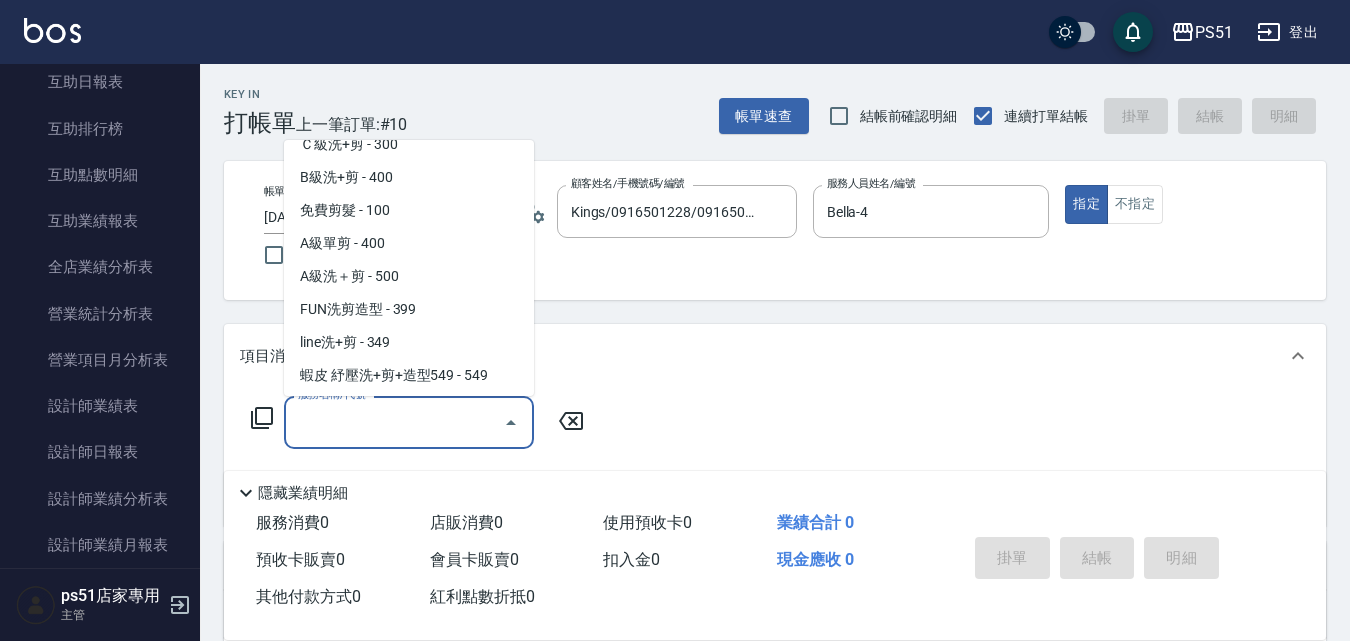 scroll, scrollTop: 700, scrollLeft: 0, axis: vertical 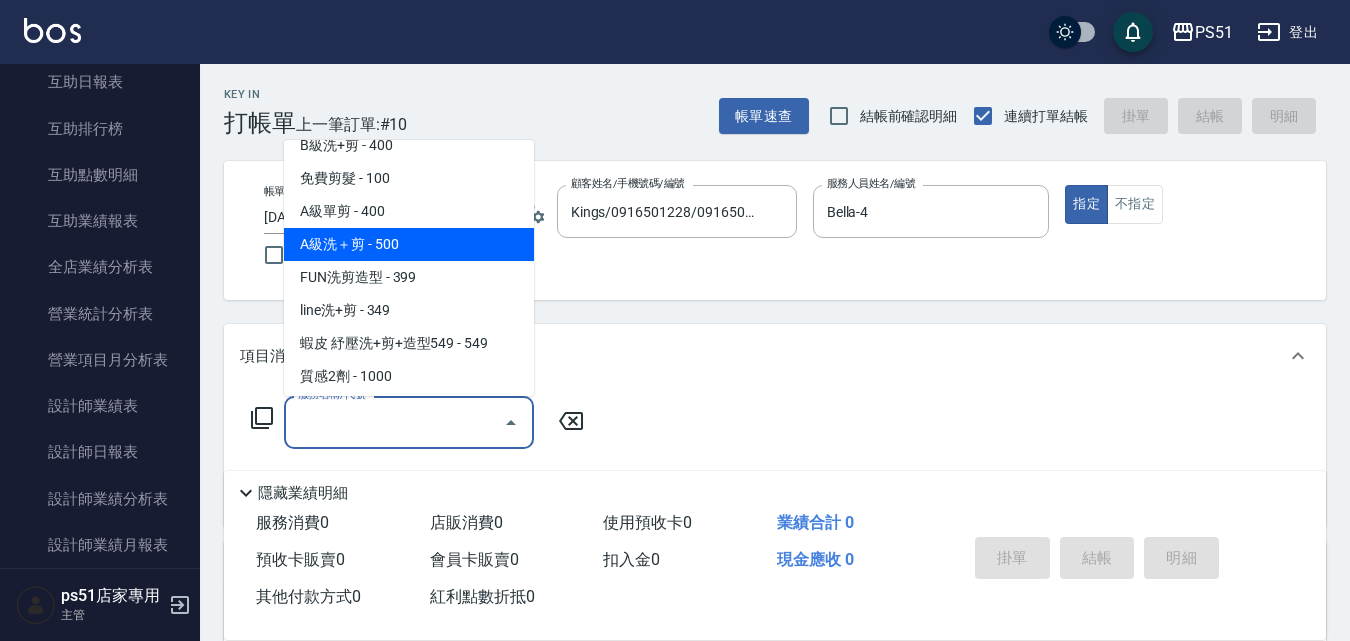 click on "A級洗＋剪 - 500" at bounding box center (409, 244) 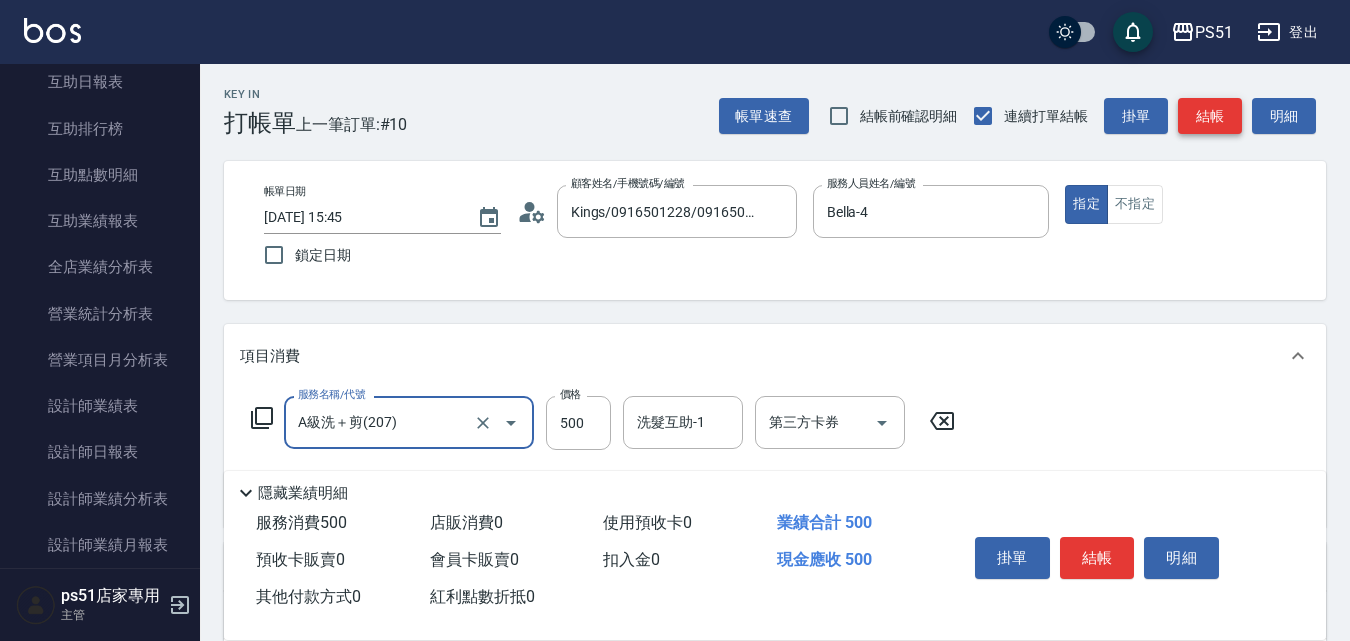 click on "結帳" at bounding box center [1210, 116] 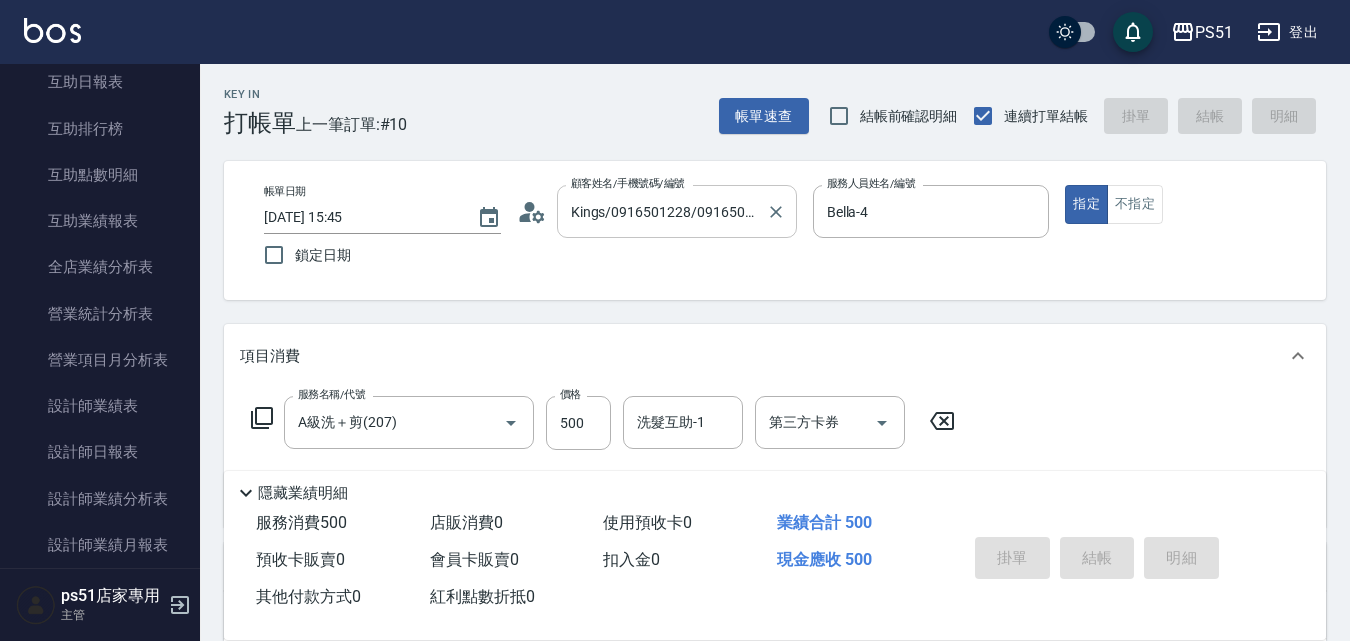 type on "[DATE] 16:38" 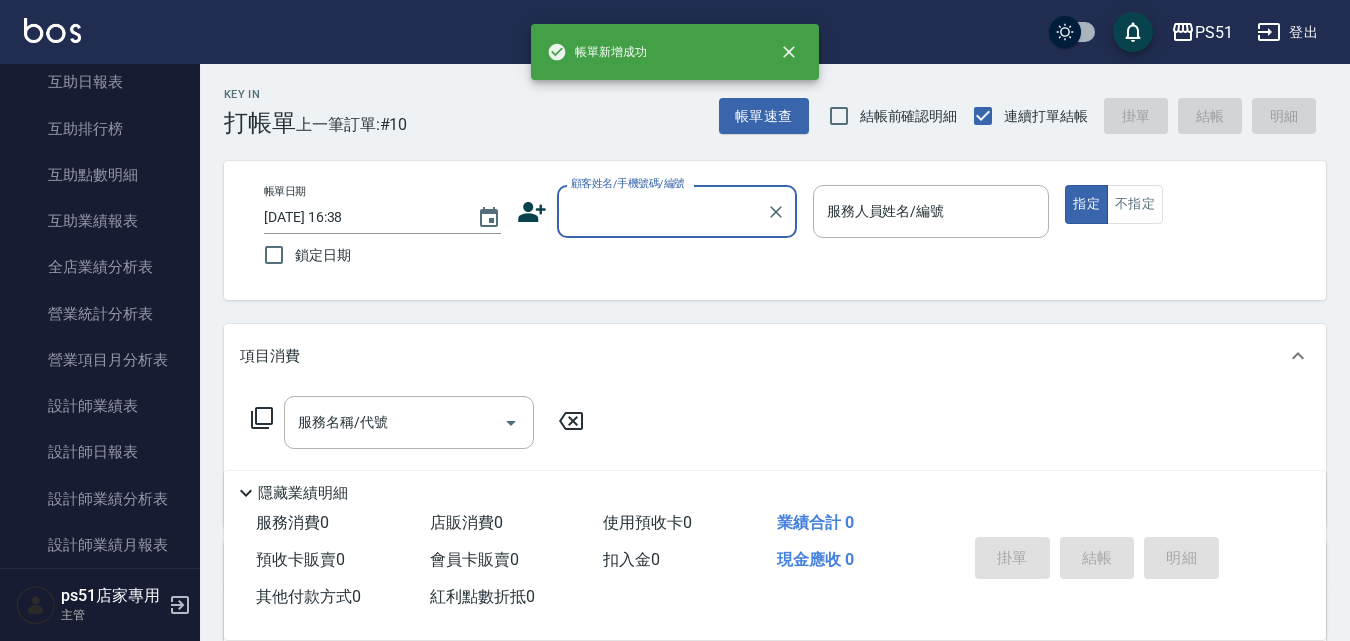 scroll, scrollTop: 0, scrollLeft: 0, axis: both 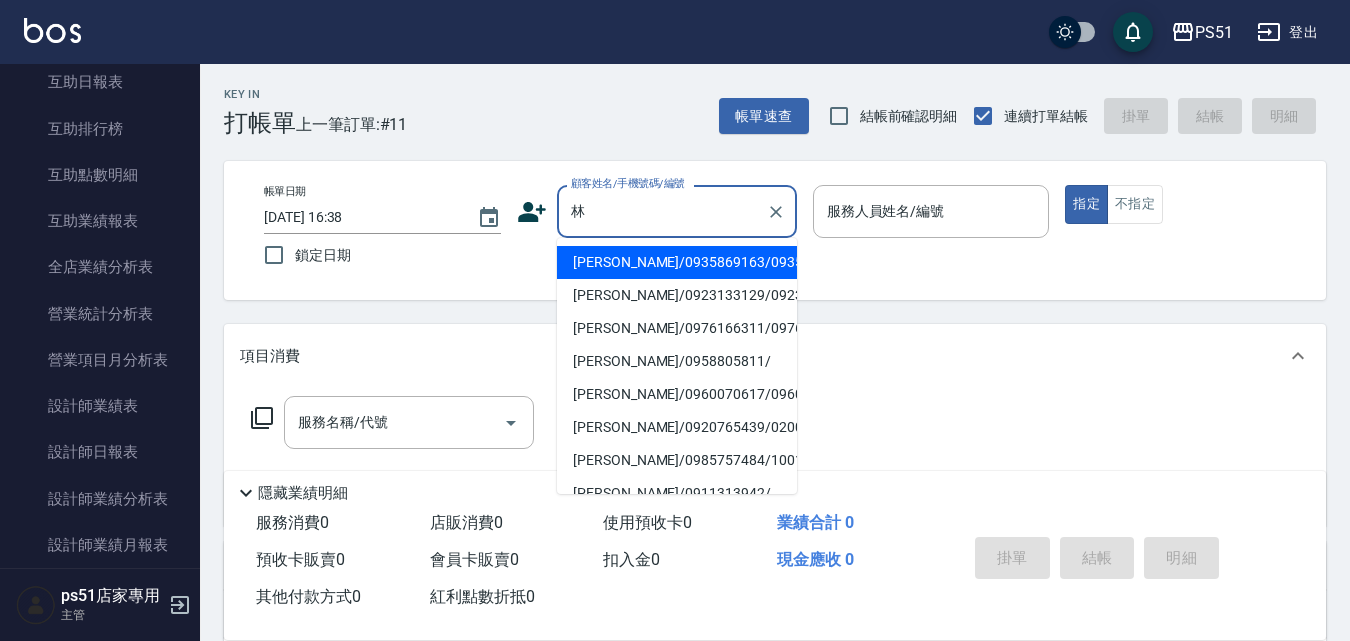click on "[PERSON_NAME]/0935869163/0935869163" at bounding box center [677, 262] 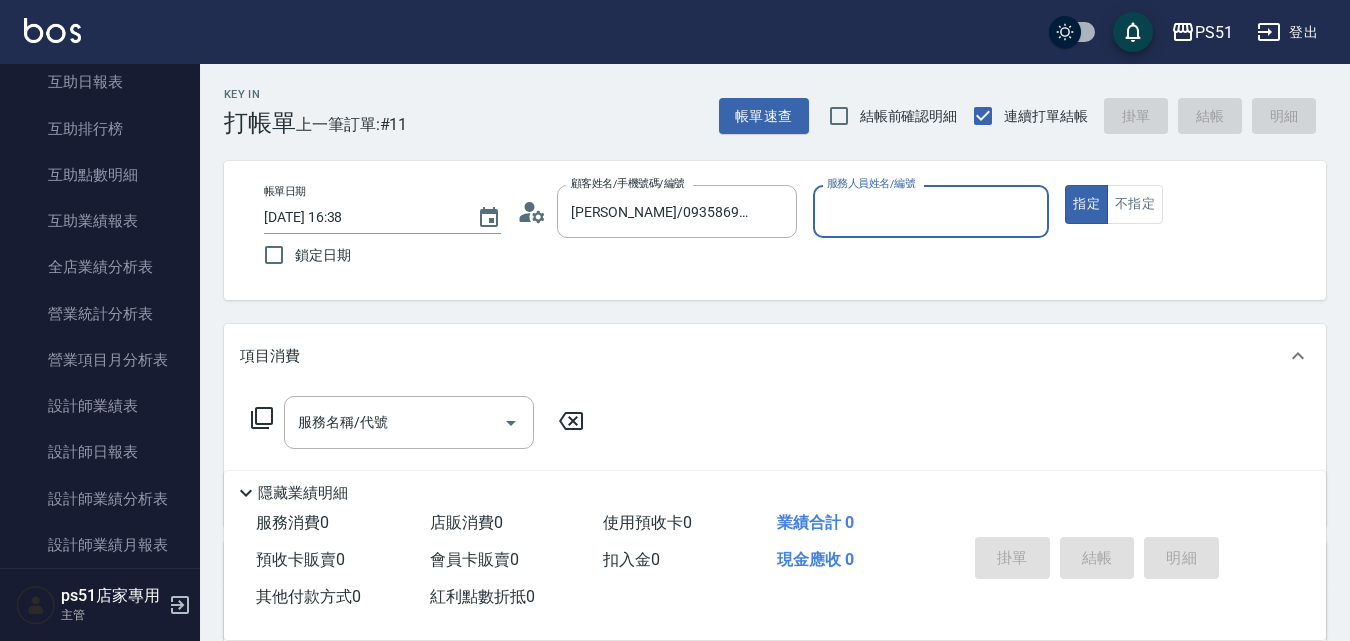 click on "服務人員姓名/編號" at bounding box center [931, 211] 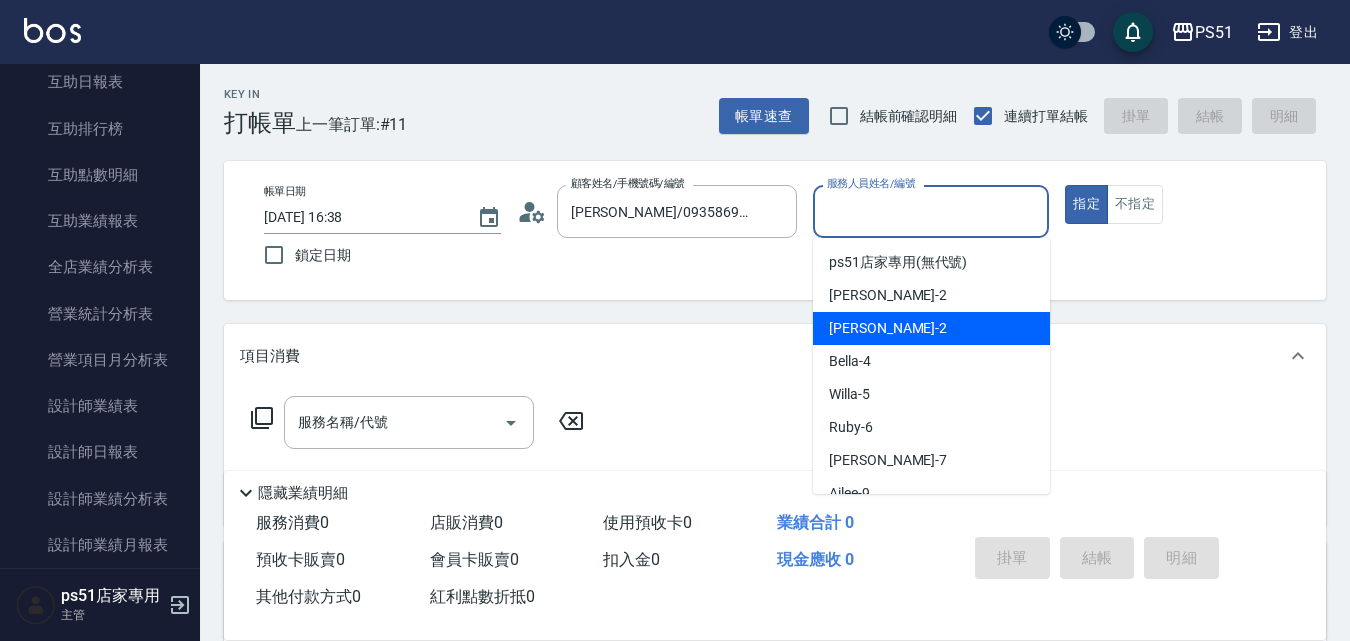 click on "[PERSON_NAME] -2" at bounding box center [931, 328] 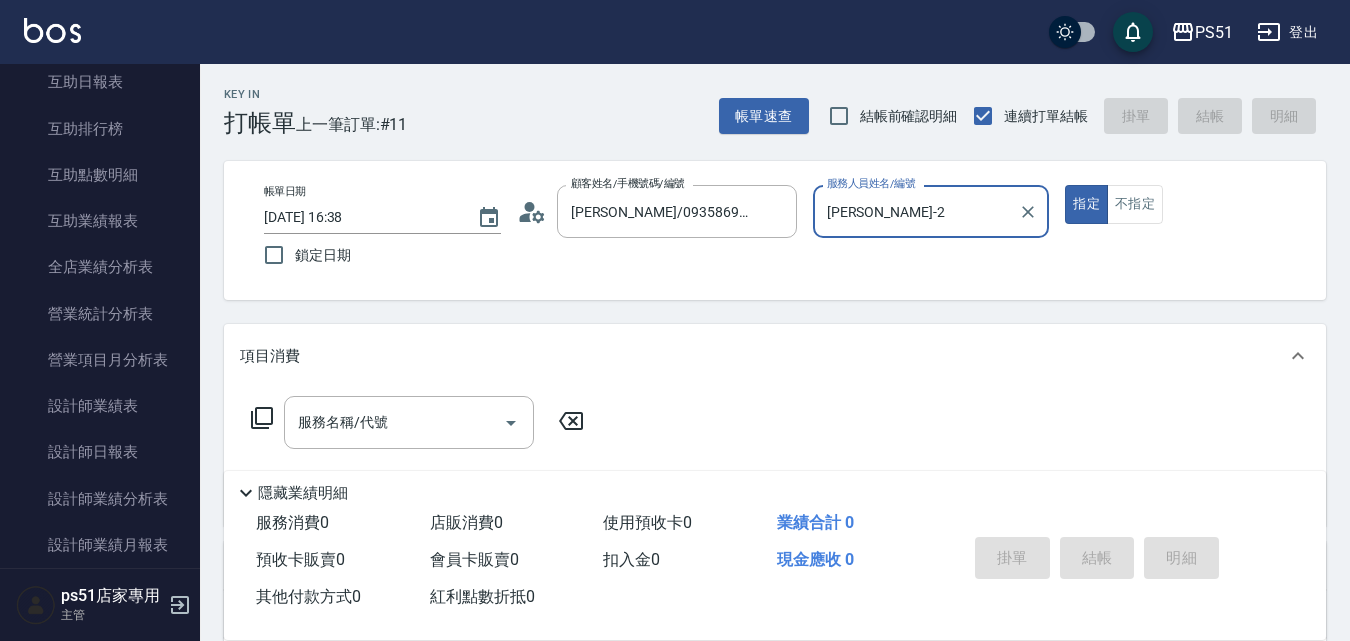 click on "[PERSON_NAME]-2" at bounding box center (916, 211) 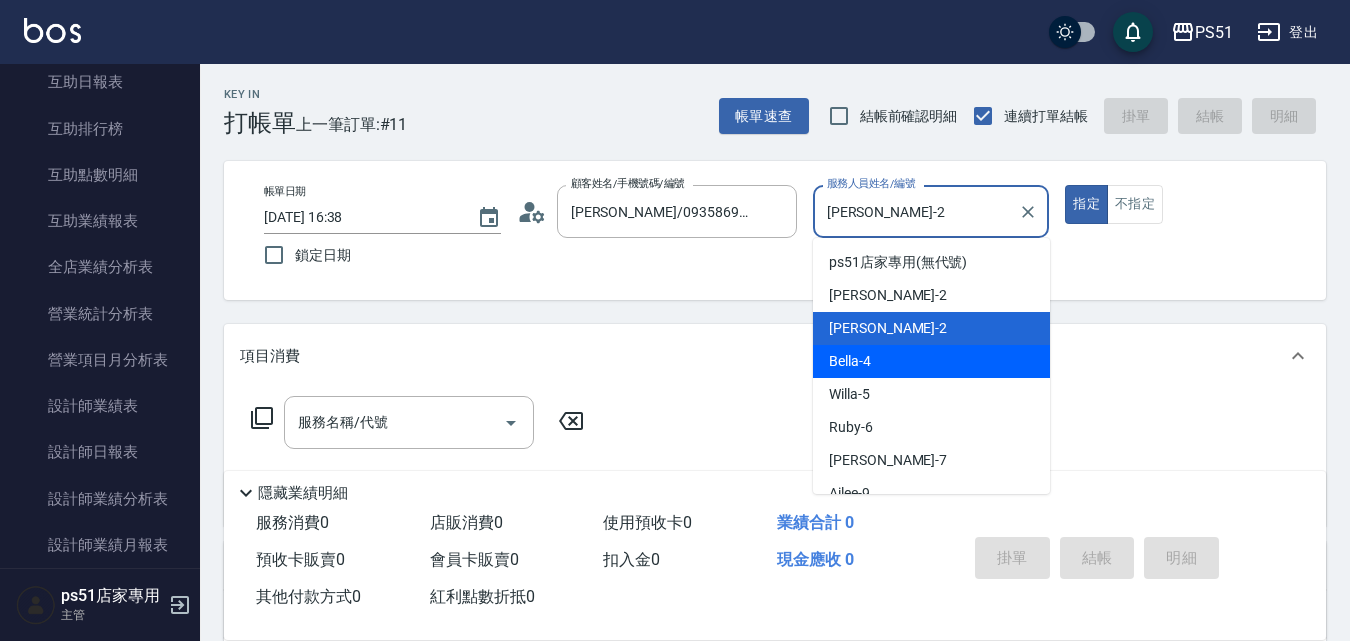click on "Bella -4" at bounding box center [931, 361] 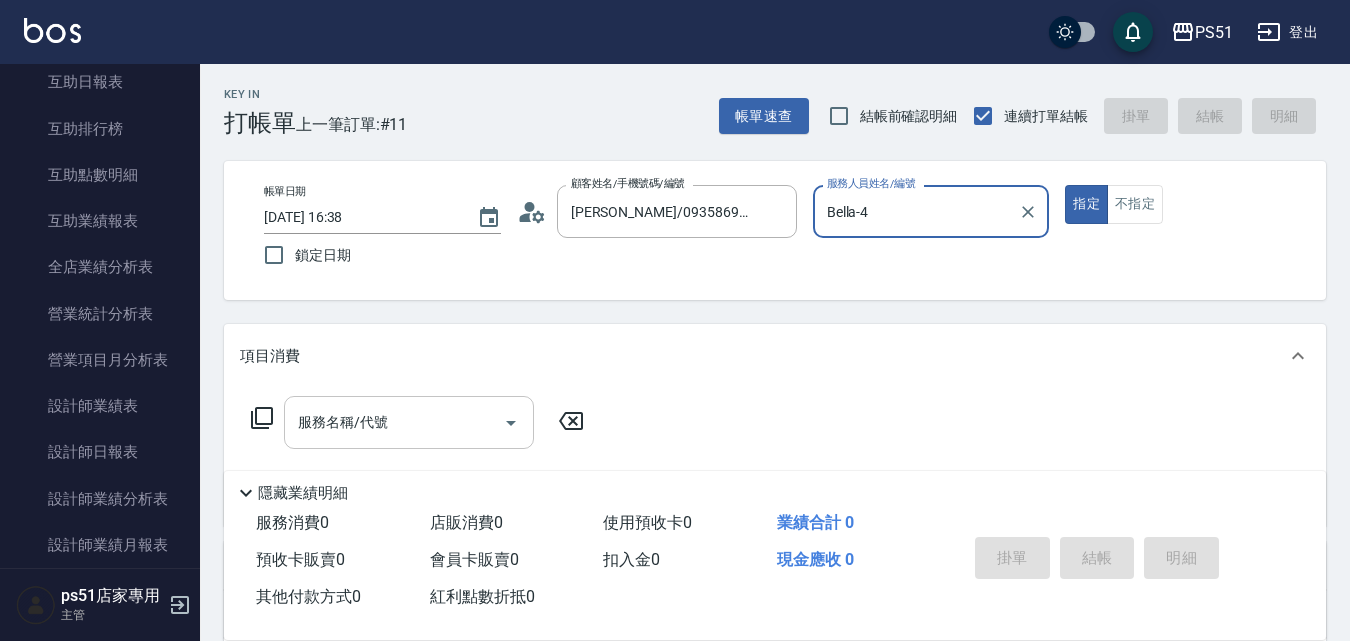 click on "服務名稱/代號" at bounding box center (394, 422) 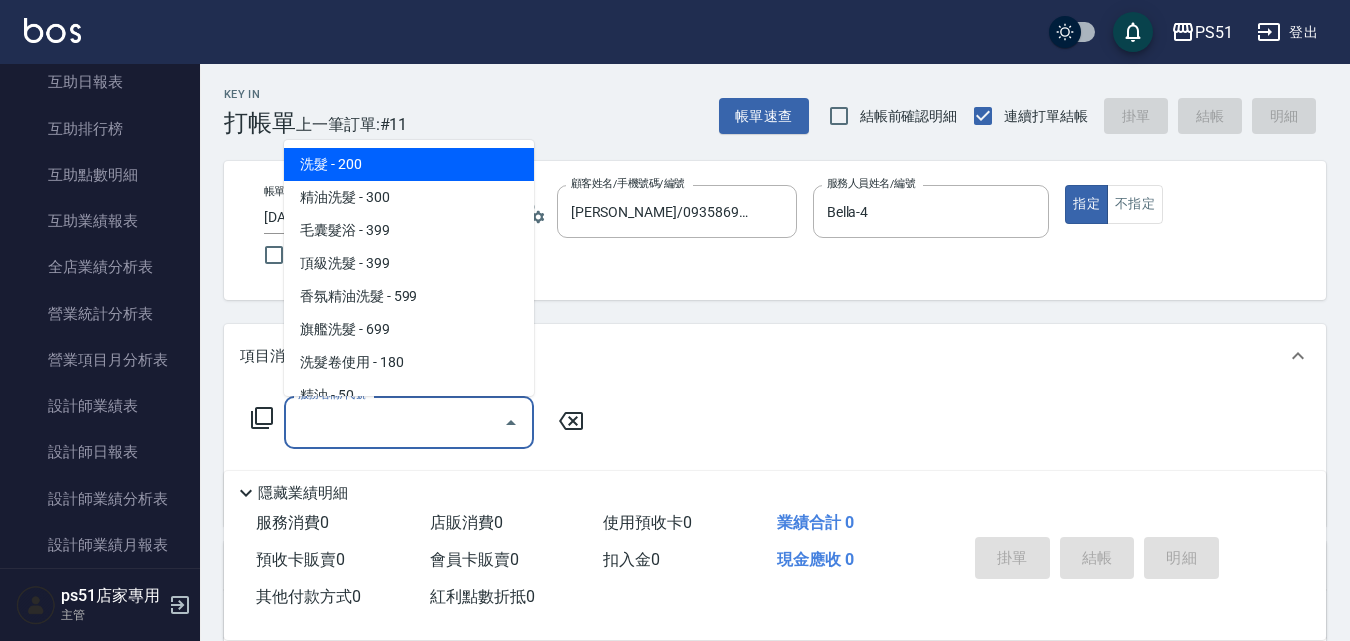 click on "洗髮 - 200" at bounding box center [409, 164] 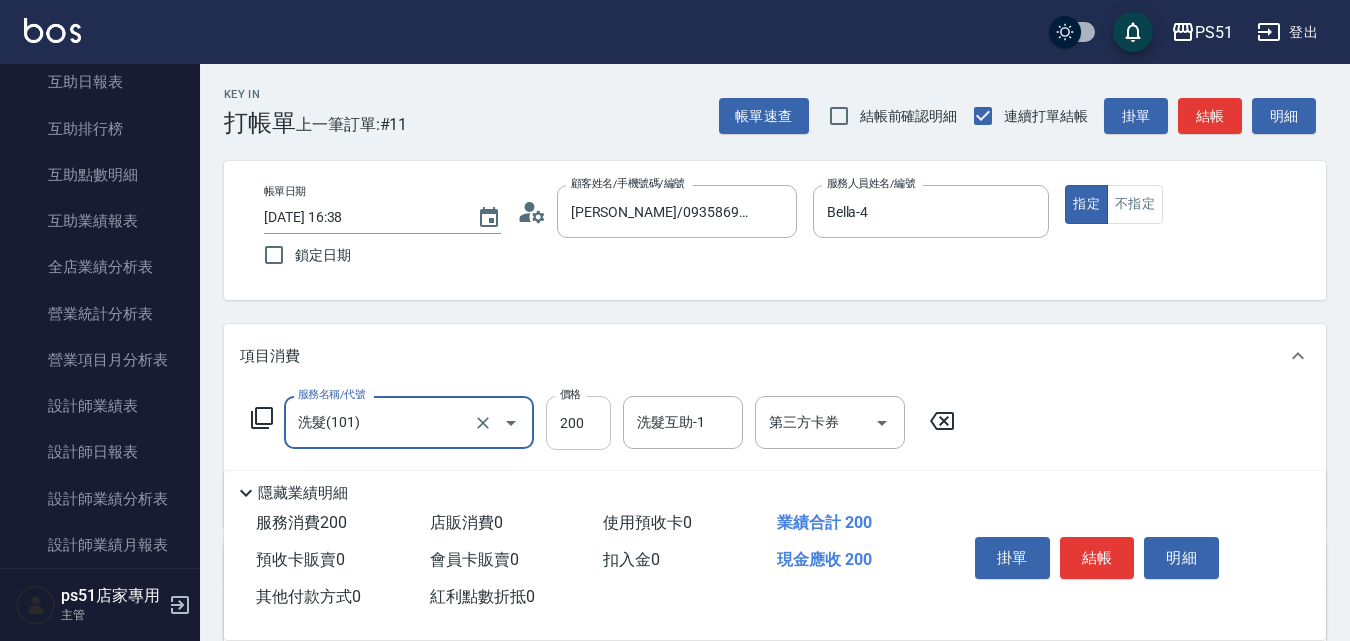 click on "200" at bounding box center [578, 423] 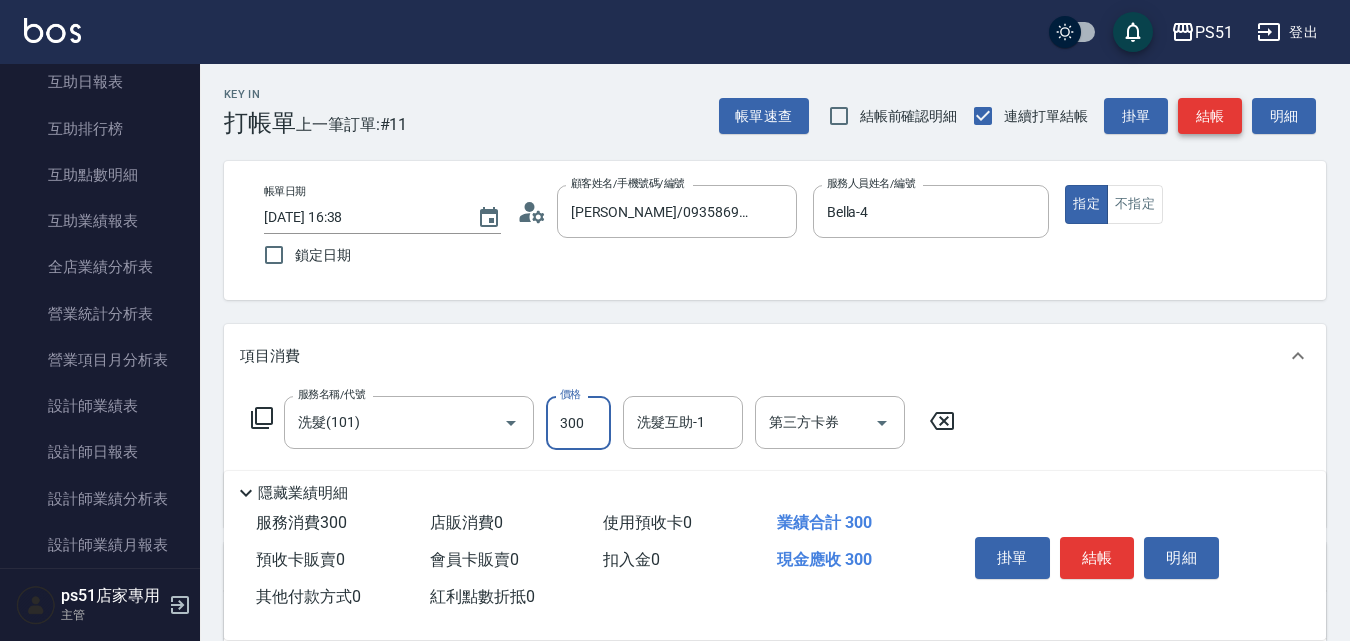 type on "300" 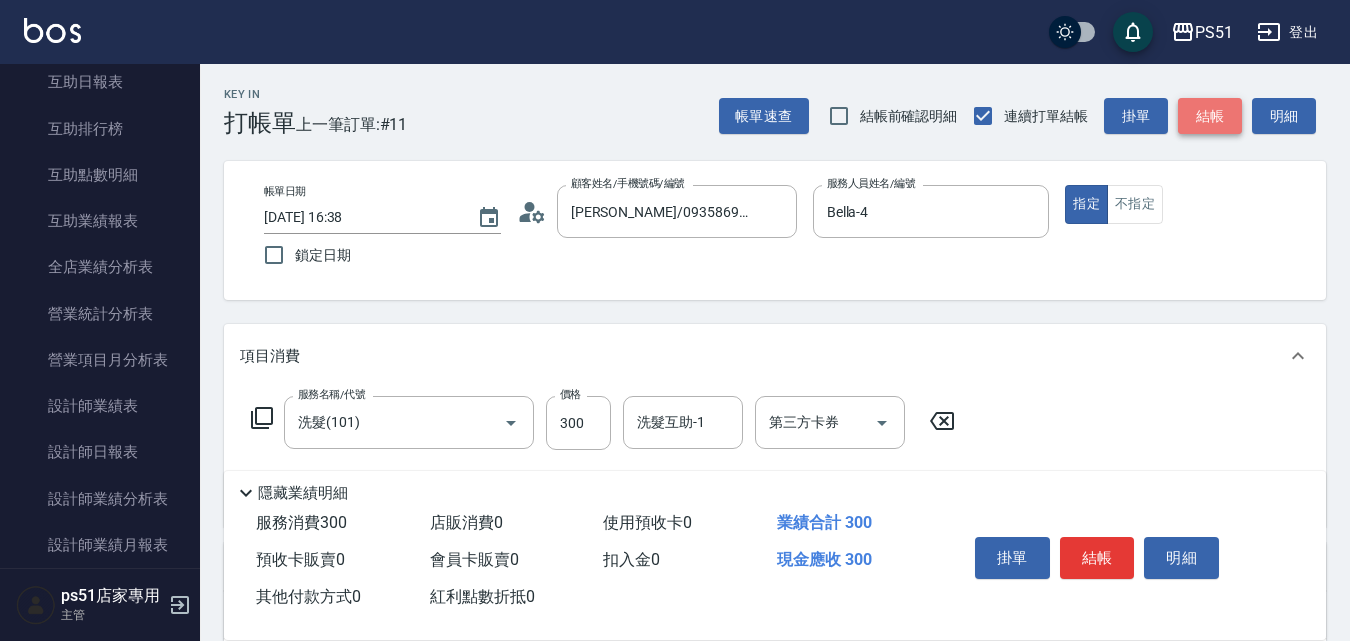 click on "結帳" at bounding box center [1210, 116] 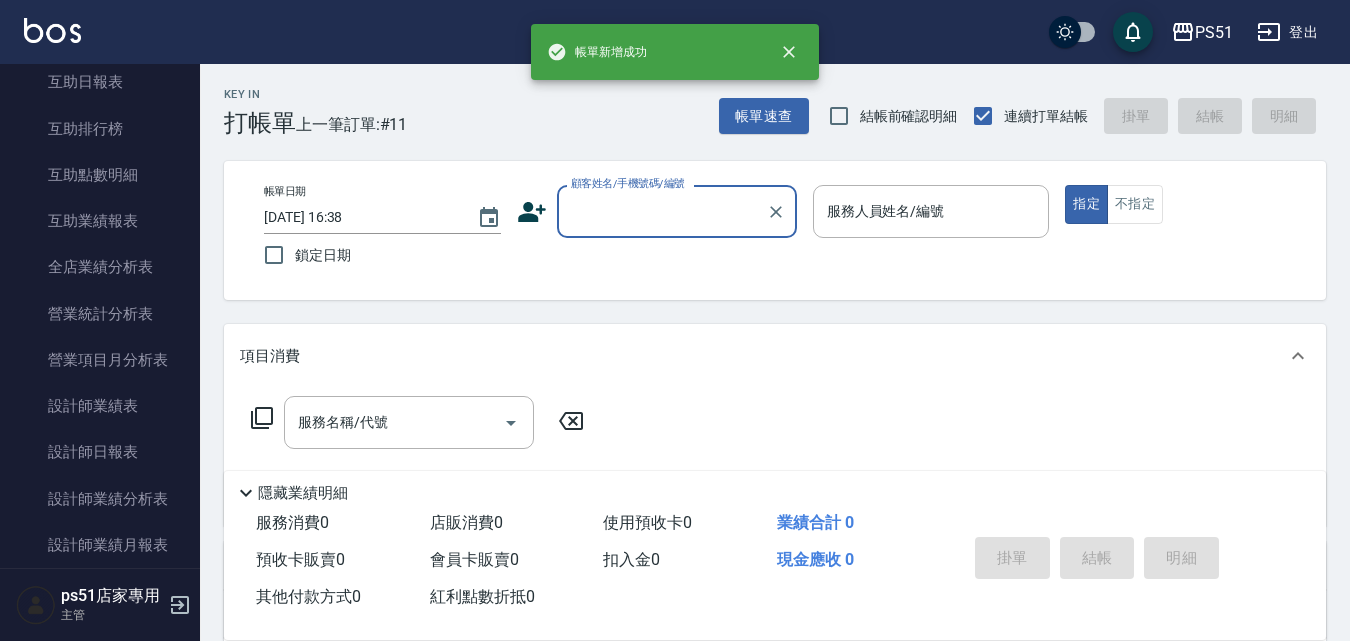 scroll, scrollTop: 0, scrollLeft: 0, axis: both 